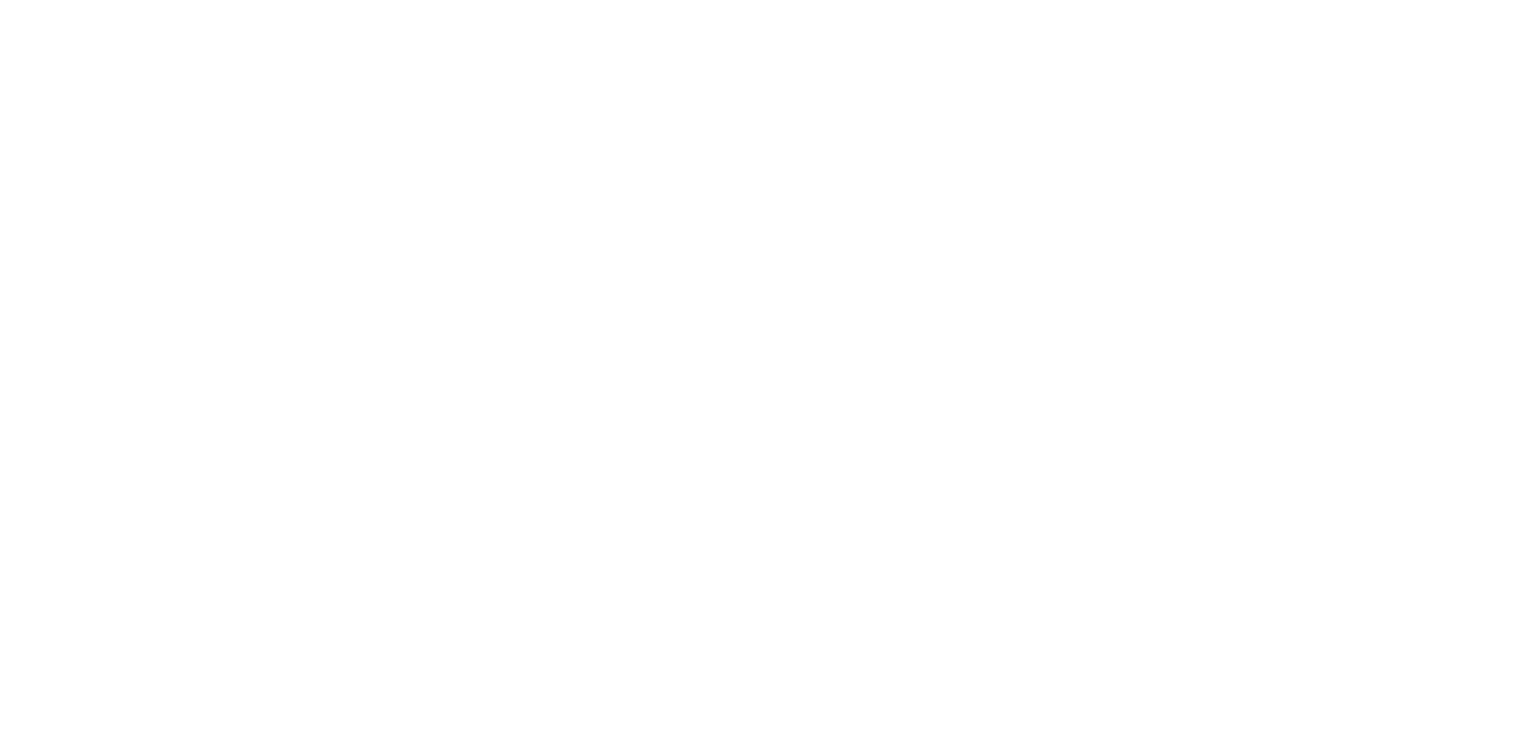 scroll, scrollTop: 0, scrollLeft: 0, axis: both 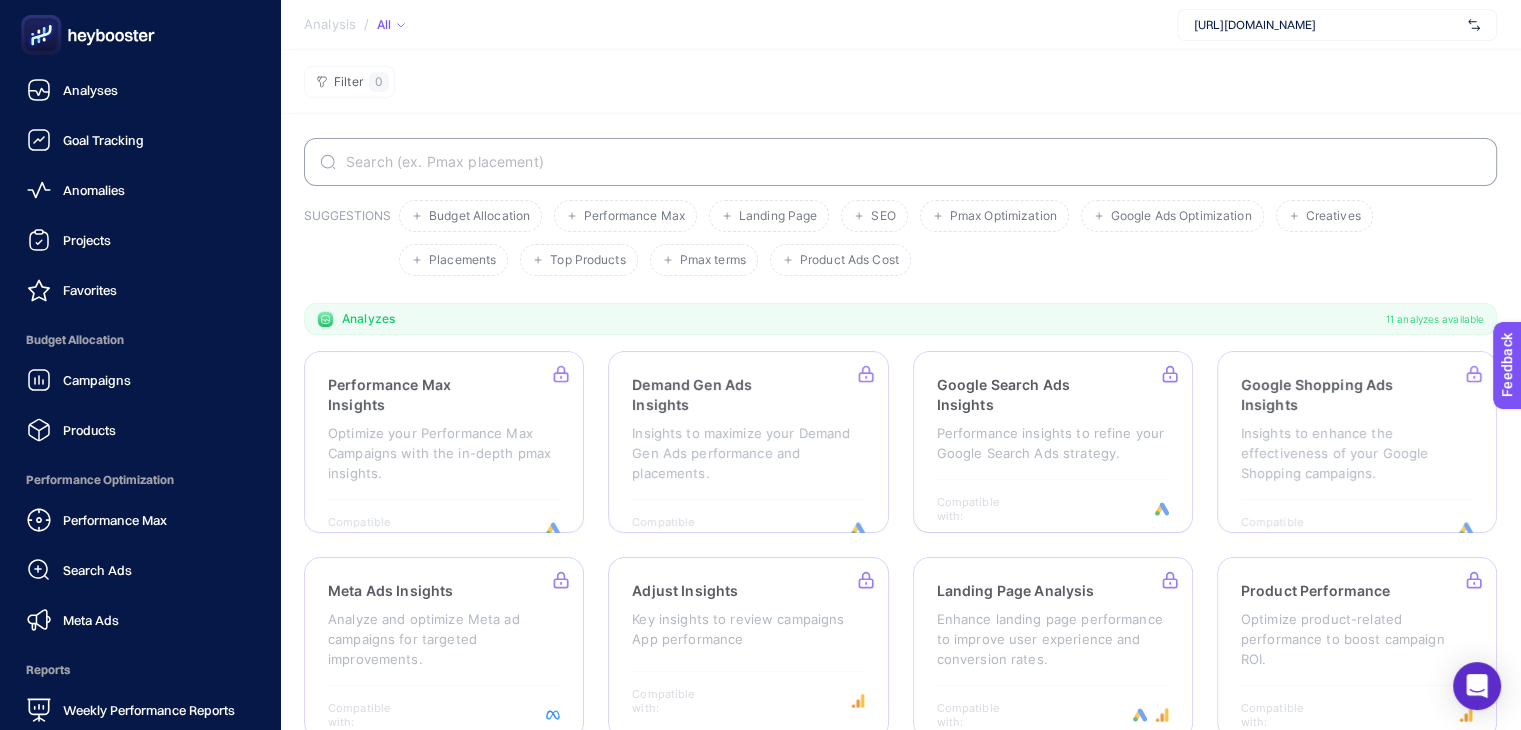click on "Analyses Goal Tracking Anomalies Projects Favorites Budget Allocation Campaigns Products Performance Optimization Performance Max Search Ads Meta Ads Reports Weekly Performance Reports" at bounding box center [140, 400] 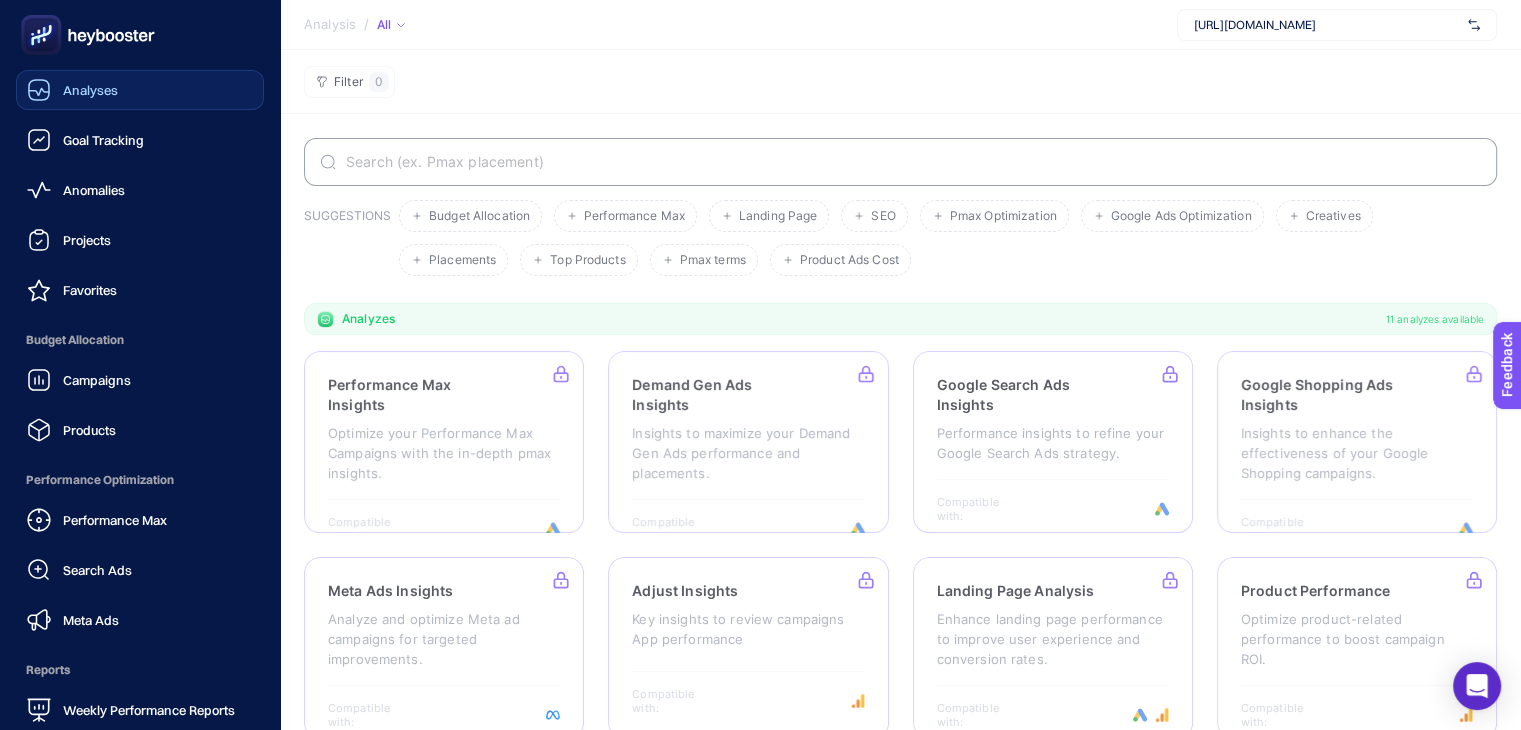 click on "Analyses" at bounding box center (90, 90) 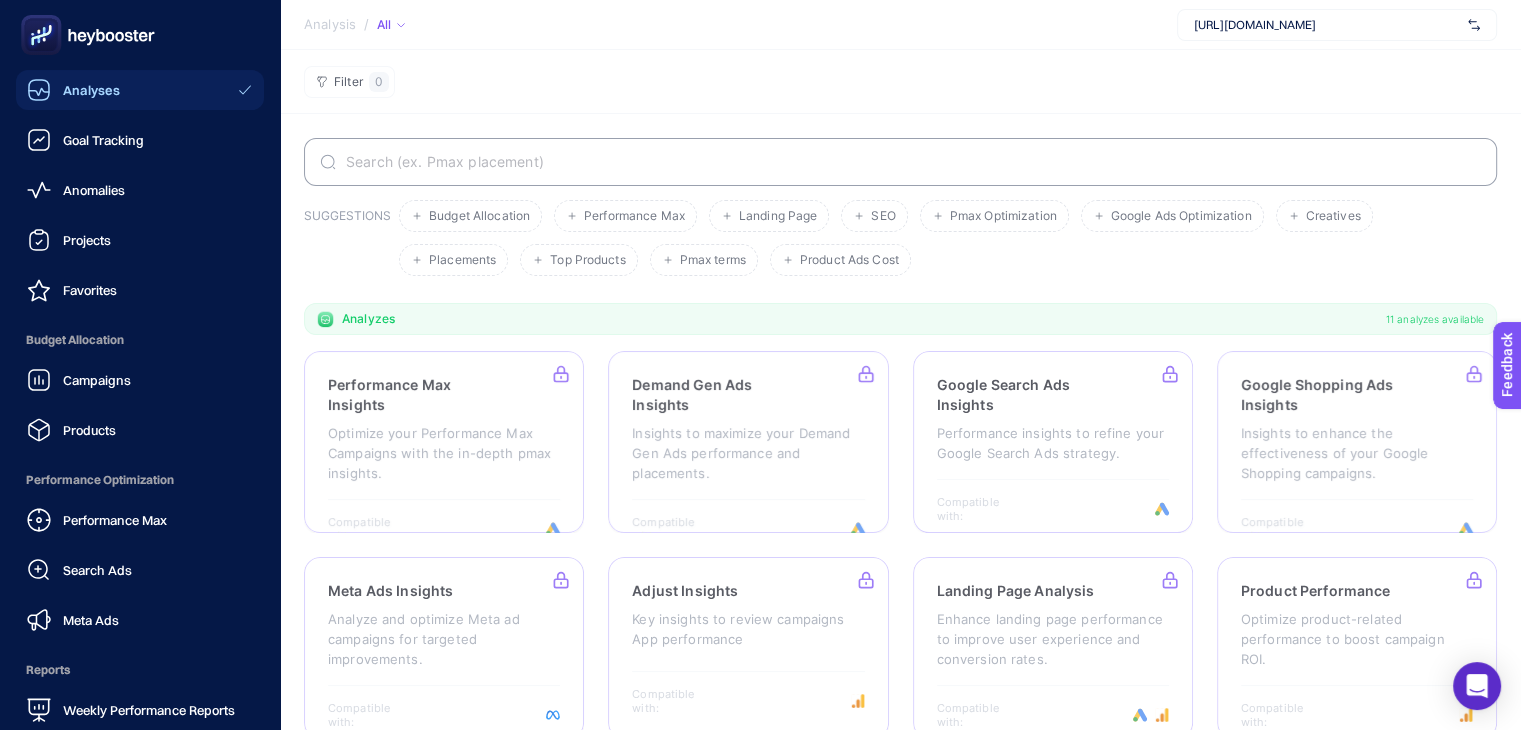 click 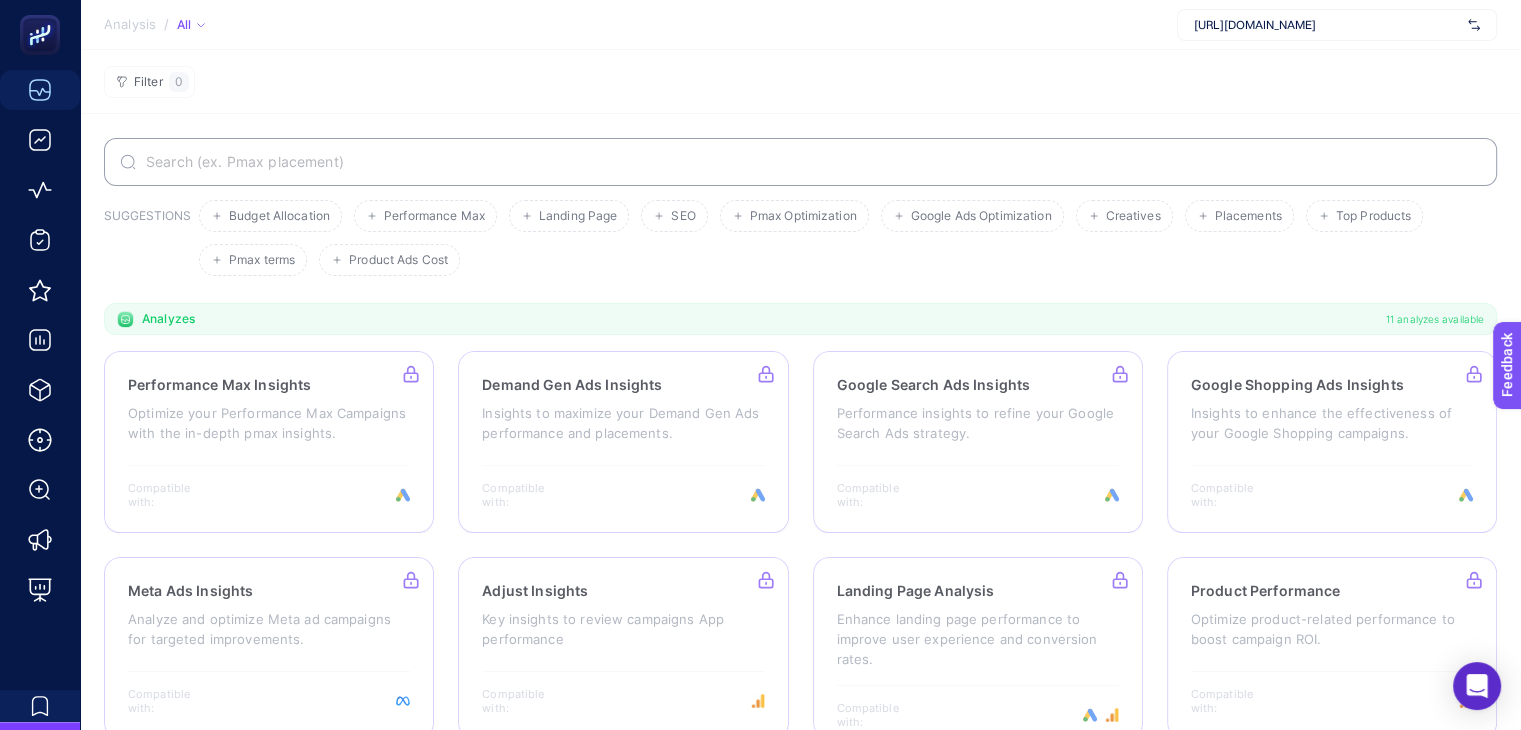 click on "Analysis / All  https://www.sporthink.com.tr/" 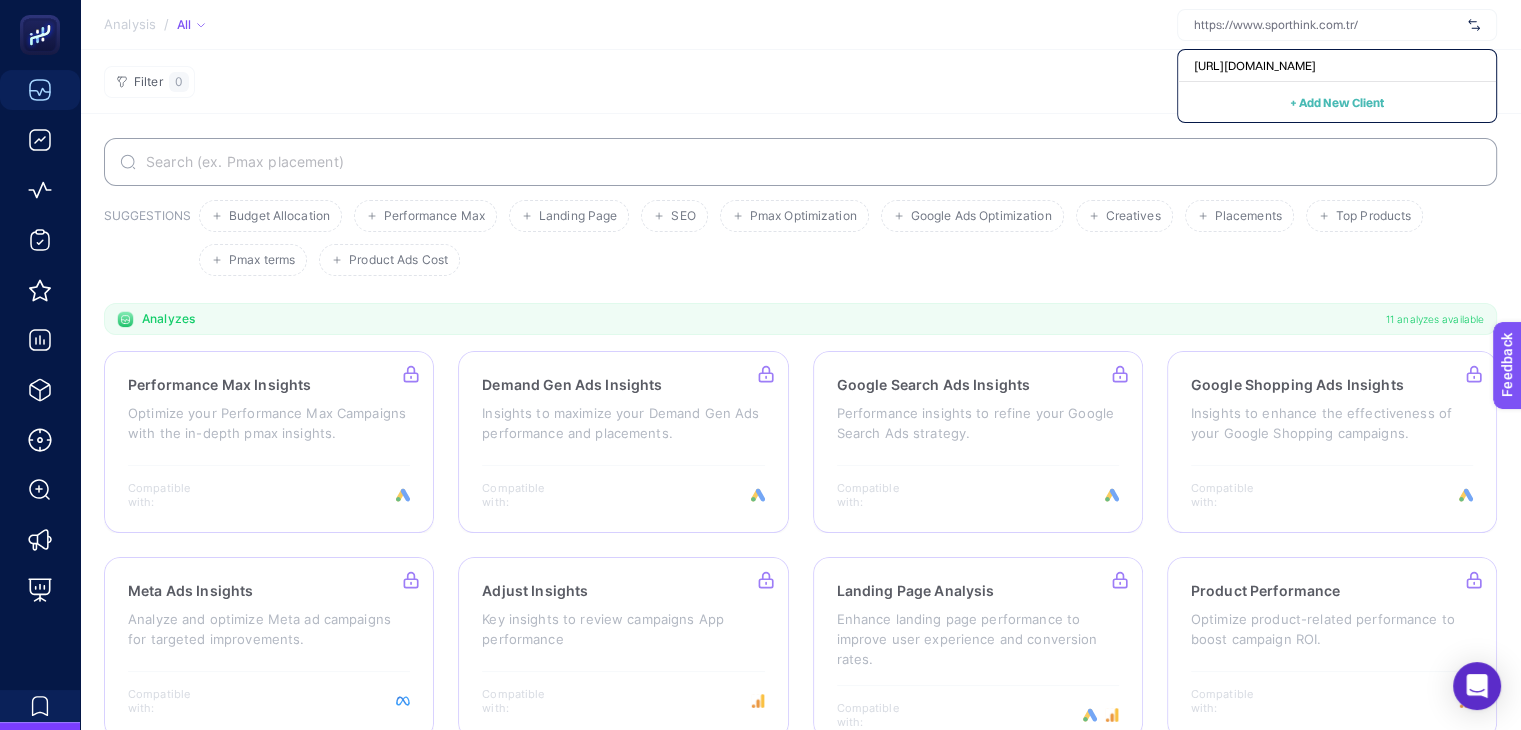 click at bounding box center (1327, 25) 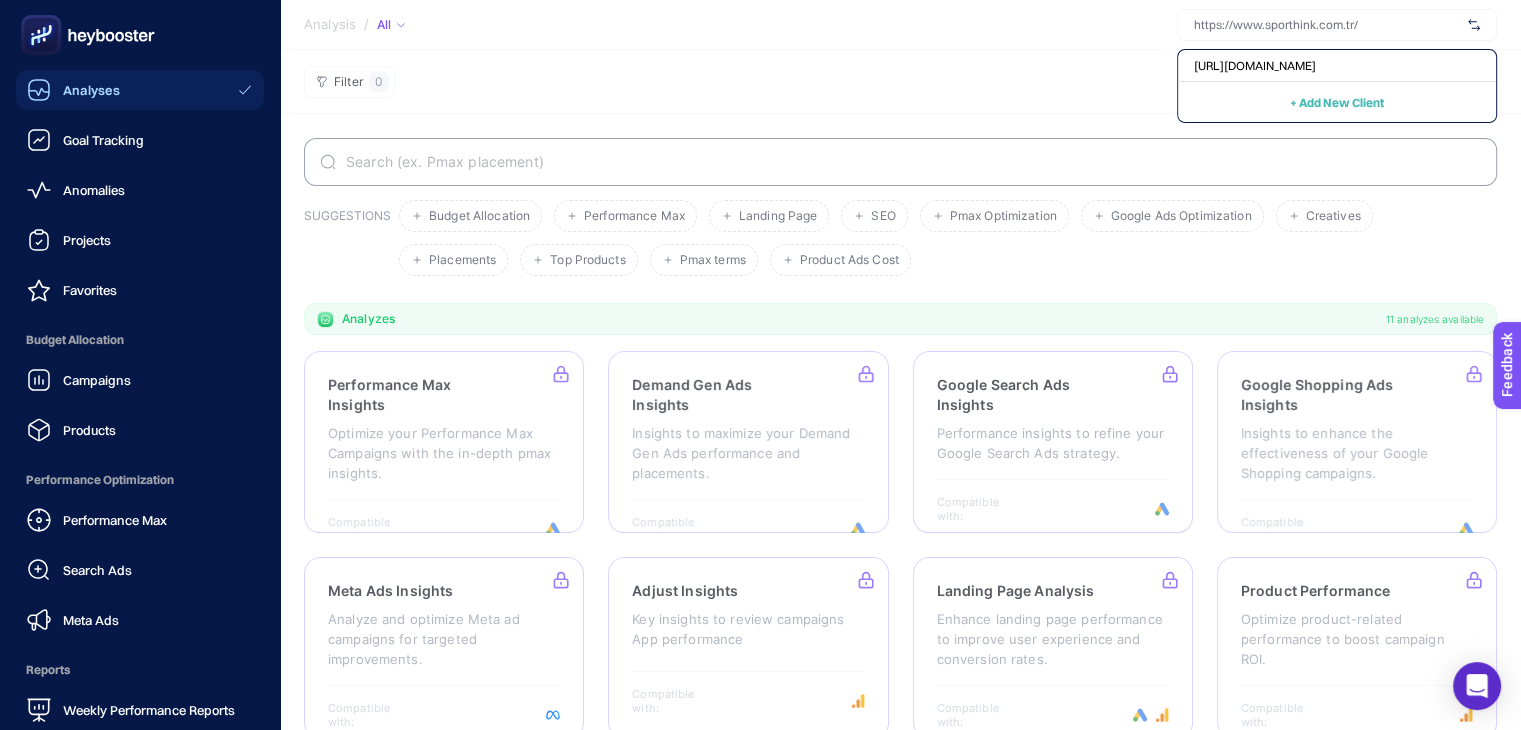 click 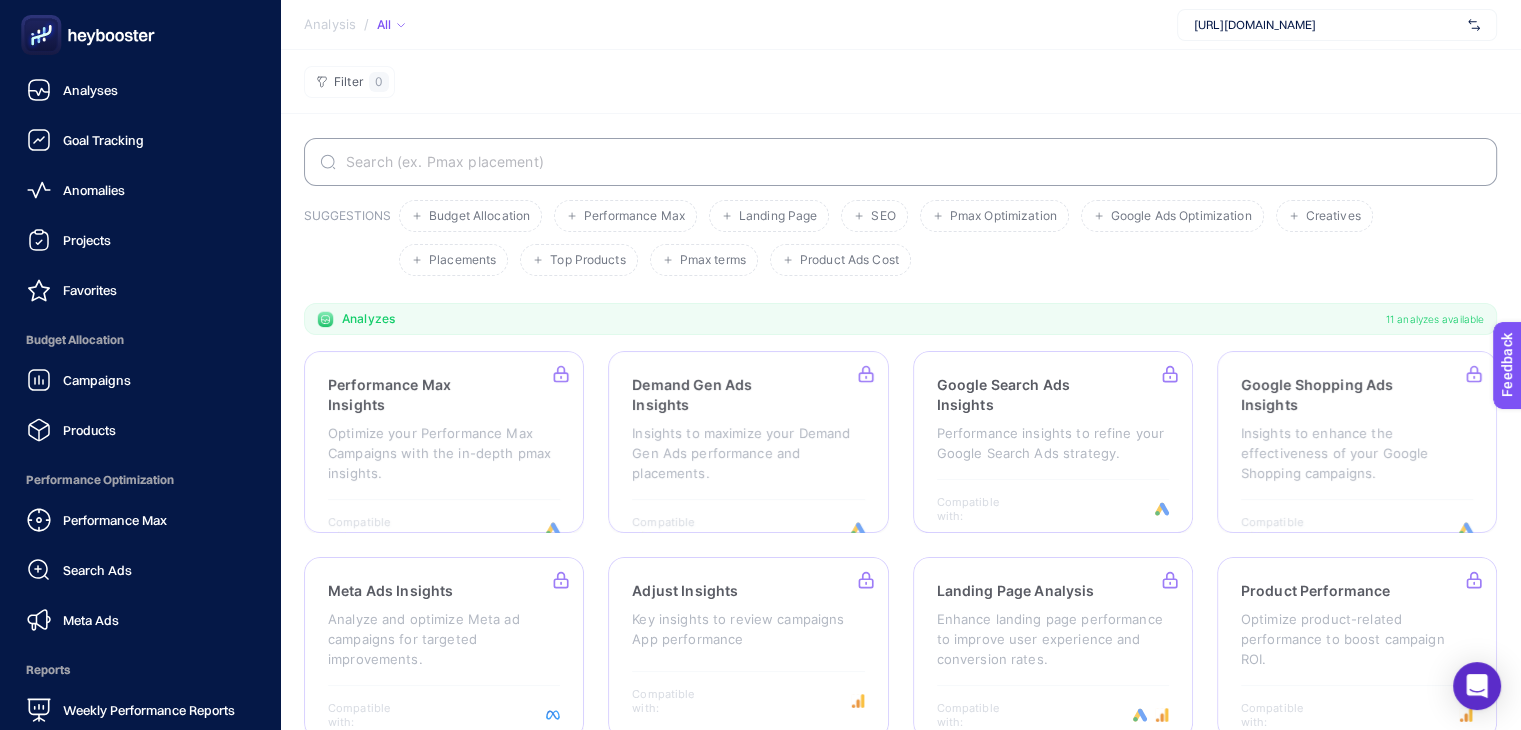 click 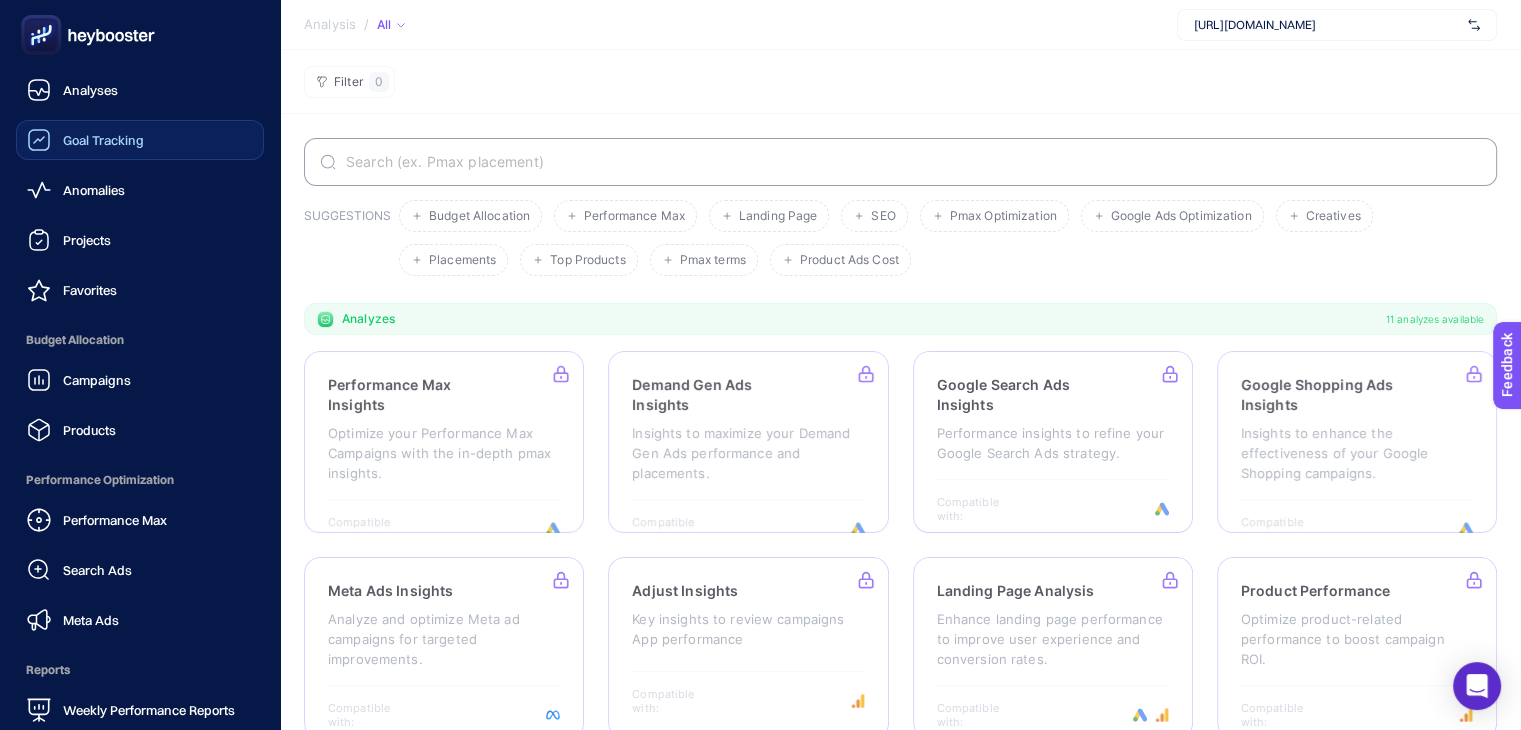 click on "Goal Tracking" at bounding box center (85, 140) 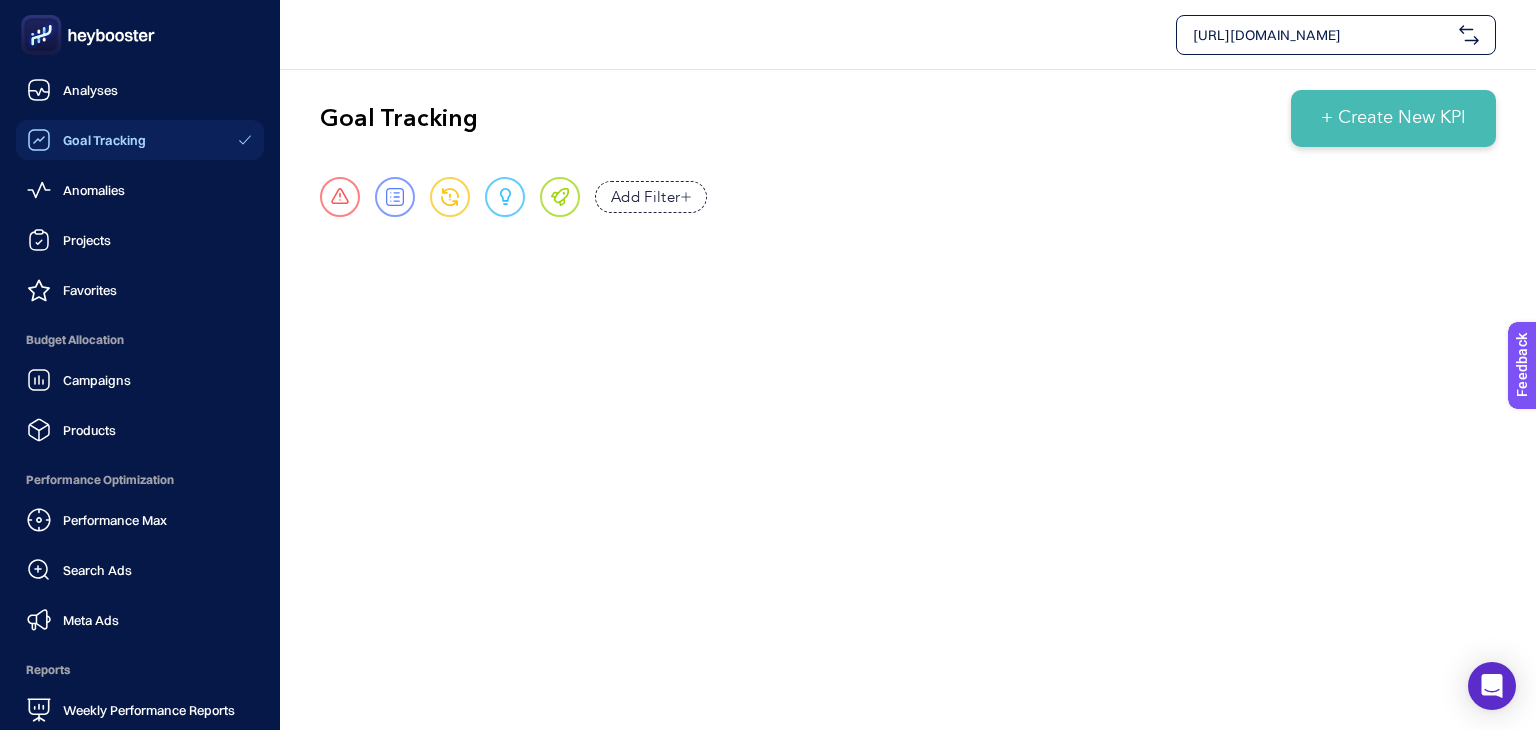 click on "Analyses Goal Tracking Anomalies Projects Favorites Budget Allocation Campaigns Products Performance Optimization Performance Max Search Ads Meta Ads Reports Weekly Performance Reports" at bounding box center (140, 400) 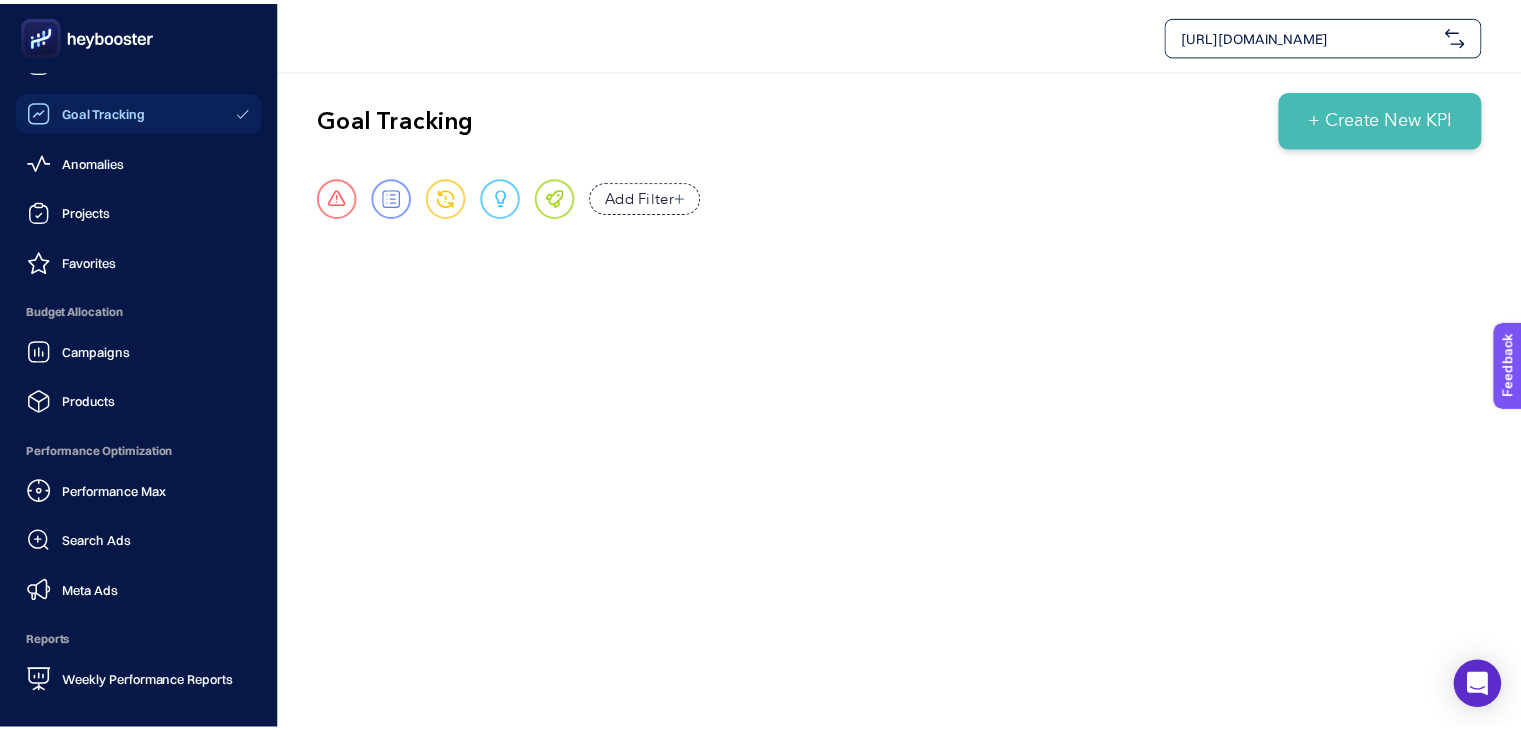 scroll, scrollTop: 0, scrollLeft: 0, axis: both 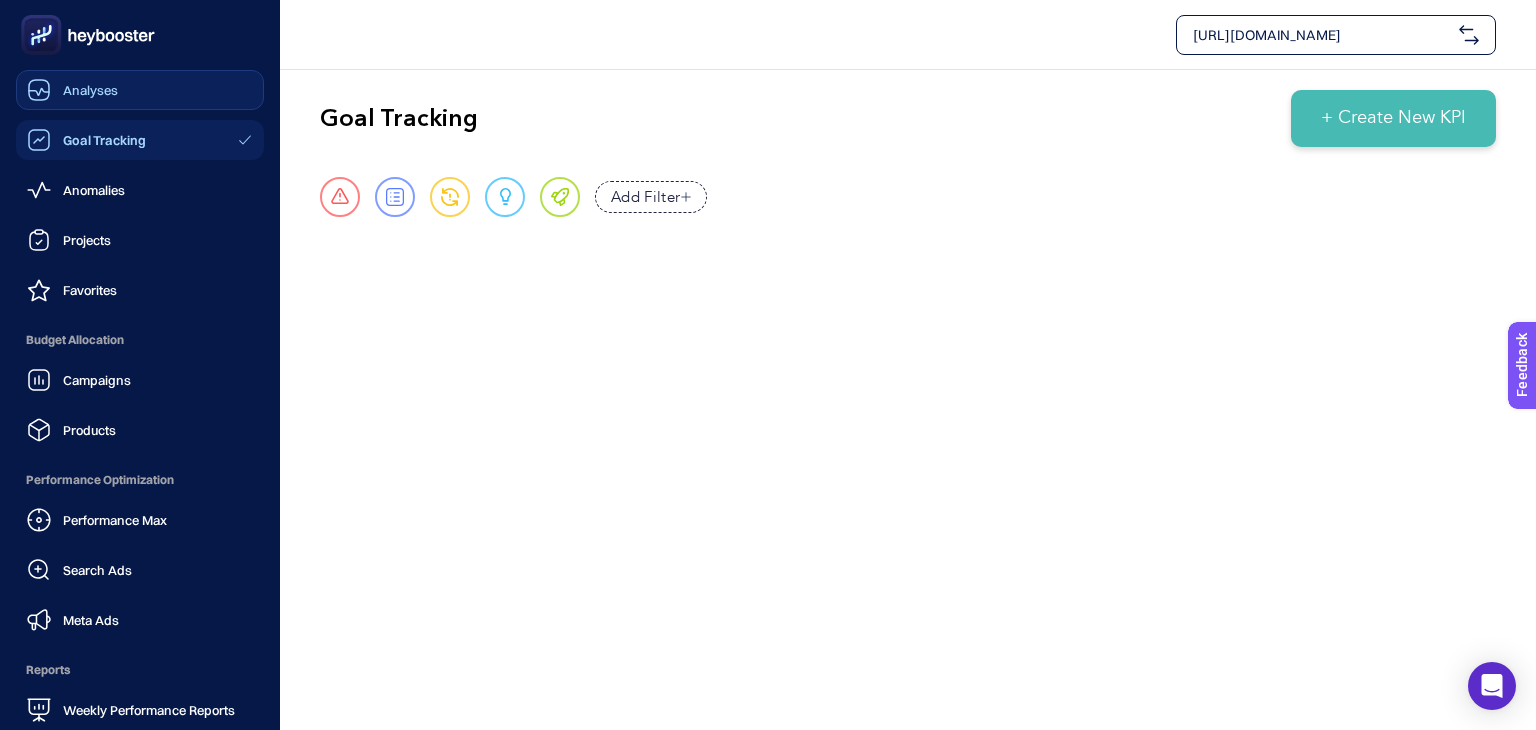 click on "Analyses" at bounding box center (140, 90) 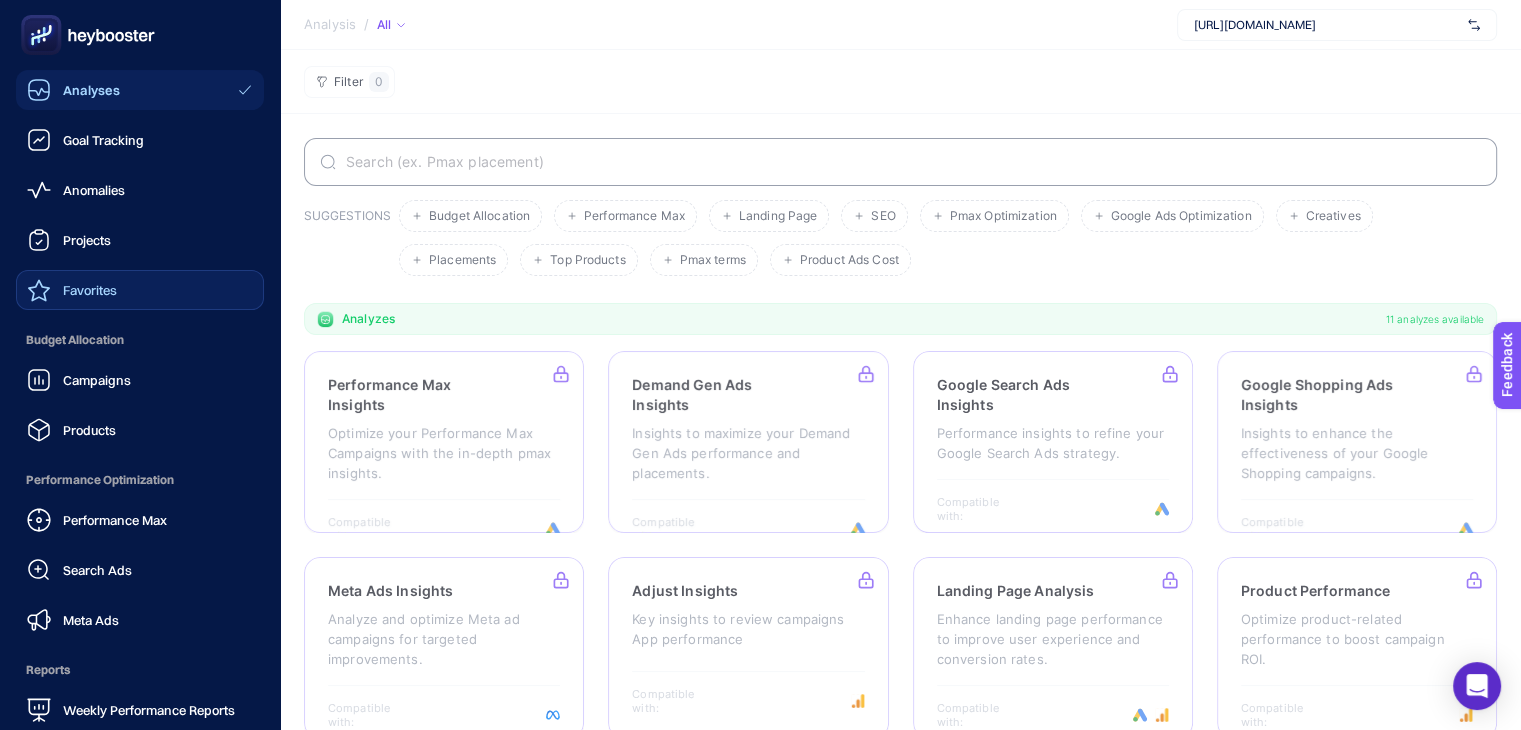 scroll, scrollTop: 160, scrollLeft: 0, axis: vertical 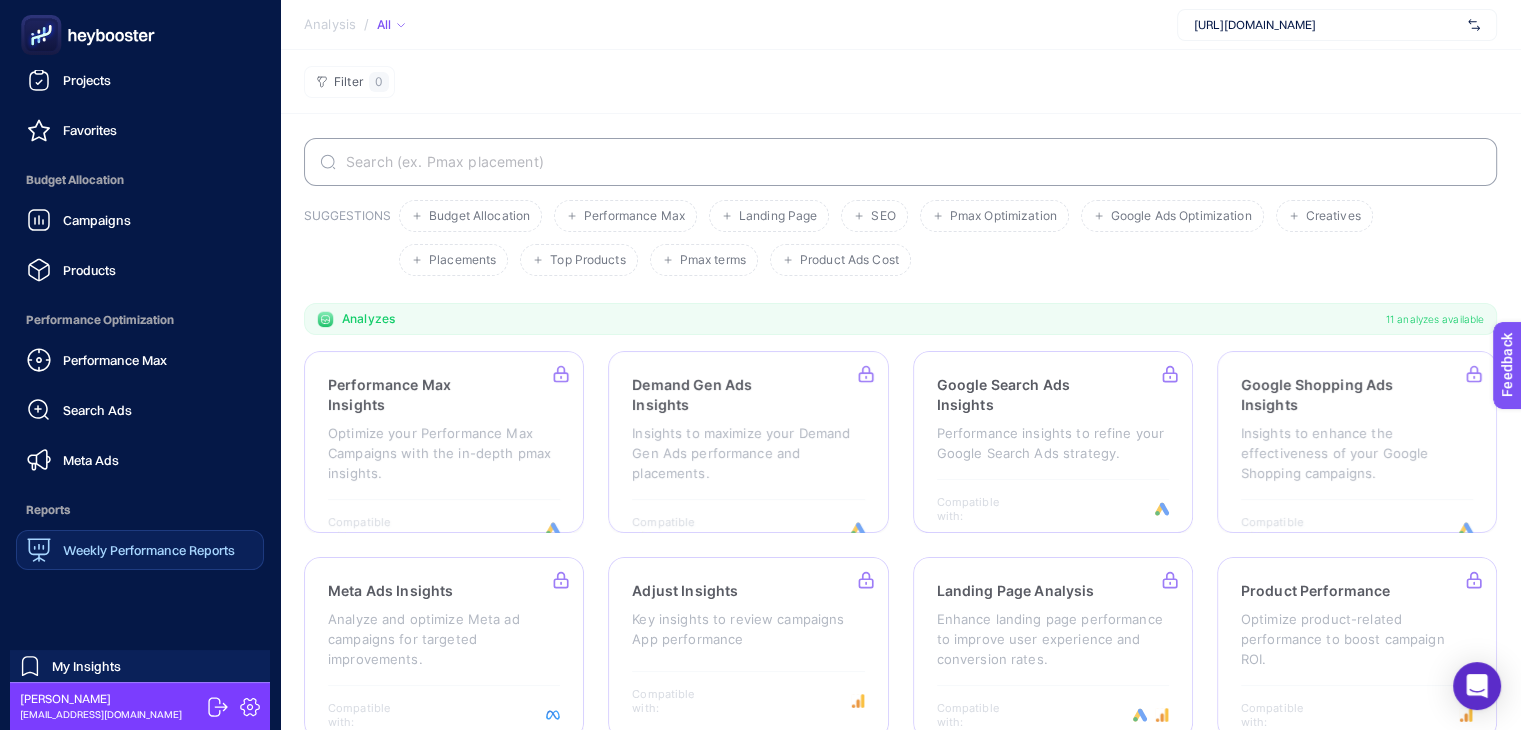 click on "Weekly Performance Reports" 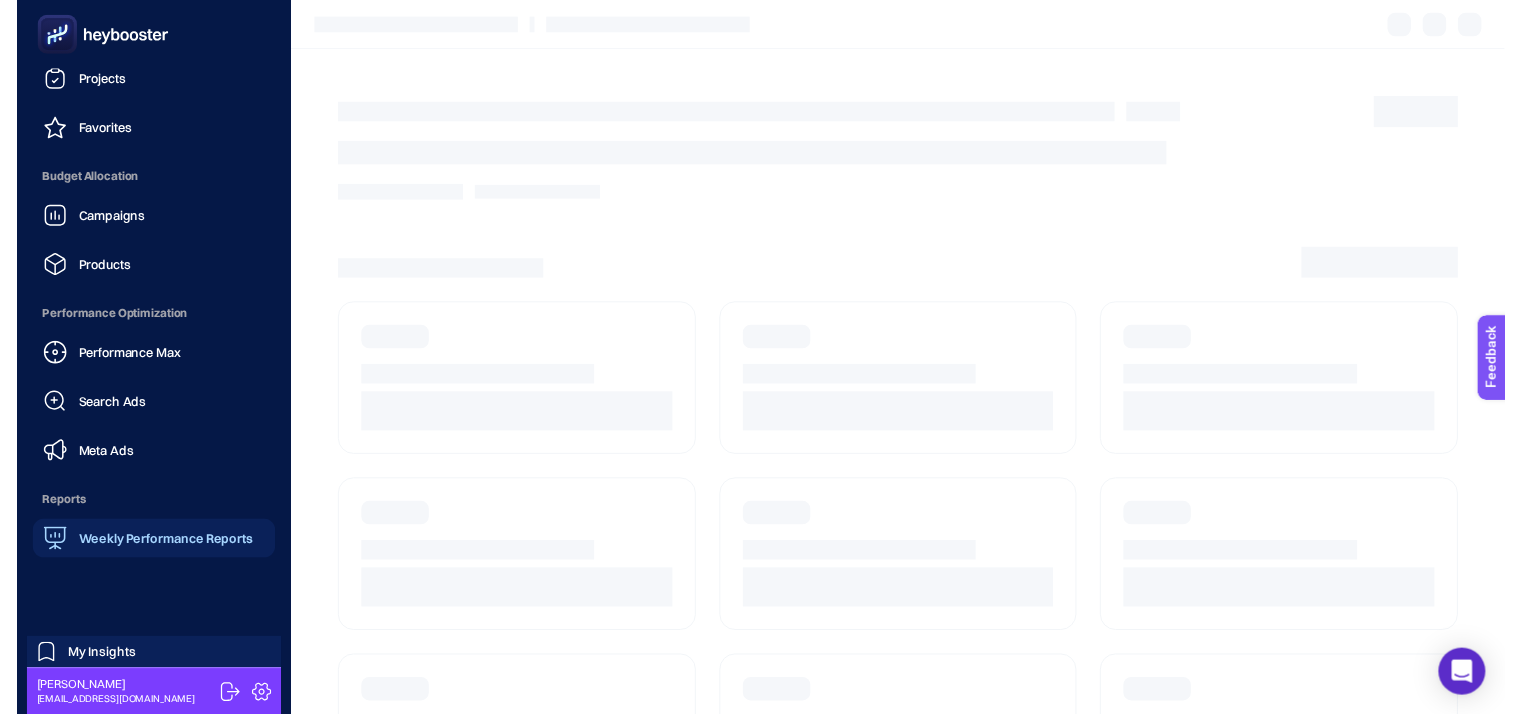 scroll, scrollTop: 40, scrollLeft: 0, axis: vertical 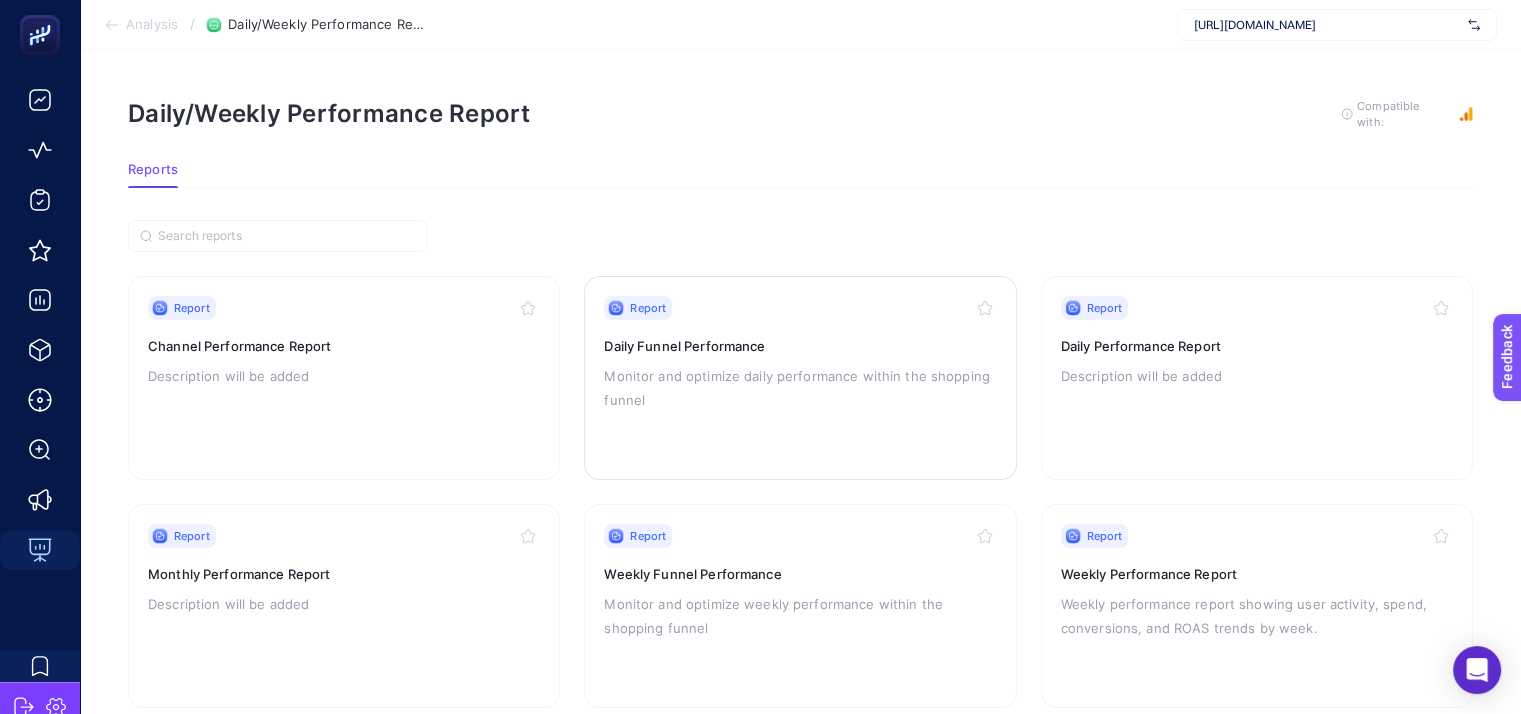 click on "Report" at bounding box center [800, 308] 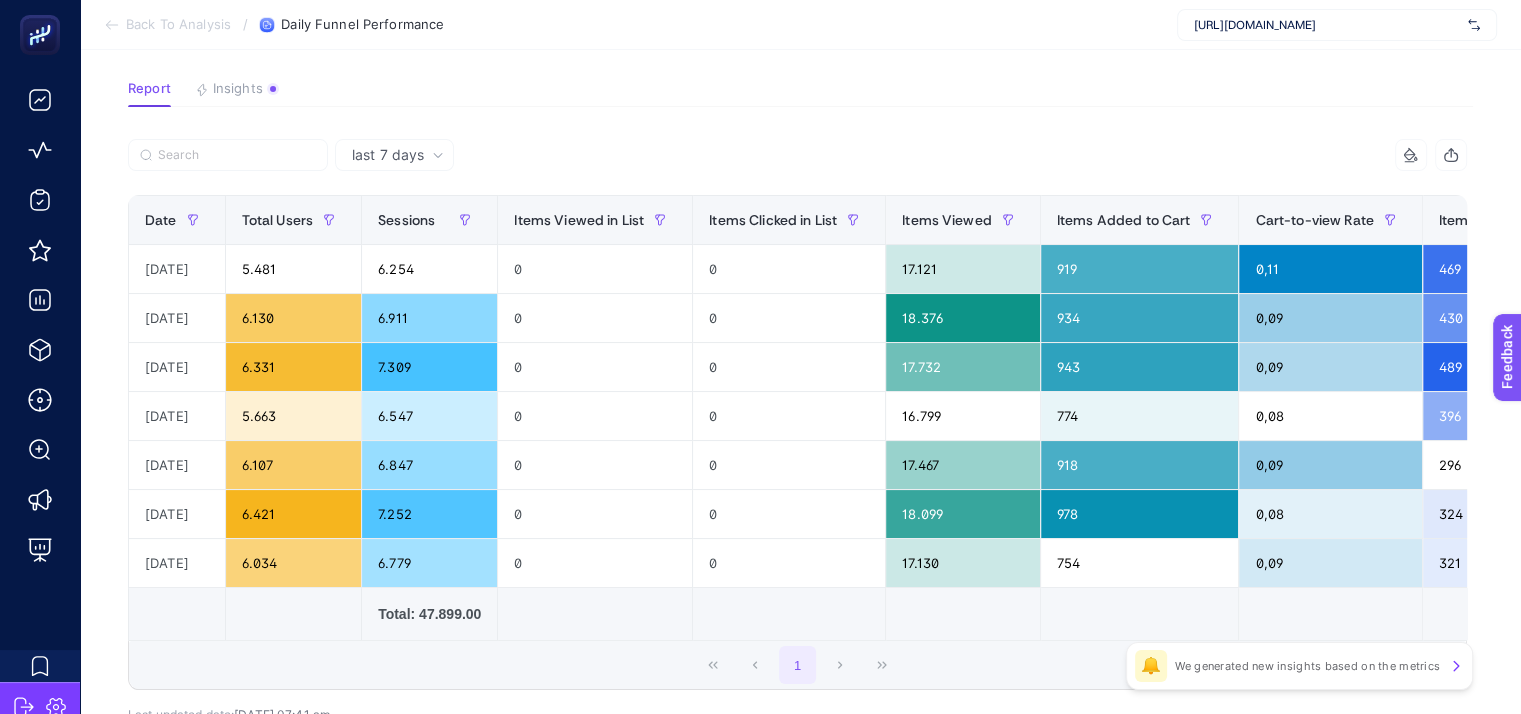 scroll, scrollTop: 200, scrollLeft: 0, axis: vertical 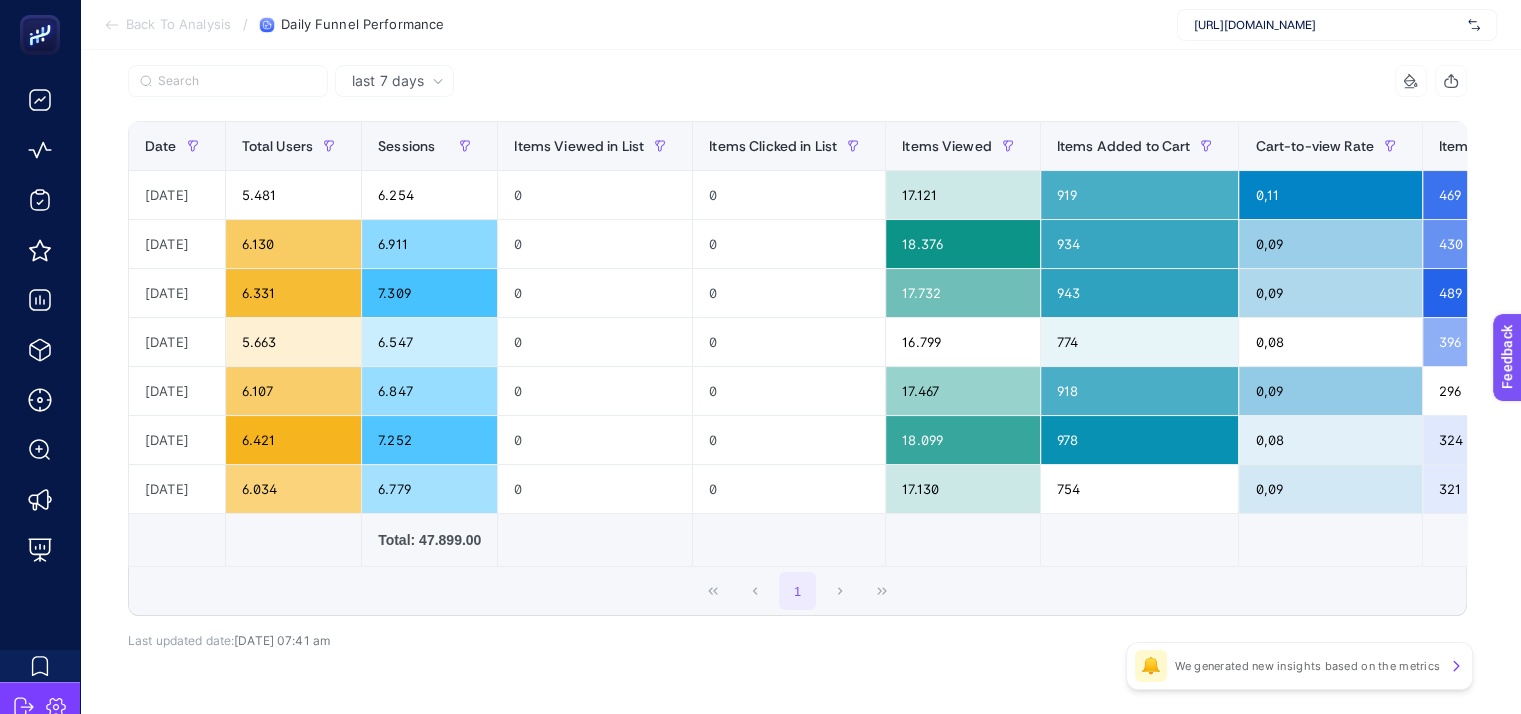 drag, startPoint x: 760, startPoint y: 561, endPoint x: 900, endPoint y: 581, distance: 141.42136 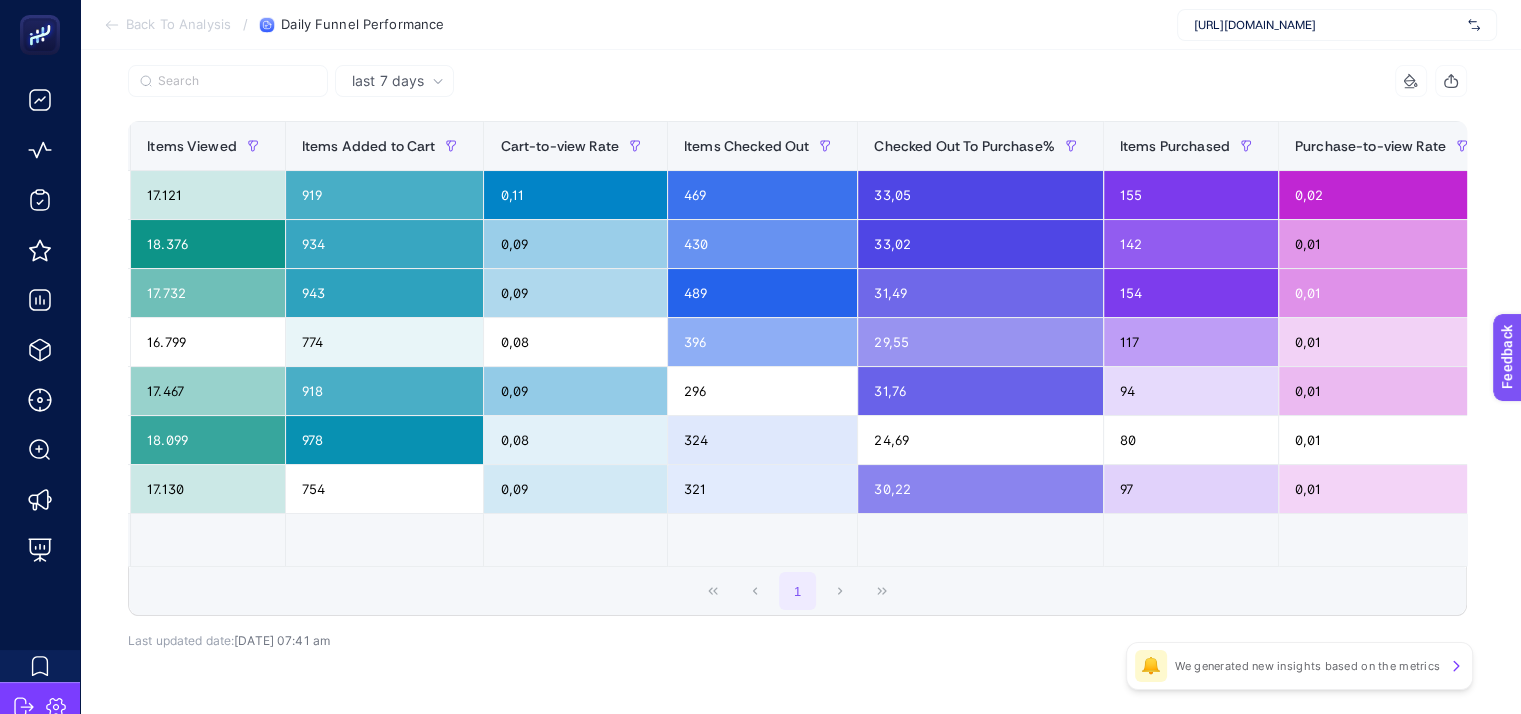 scroll, scrollTop: 0, scrollLeft: 759, axis: horizontal 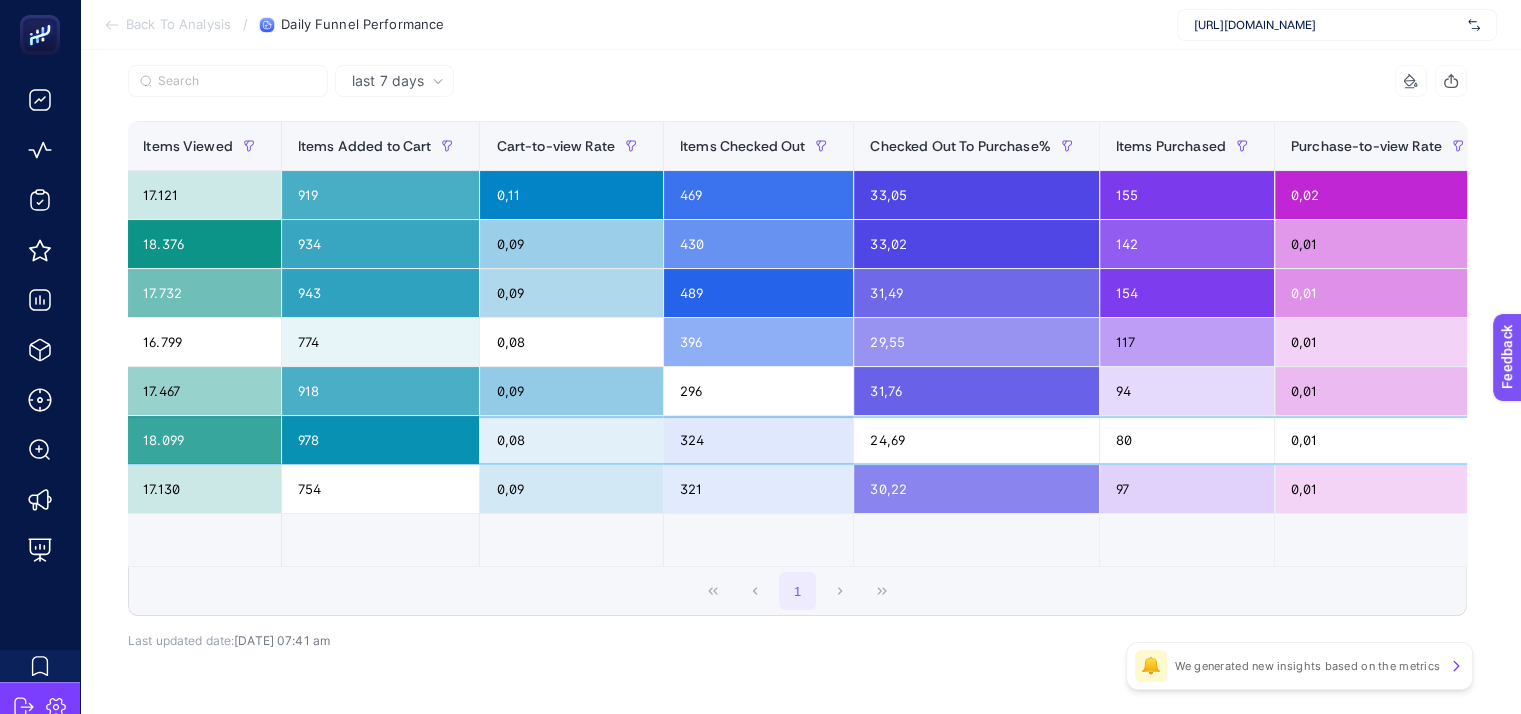 click on "24,69" 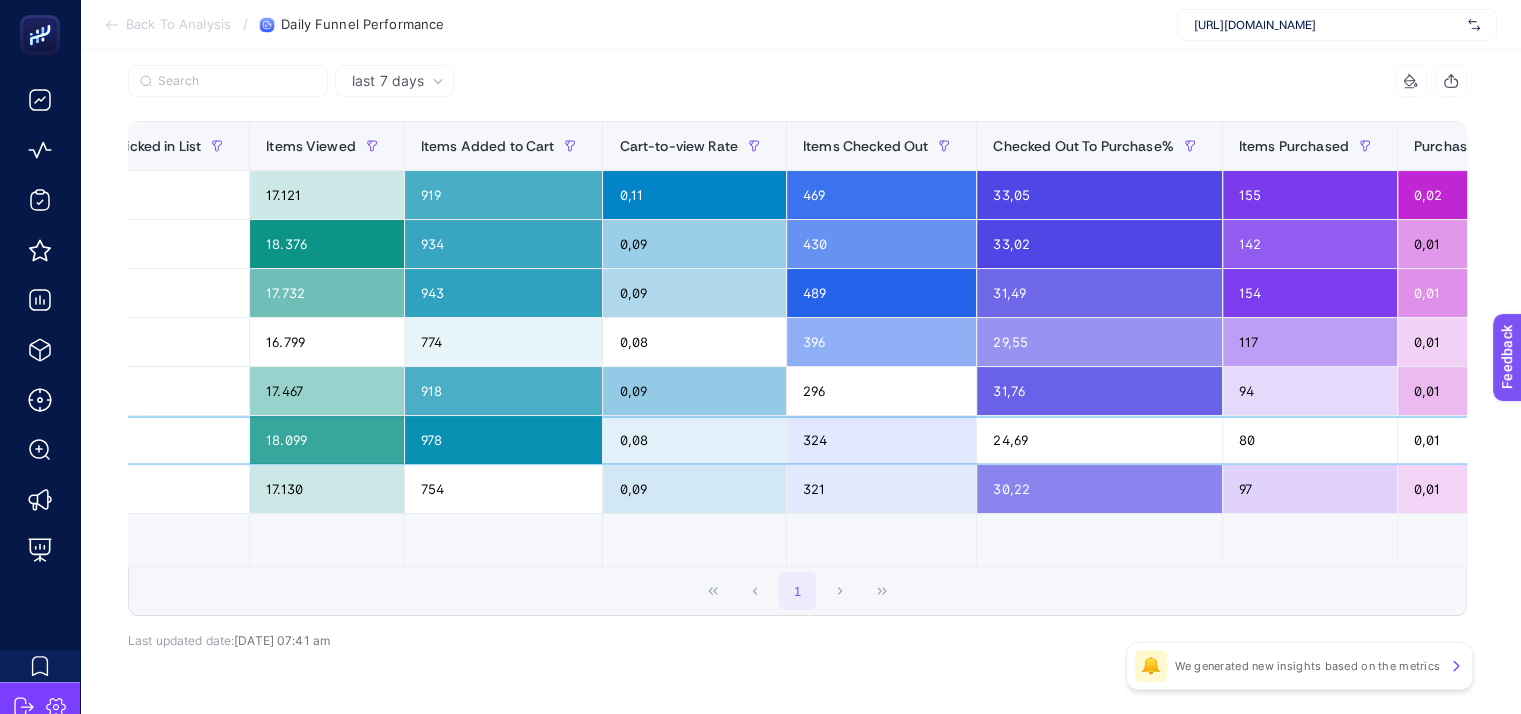 scroll, scrollTop: 0, scrollLeft: 0, axis: both 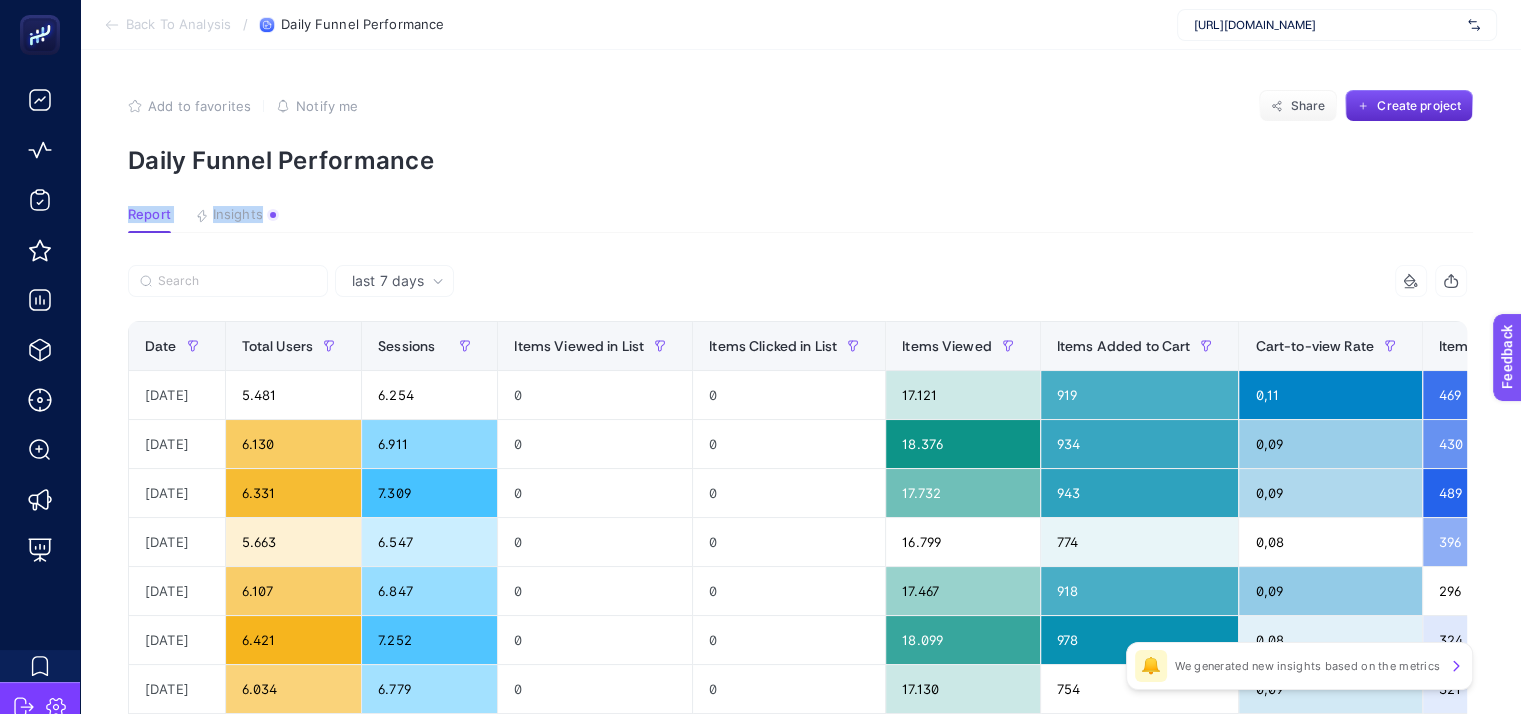 drag, startPoint x: 1146, startPoint y: 227, endPoint x: 1044, endPoint y: 179, distance: 112.72977 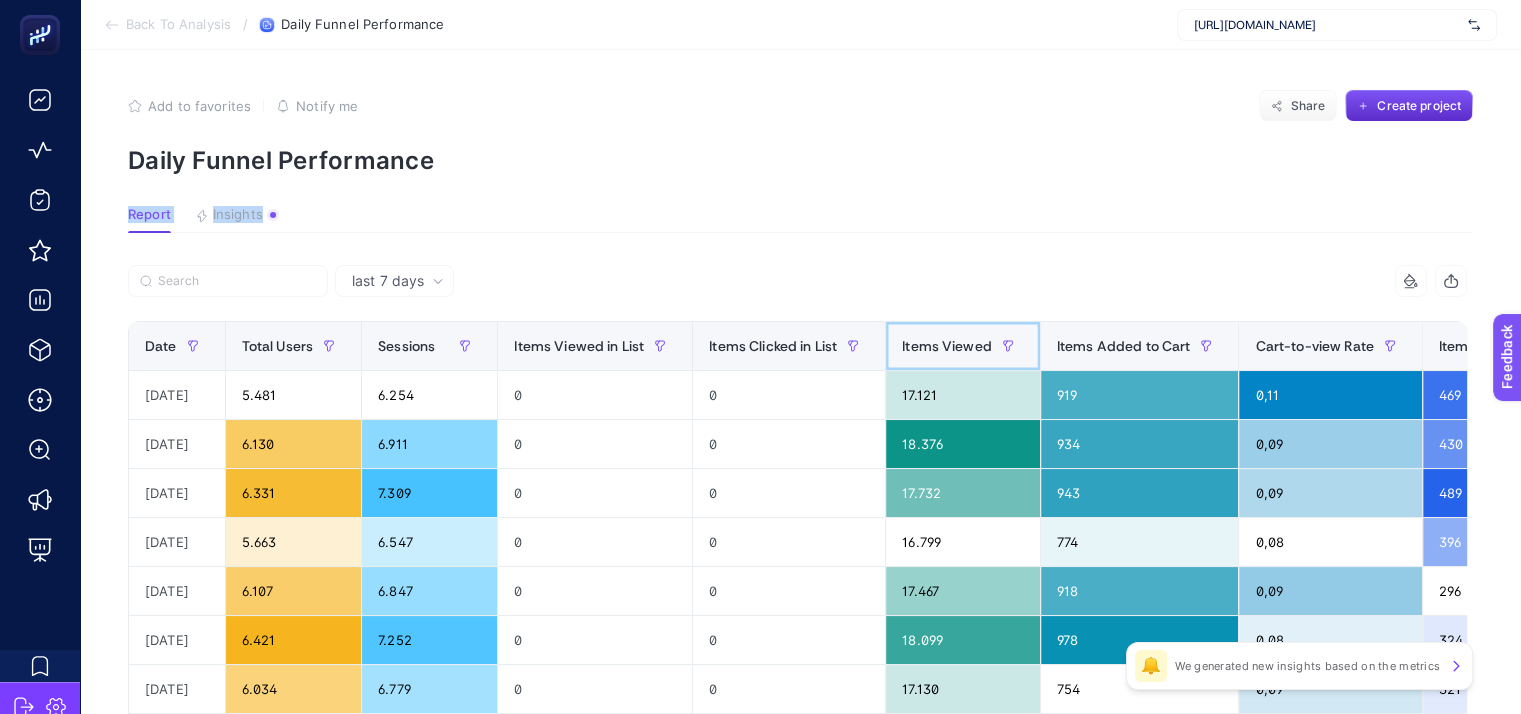 click on "Items Viewed" 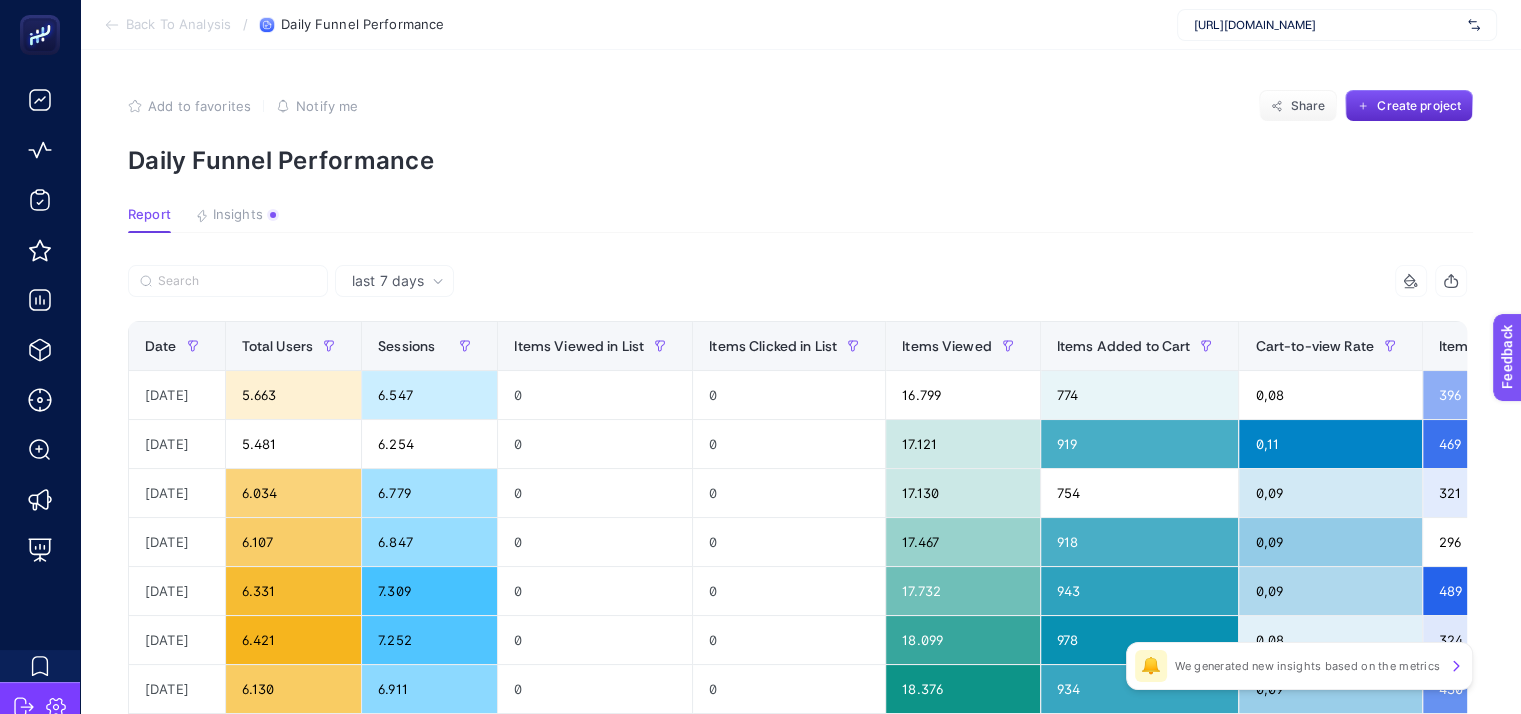 click on "Report Insights  We generated new insights based on the metrics" at bounding box center [800, 220] 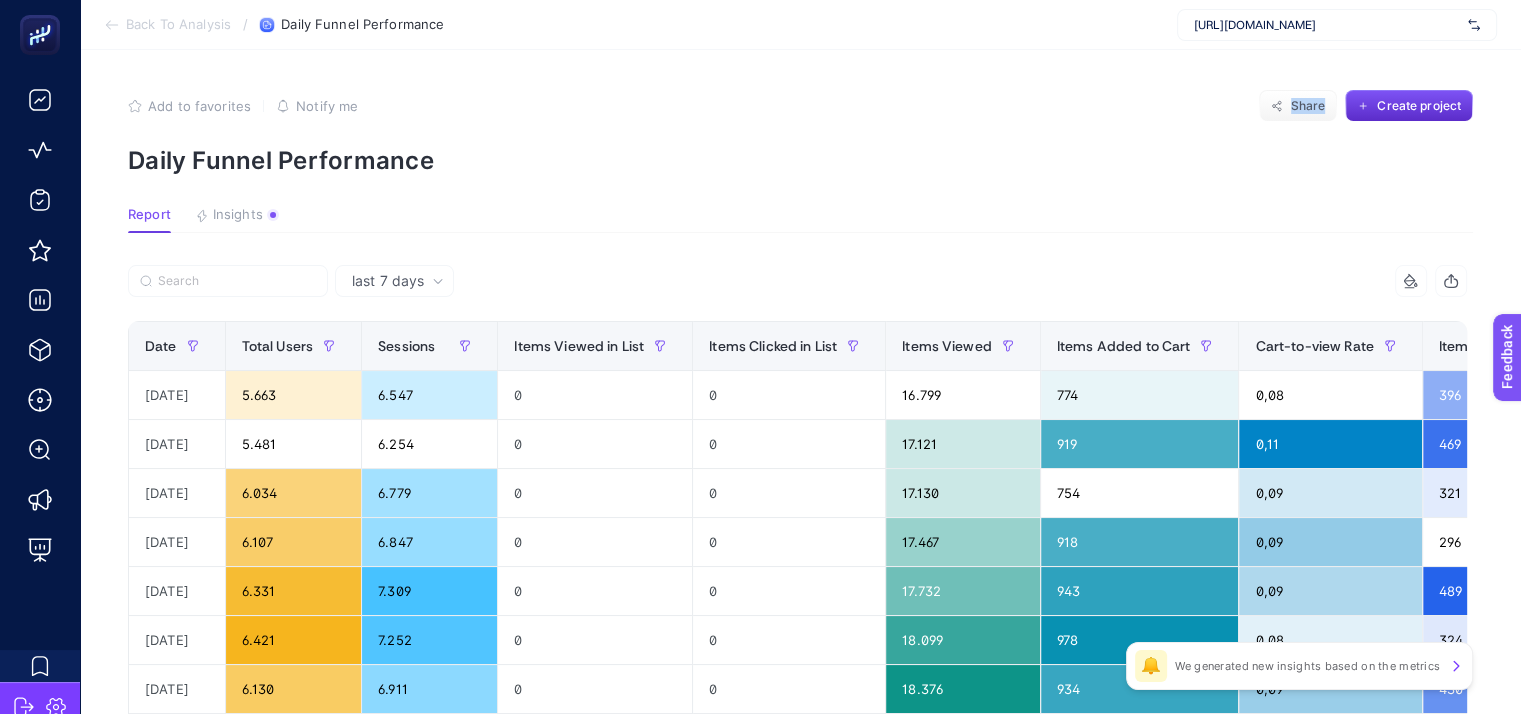 click on "Add to favorites false Notify me Share Create project" at bounding box center (800, 106) 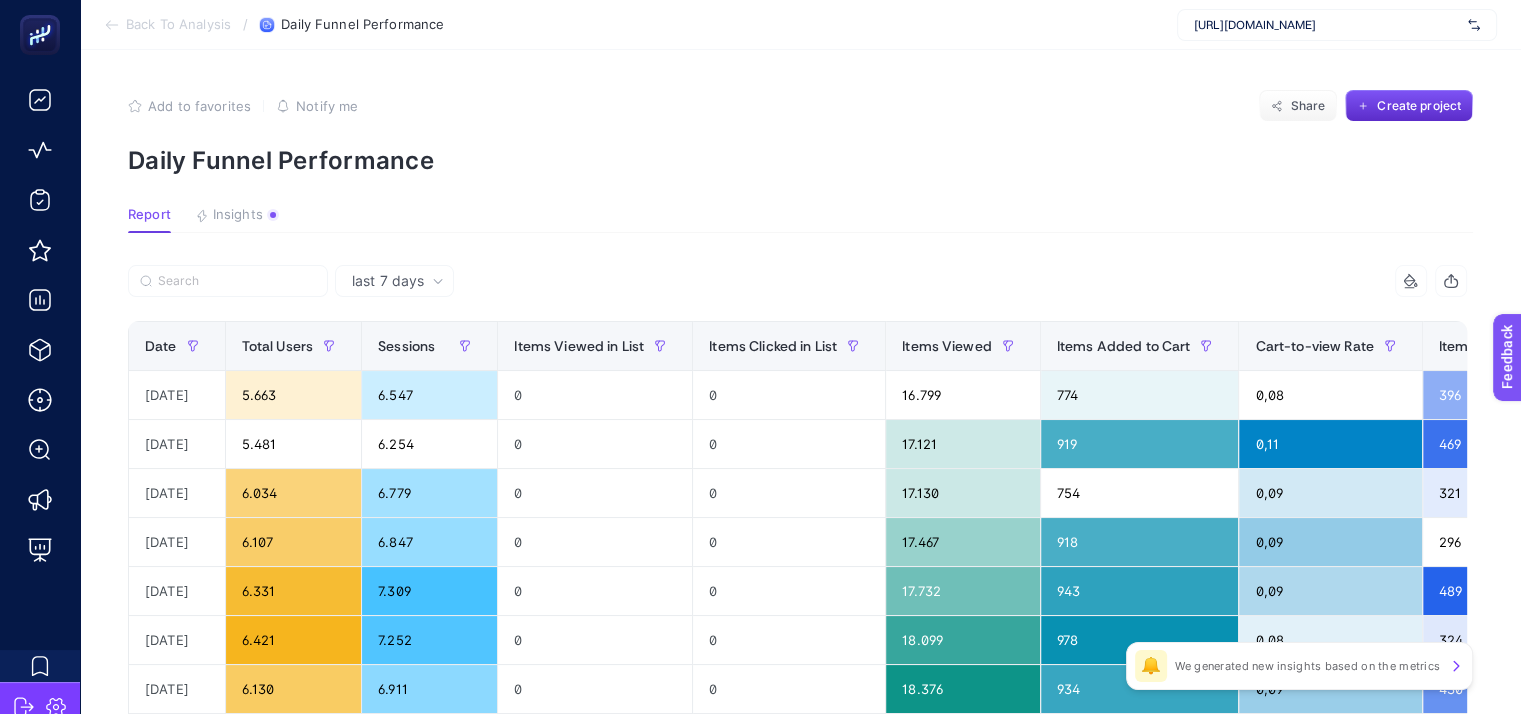 drag, startPoint x: 1007, startPoint y: 249, endPoint x: 916, endPoint y: 95, distance: 178.87706 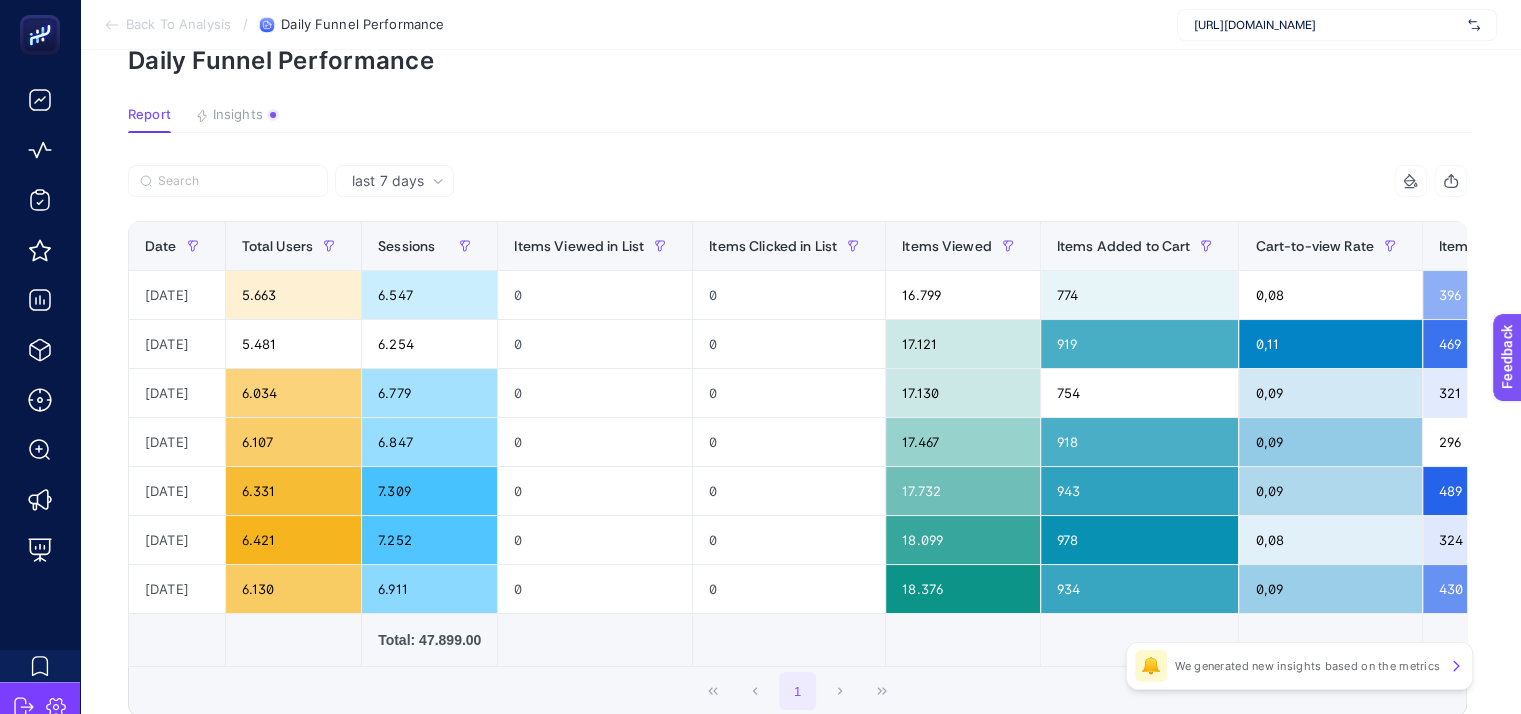 scroll, scrollTop: 0, scrollLeft: 0, axis: both 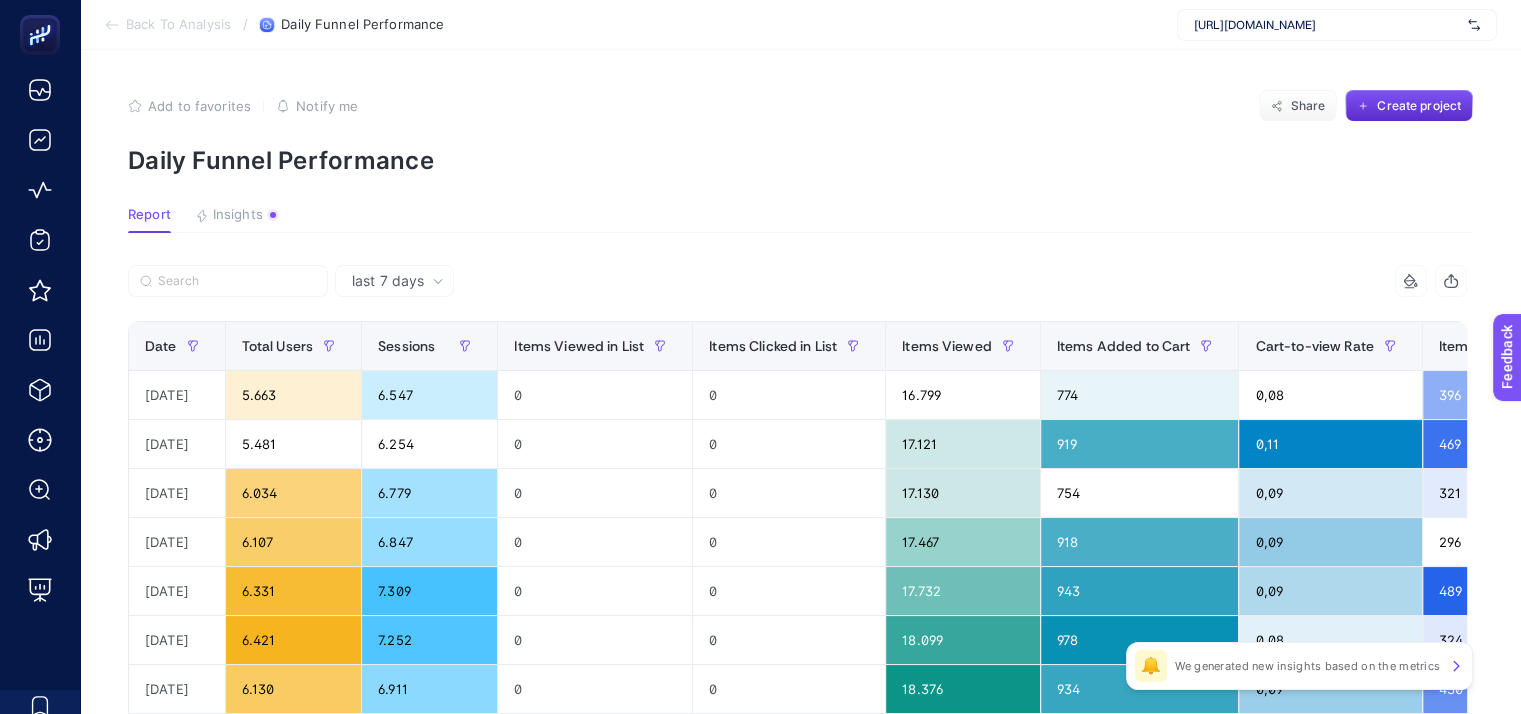 click on "Add to favorites false Notify me Share Create project Daily Funnel Performance" at bounding box center [800, 132] 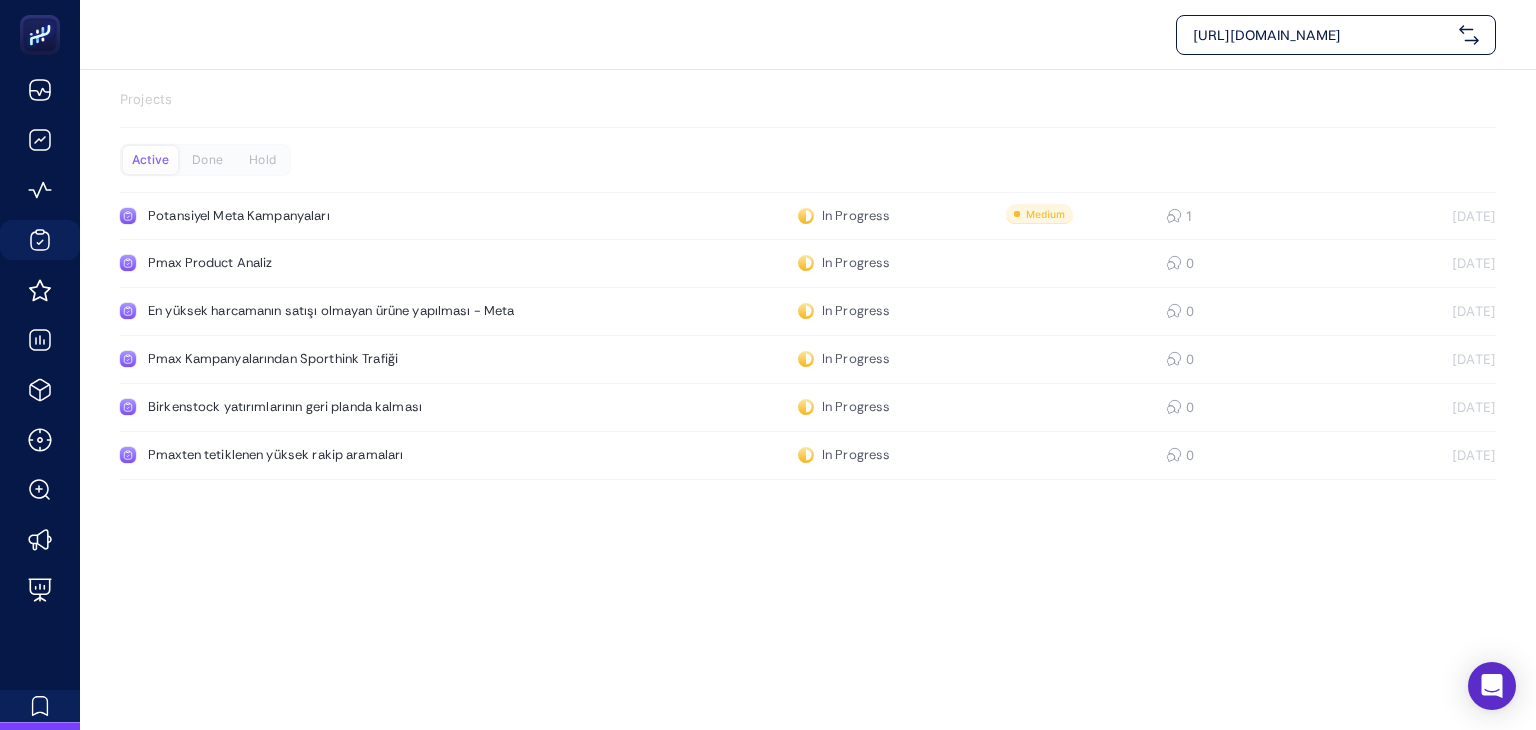 scroll, scrollTop: 0, scrollLeft: 0, axis: both 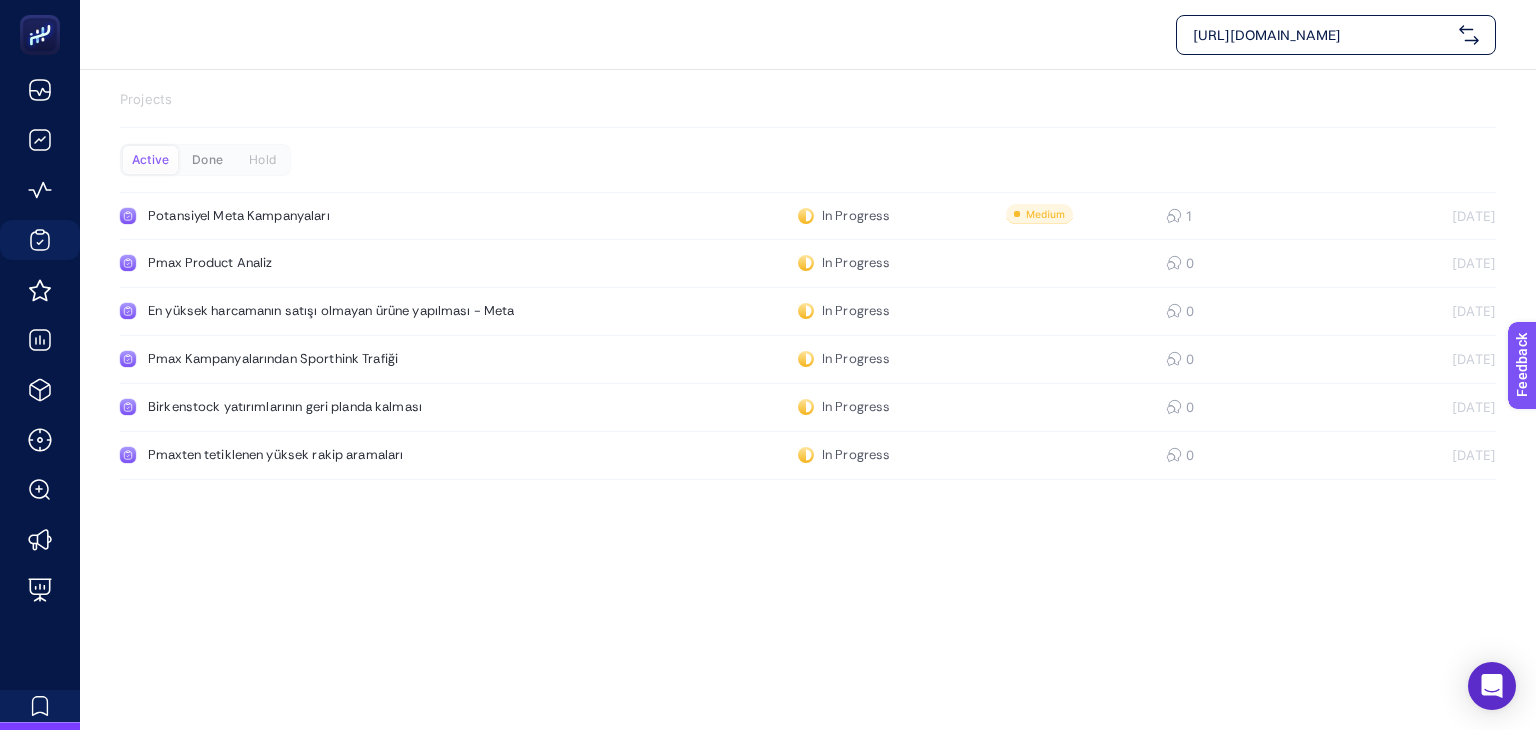 click on "Done" 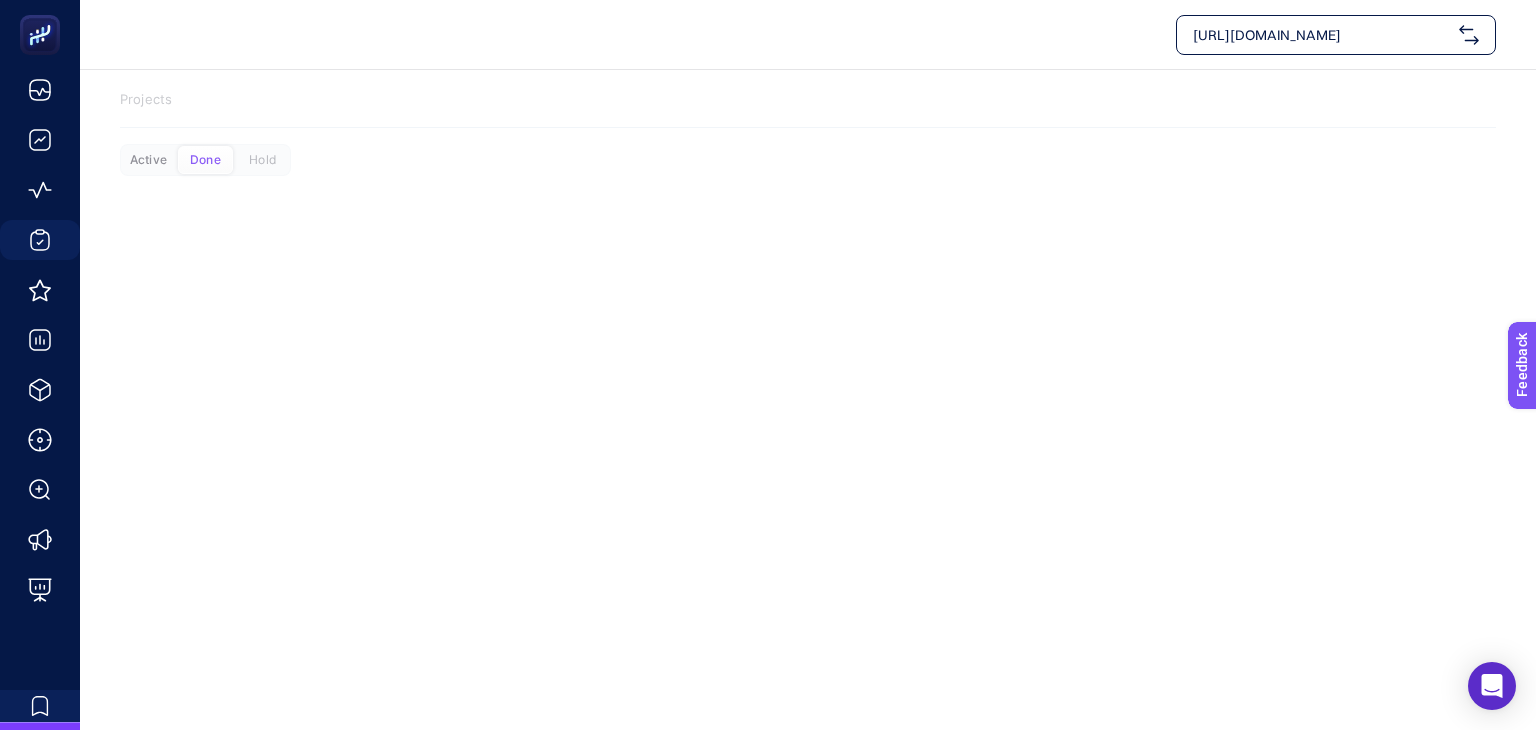 click on "Active" 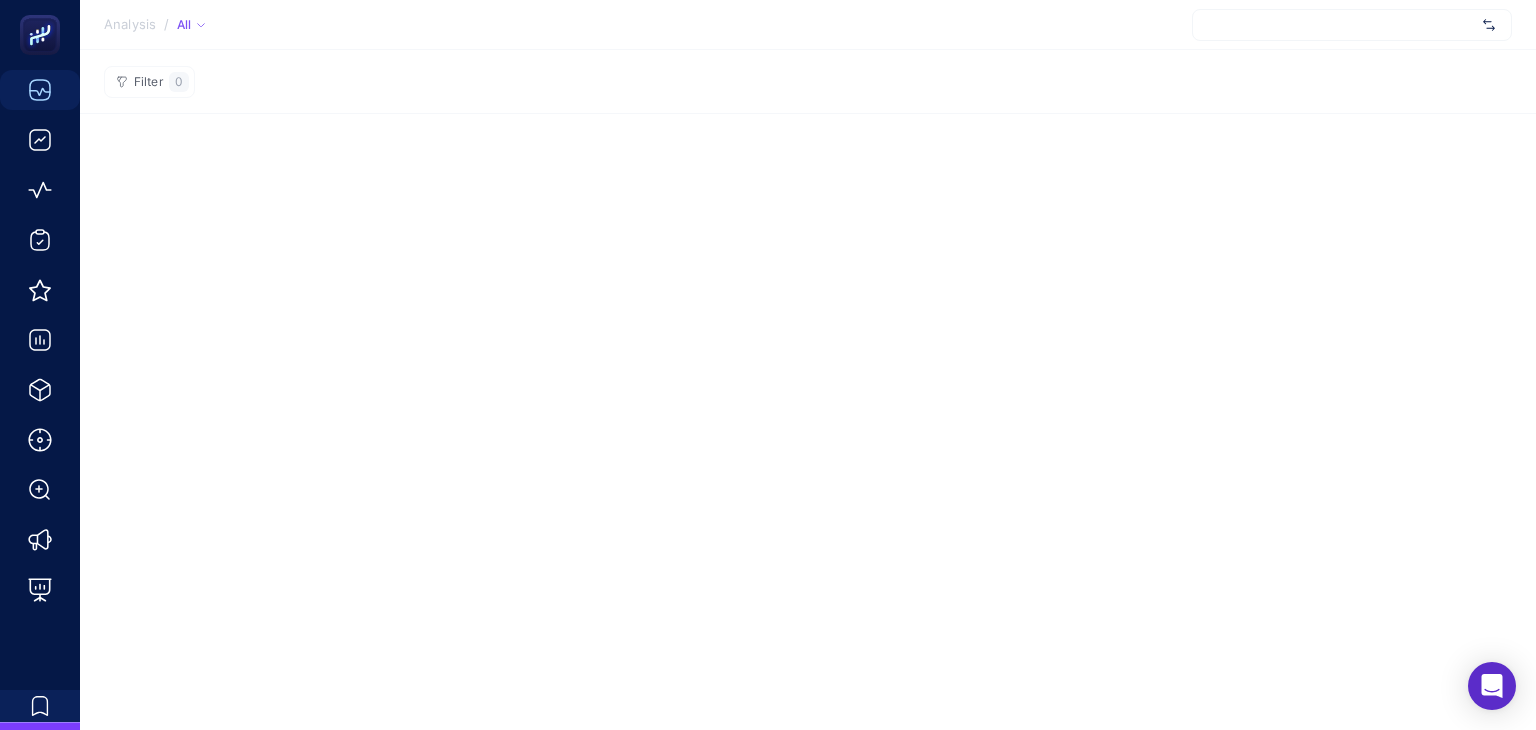 scroll, scrollTop: 0, scrollLeft: 0, axis: both 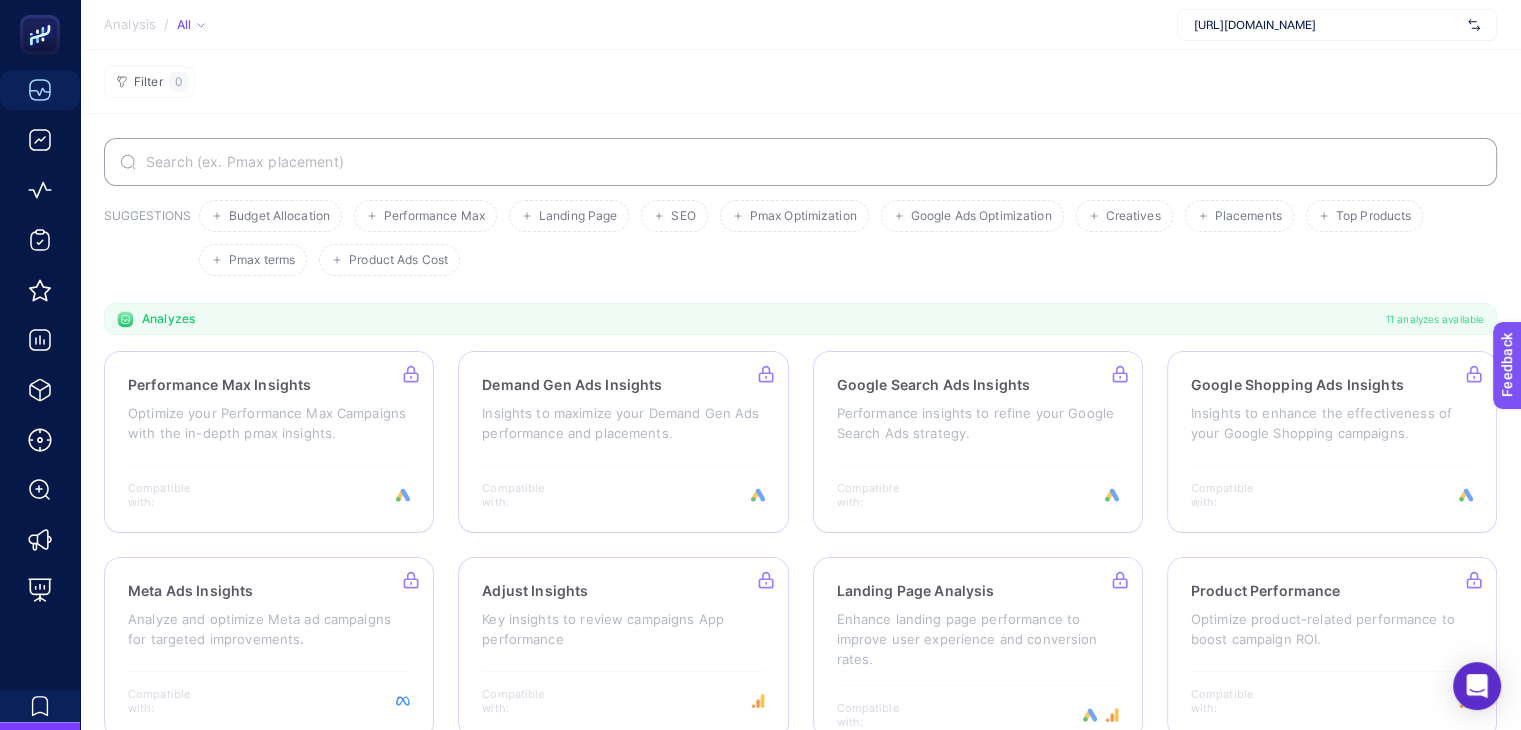 click on "Analyzes 11 analyzes available" at bounding box center [800, 319] 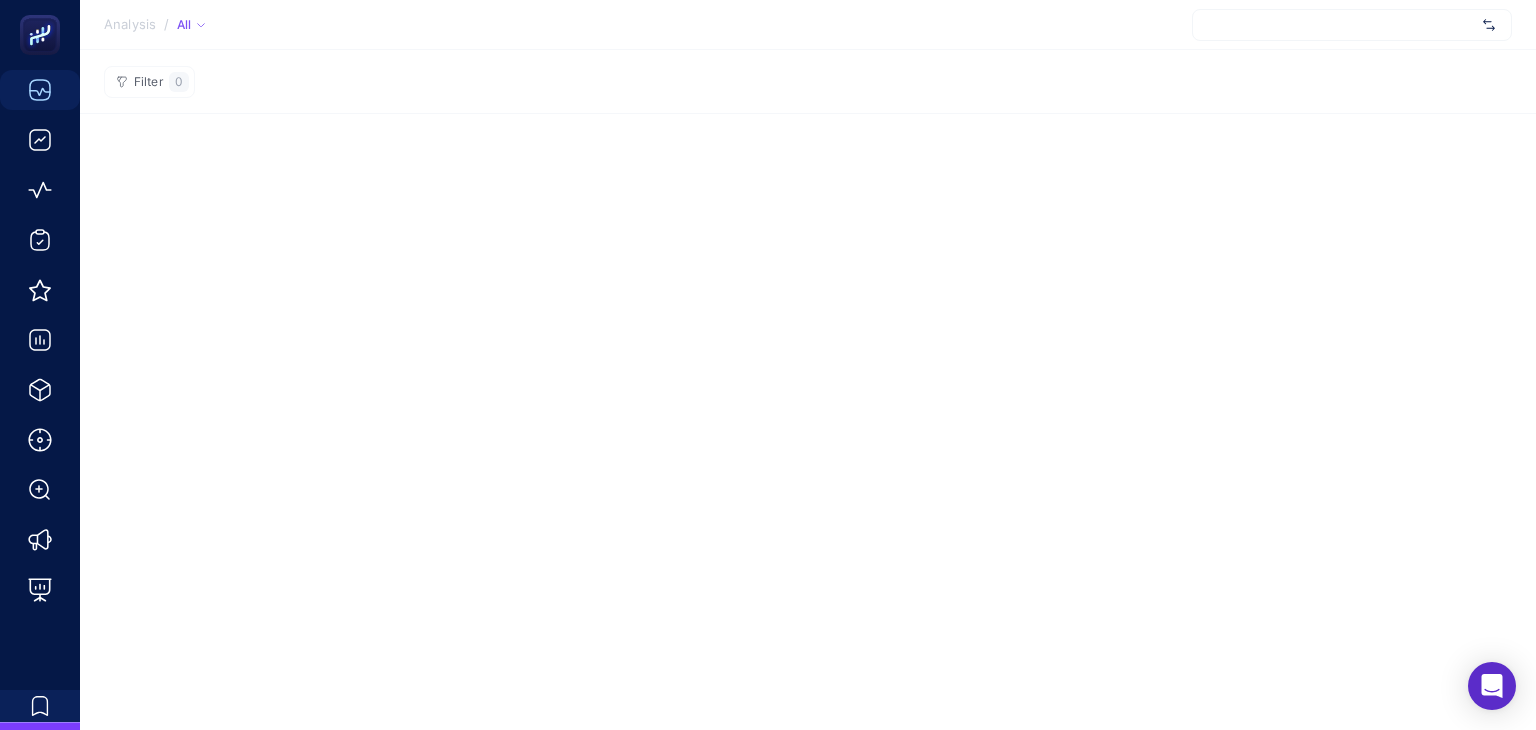 scroll, scrollTop: 0, scrollLeft: 0, axis: both 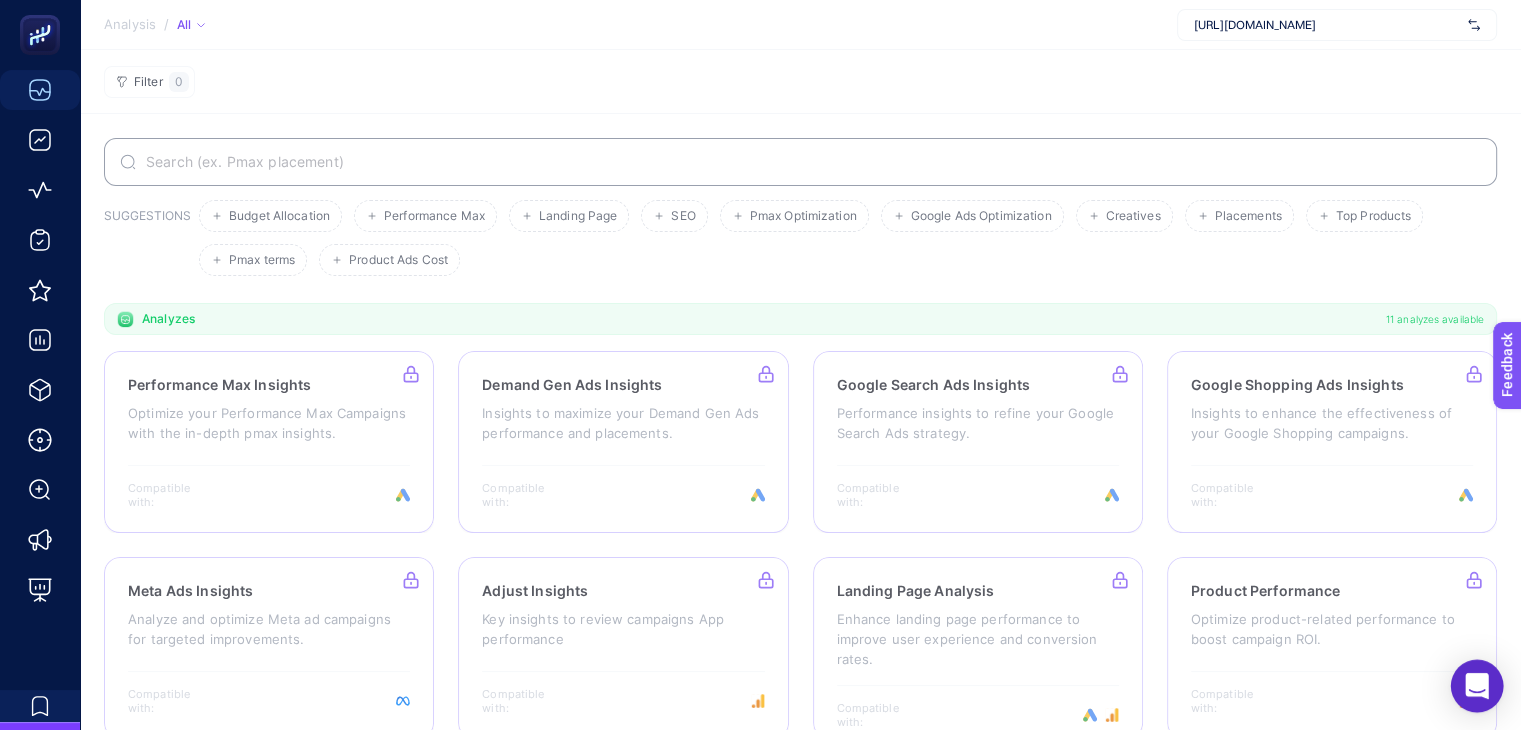 click at bounding box center (1477, 686) 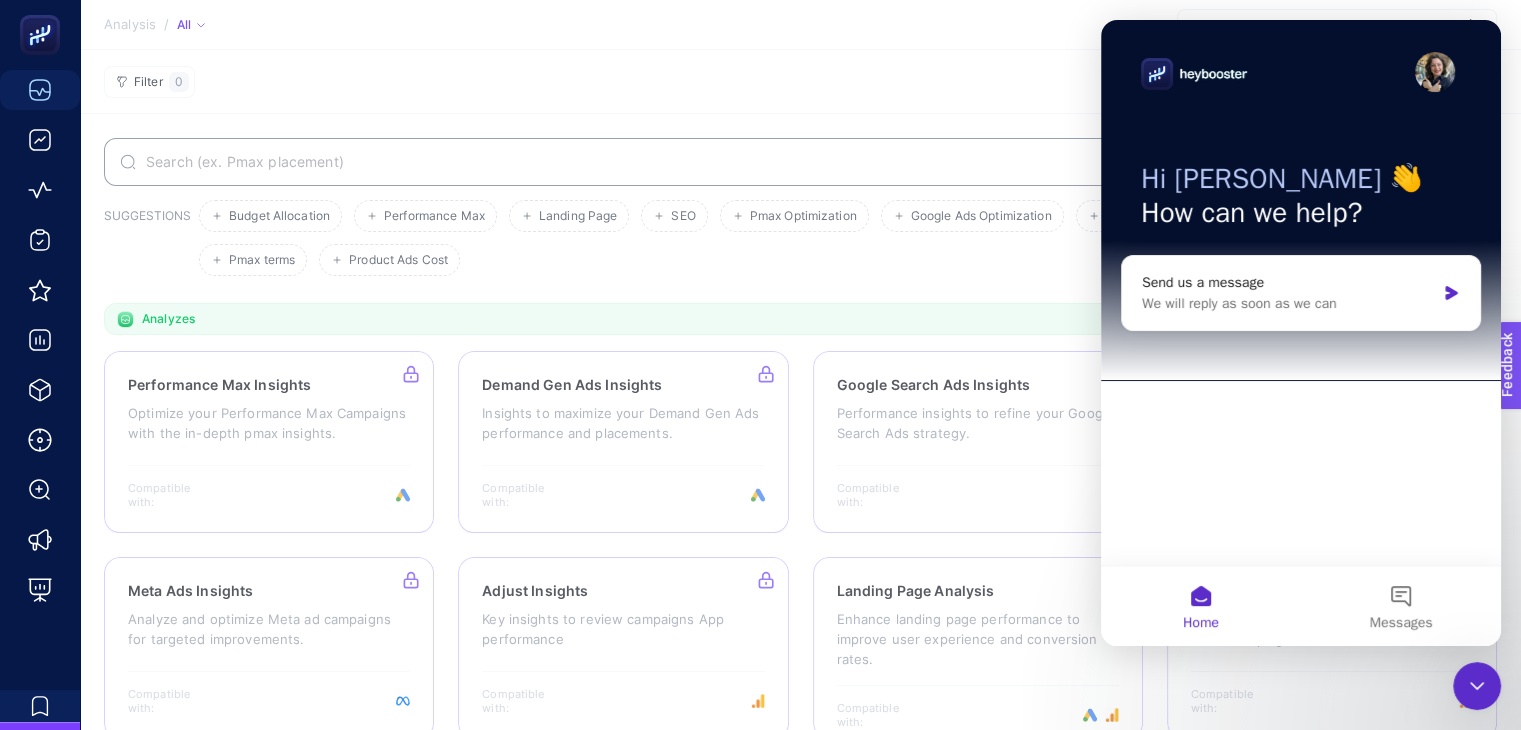 scroll, scrollTop: 0, scrollLeft: 0, axis: both 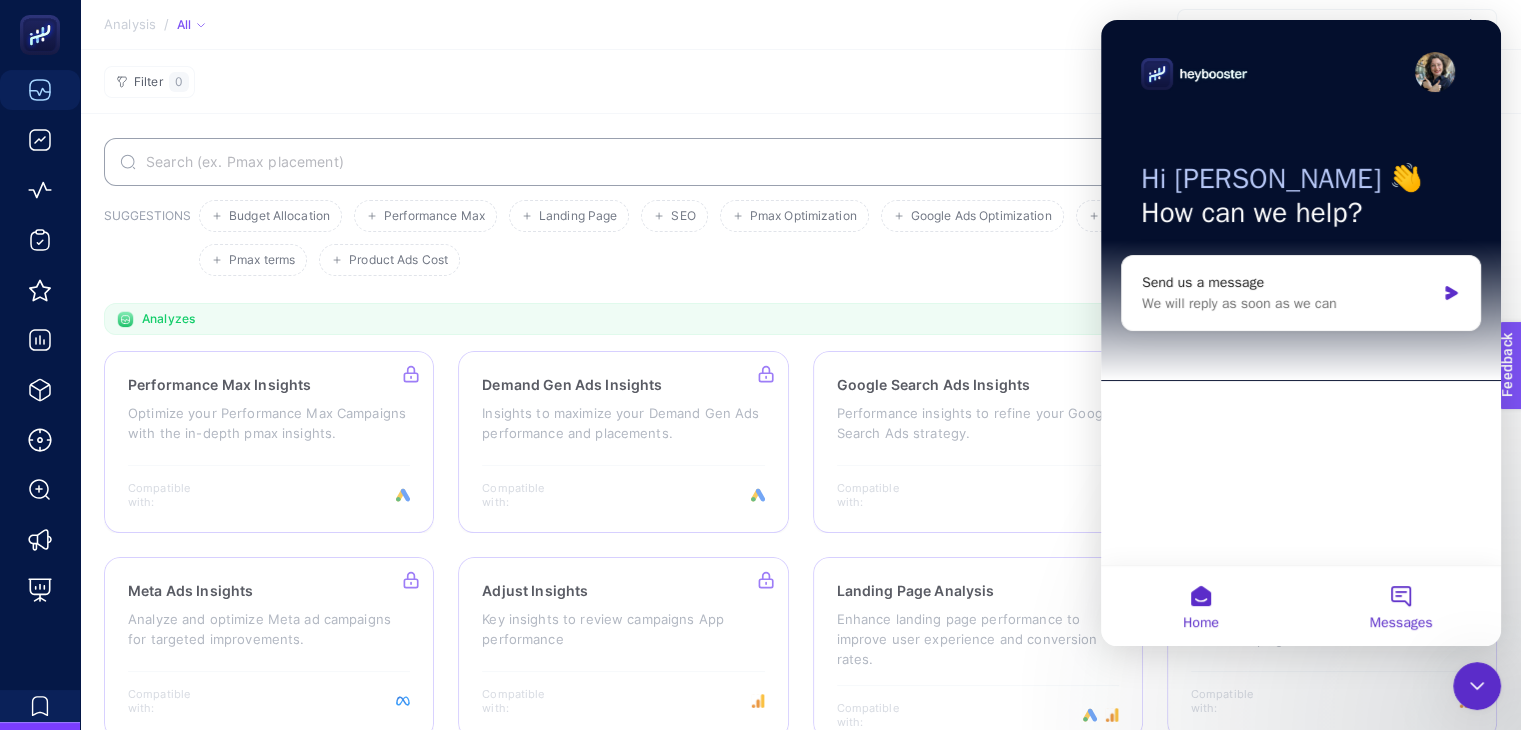click on "Messages" at bounding box center (1401, 606) 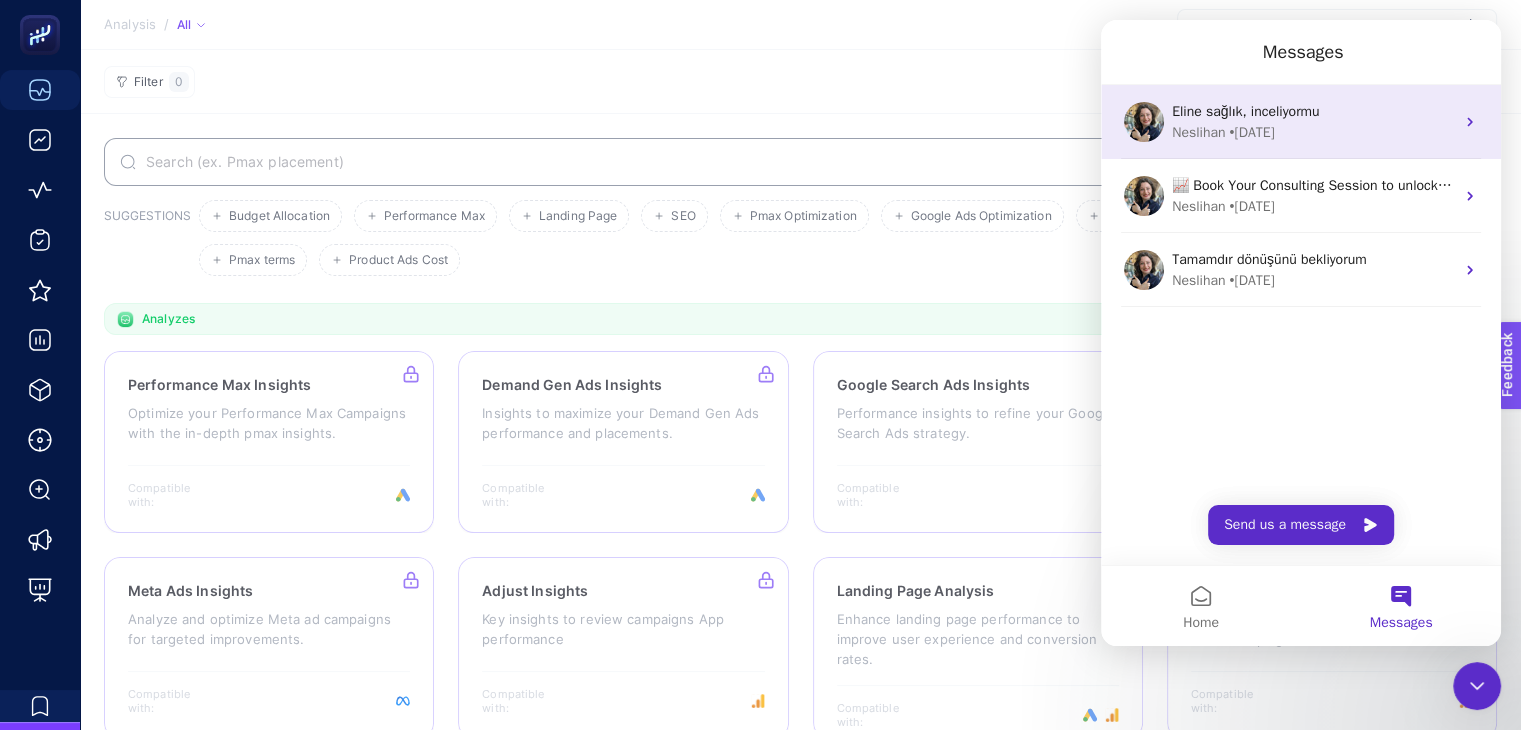 click on "•  [DATE]" at bounding box center (1251, 132) 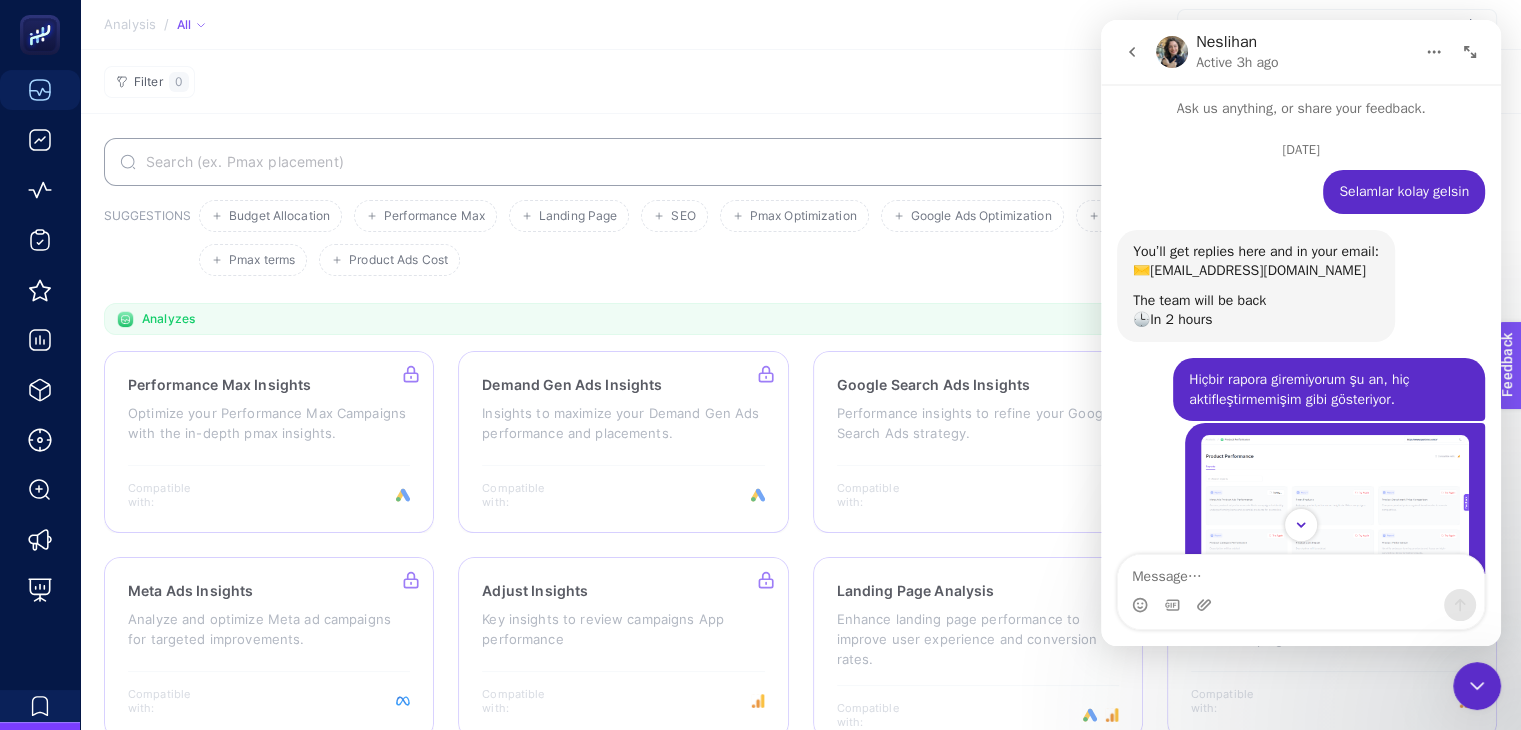 scroll, scrollTop: 0, scrollLeft: 0, axis: both 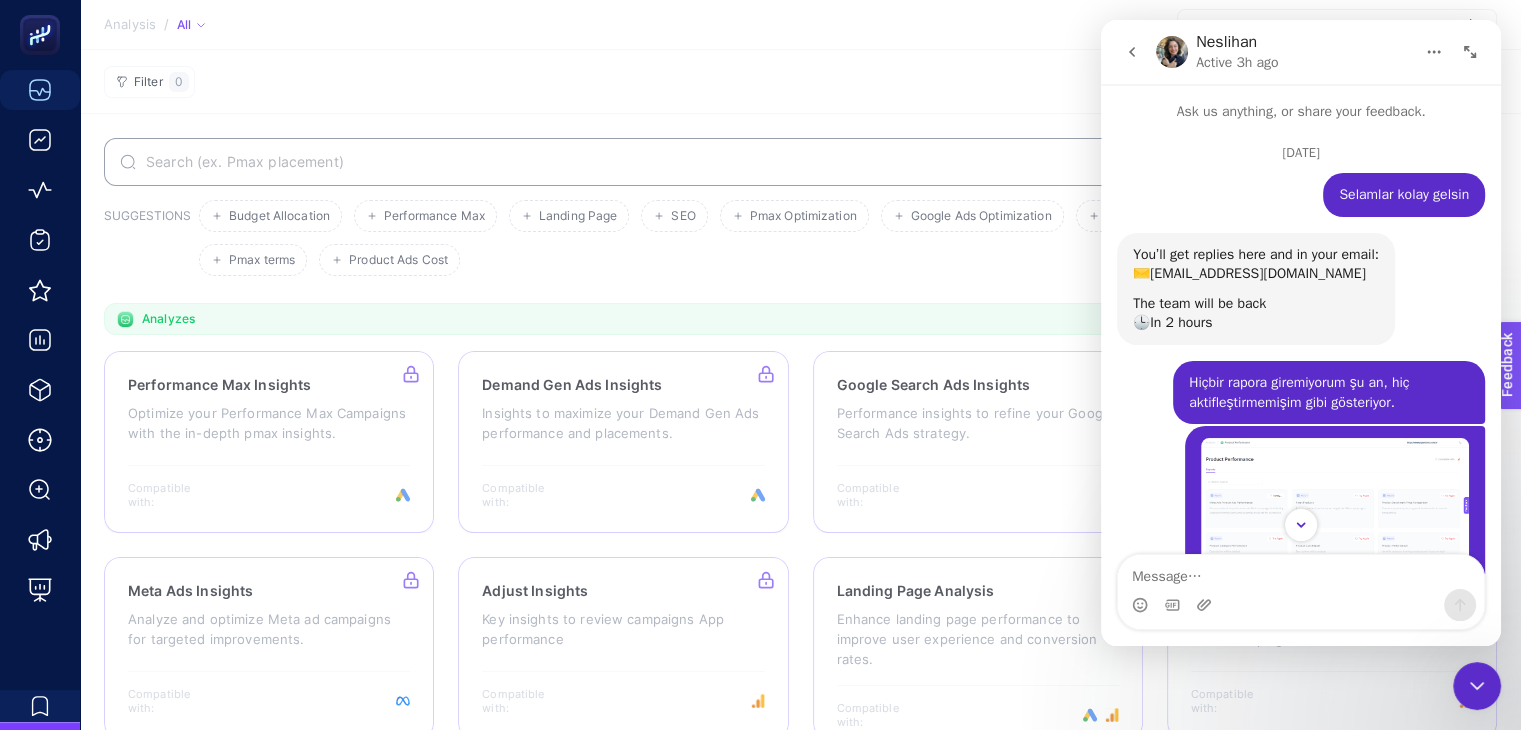 click on "Neslihan Active 3h ago" at bounding box center (1301, 52) 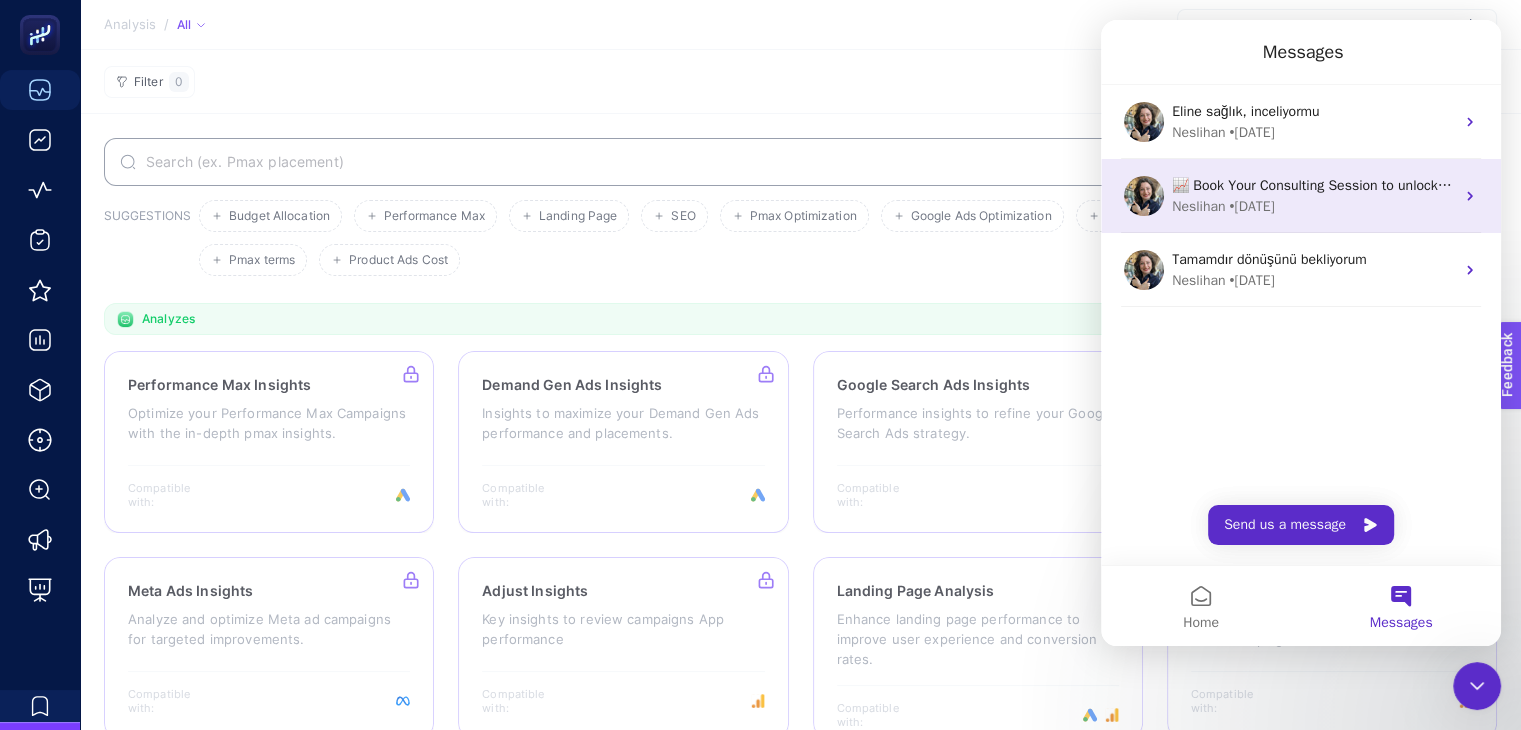 click on "•  1w ago" at bounding box center (1251, 206) 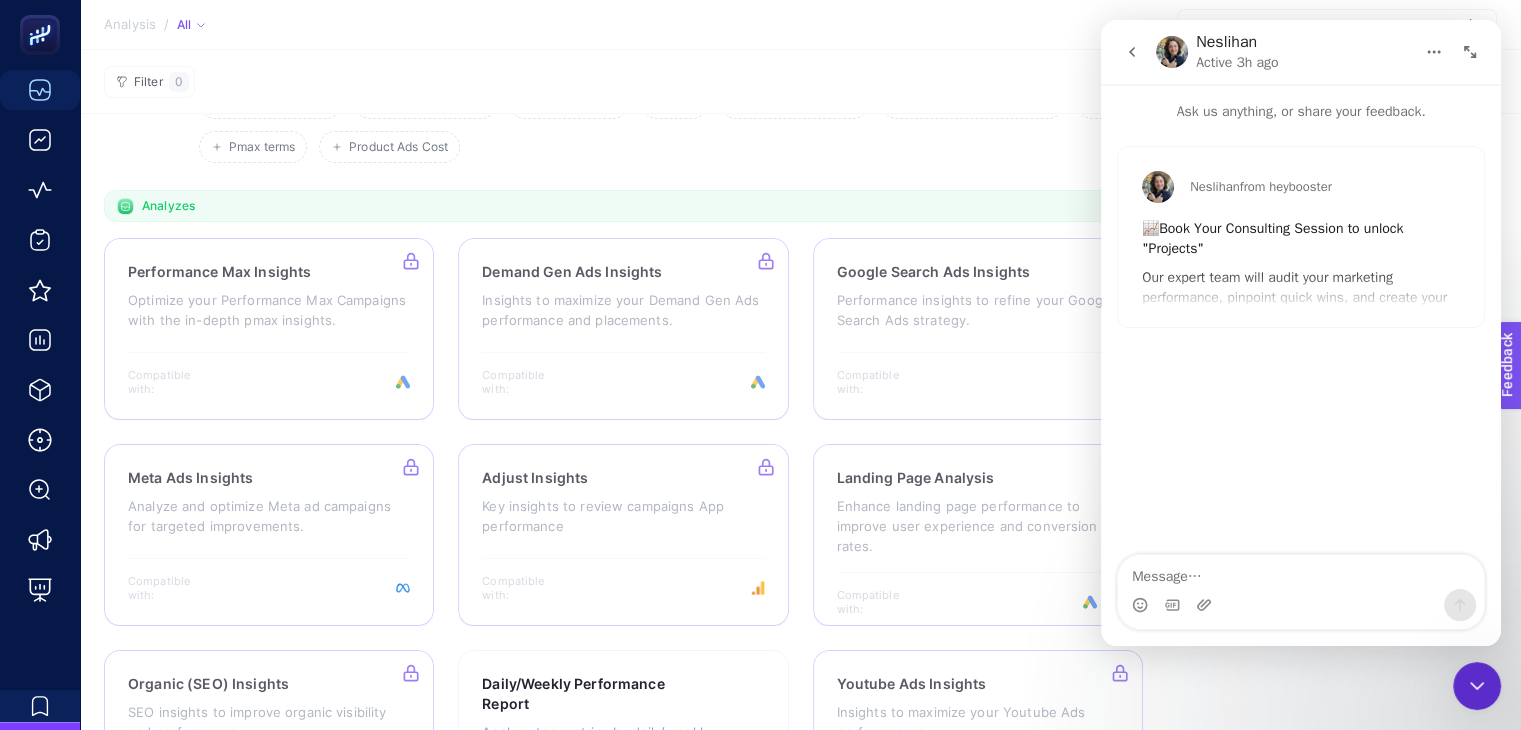 scroll, scrollTop: 0, scrollLeft: 0, axis: both 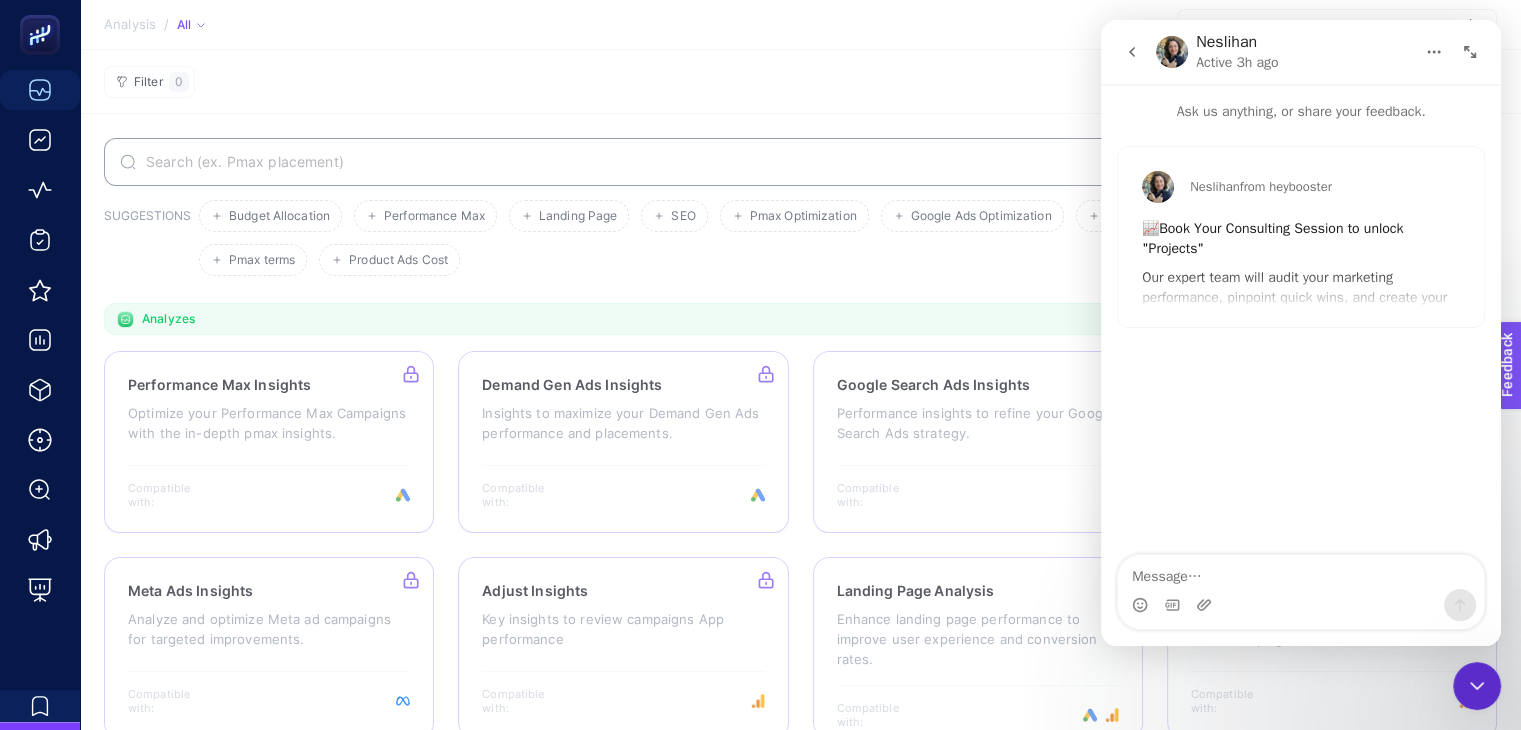 click at bounding box center [1132, 52] 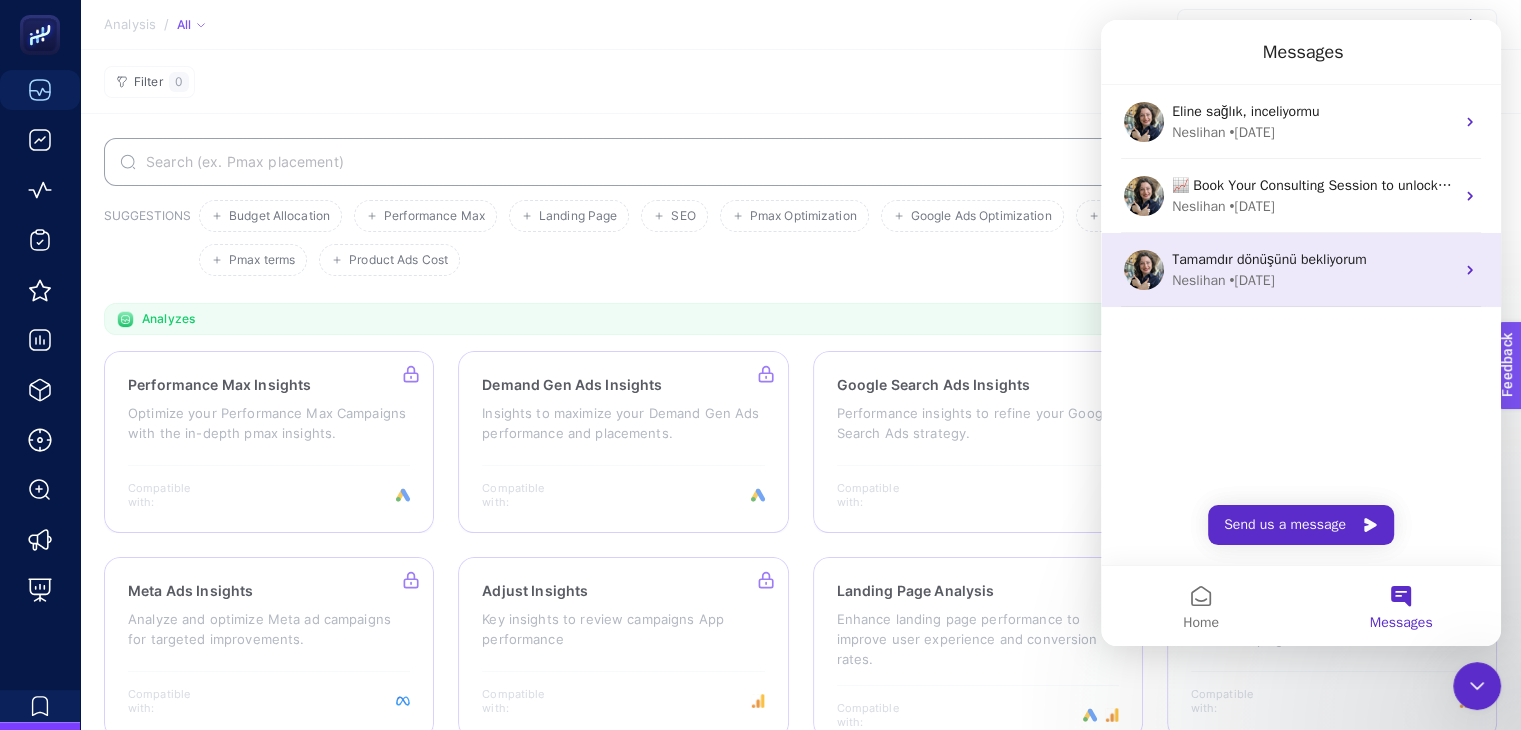 click on "Tamamdır dönüşünü bekliyorum Neslihan •  2w ago" at bounding box center (1301, 270) 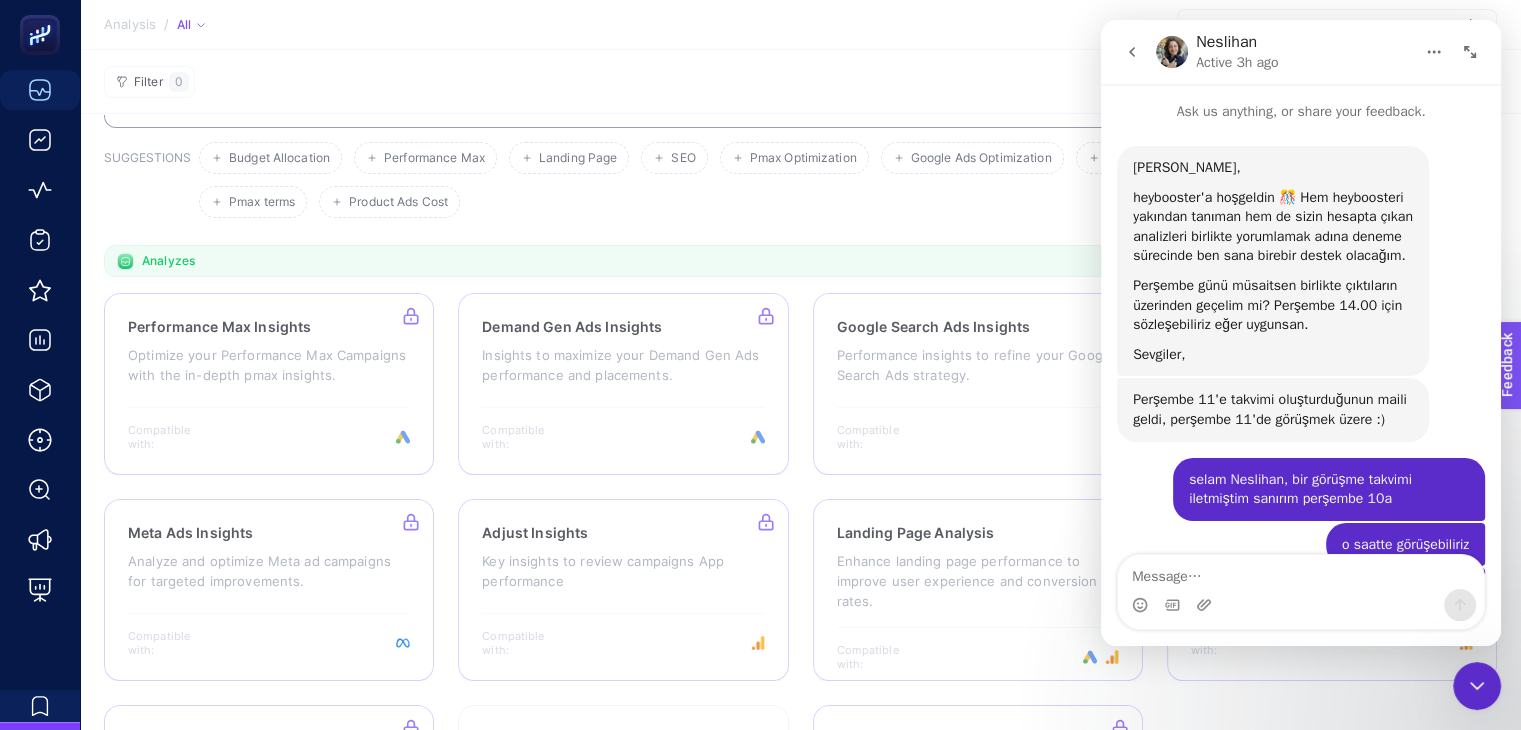 scroll, scrollTop: 100, scrollLeft: 0, axis: vertical 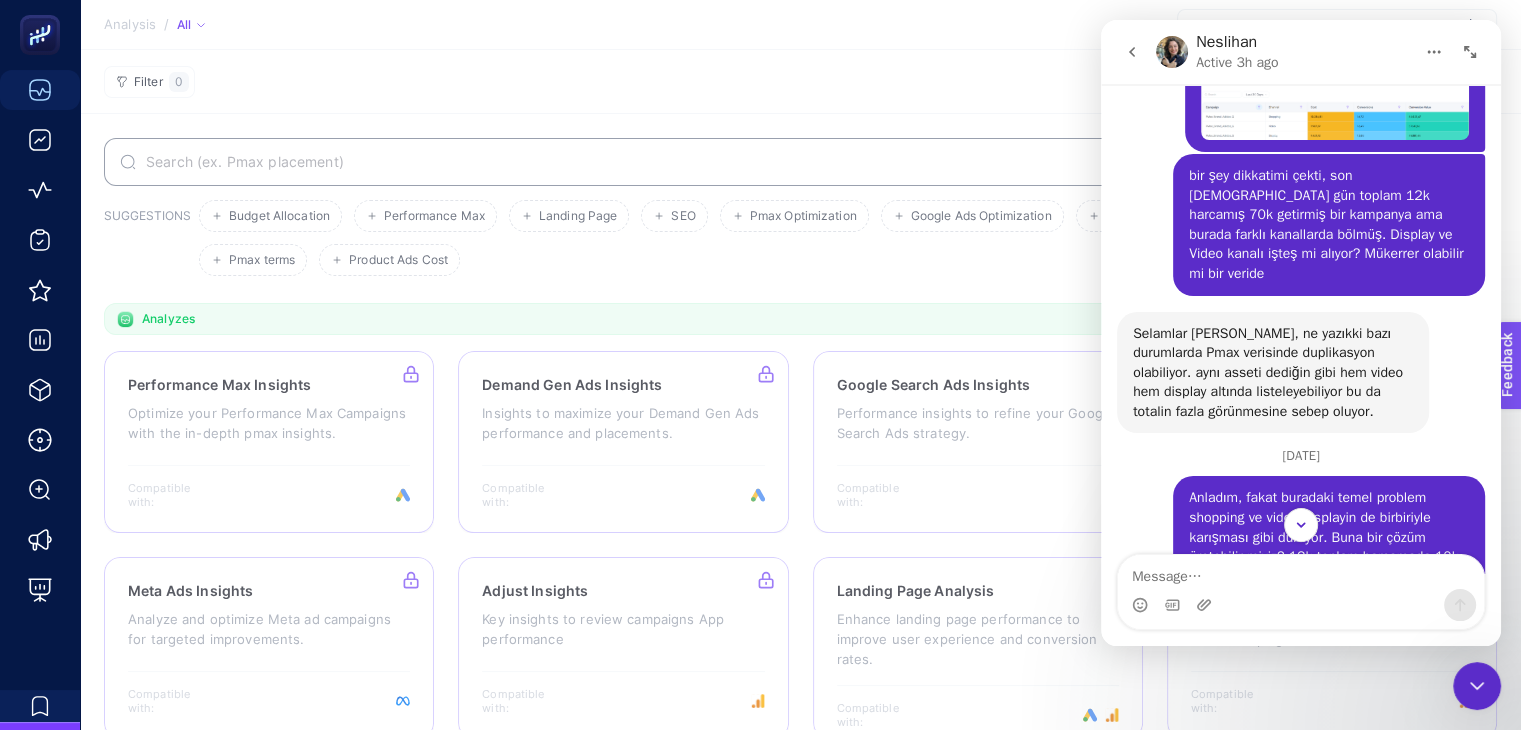 click at bounding box center (1335, 103) 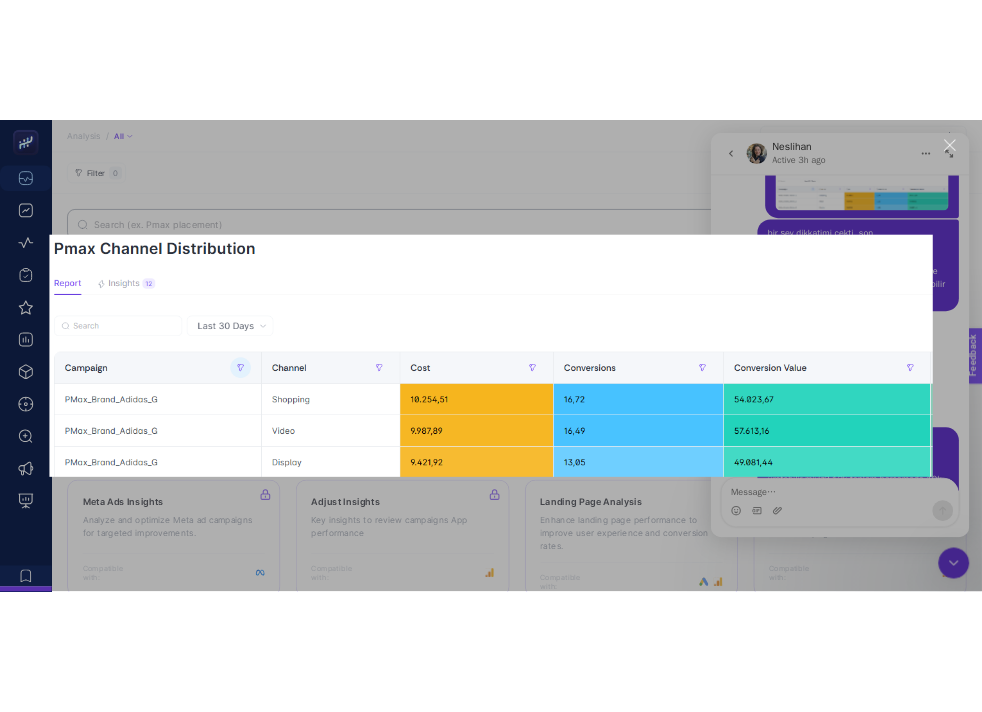 scroll, scrollTop: 0, scrollLeft: 0, axis: both 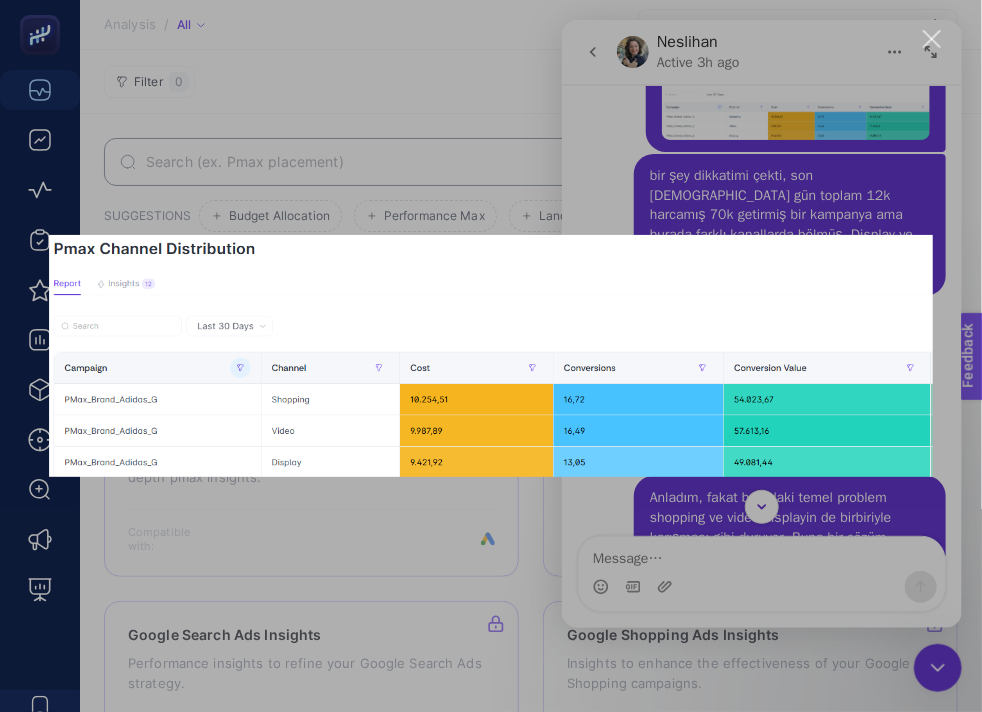 click at bounding box center (491, 356) 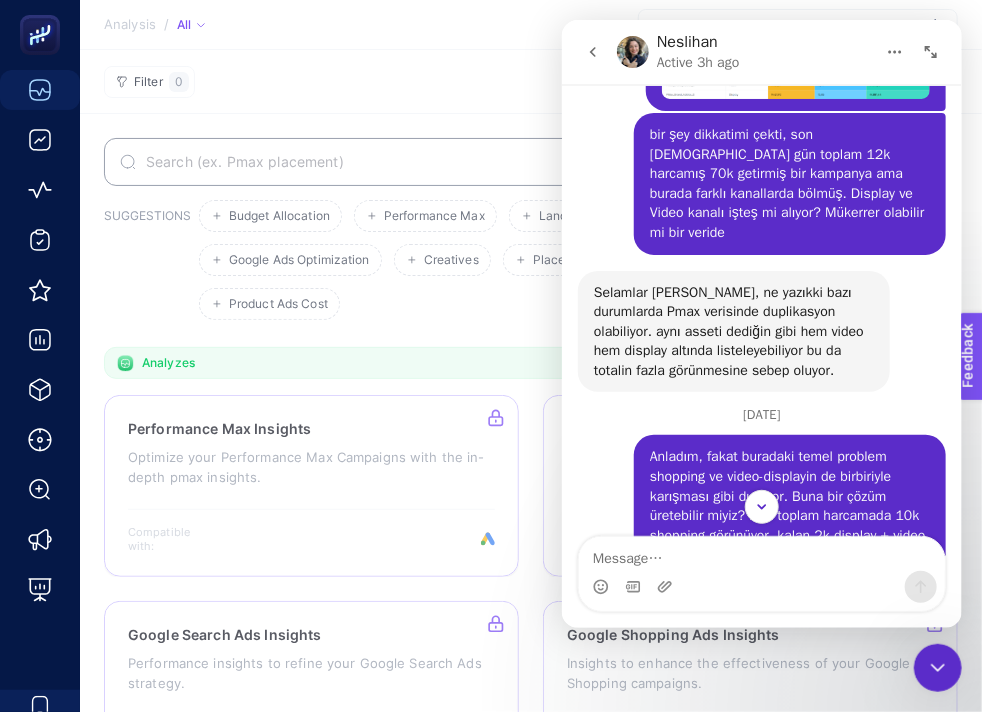 scroll, scrollTop: 1191, scrollLeft: 0, axis: vertical 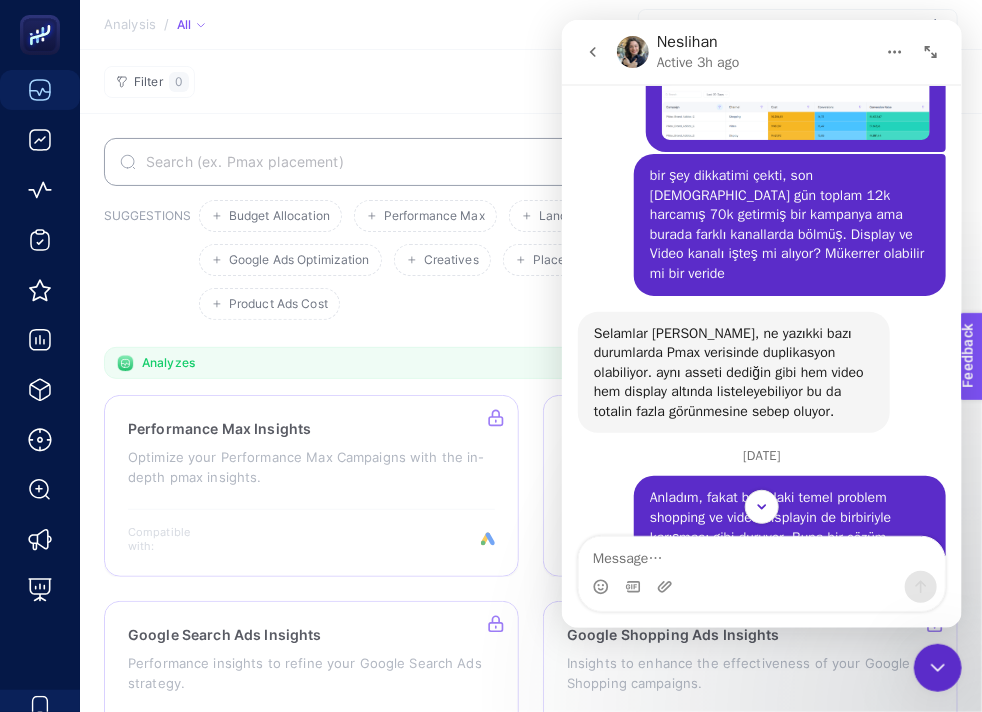 drag, startPoint x: 809, startPoint y: 304, endPoint x: 725, endPoint y: 306, distance: 84.0238 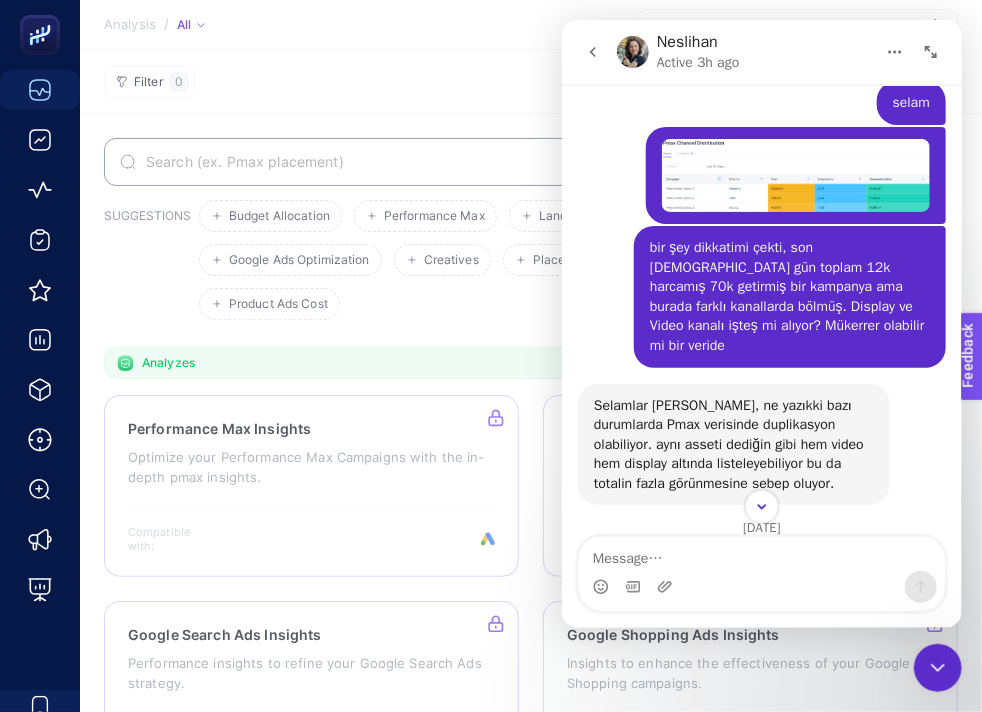 scroll, scrollTop: 1091, scrollLeft: 0, axis: vertical 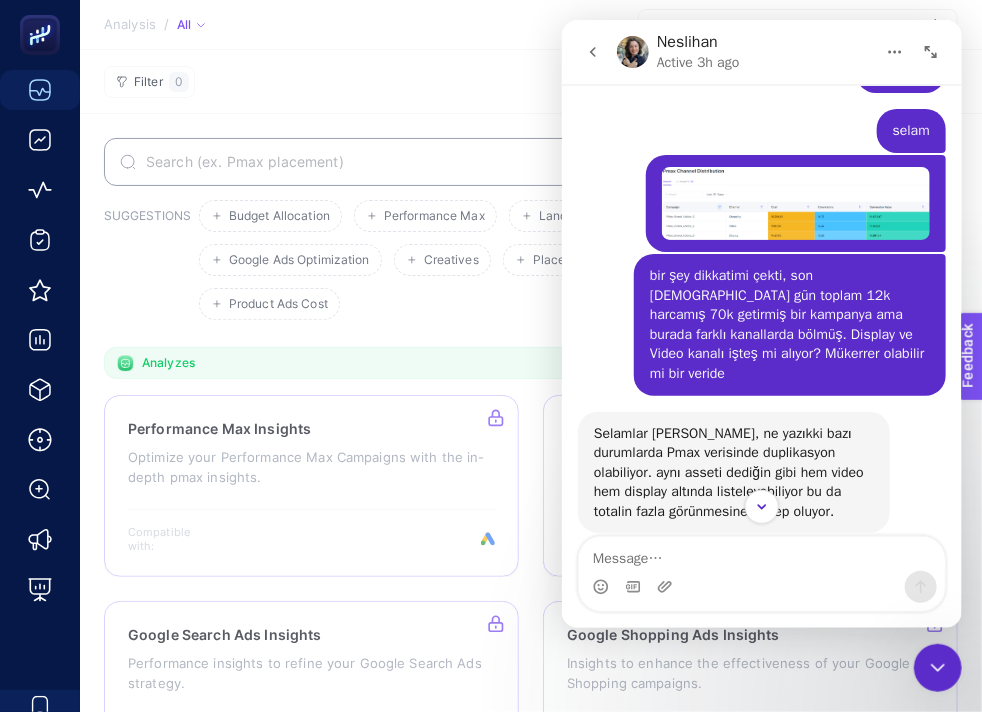 drag, startPoint x: 813, startPoint y: 340, endPoint x: 717, endPoint y: 356, distance: 97.3242 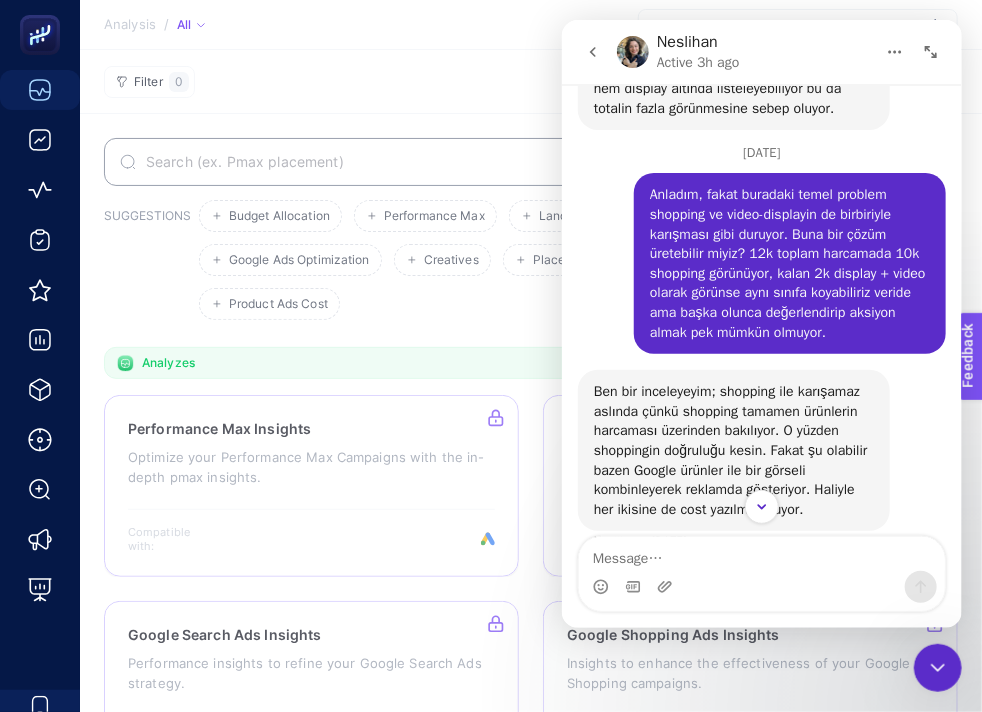 scroll, scrollTop: 1608, scrollLeft: 0, axis: vertical 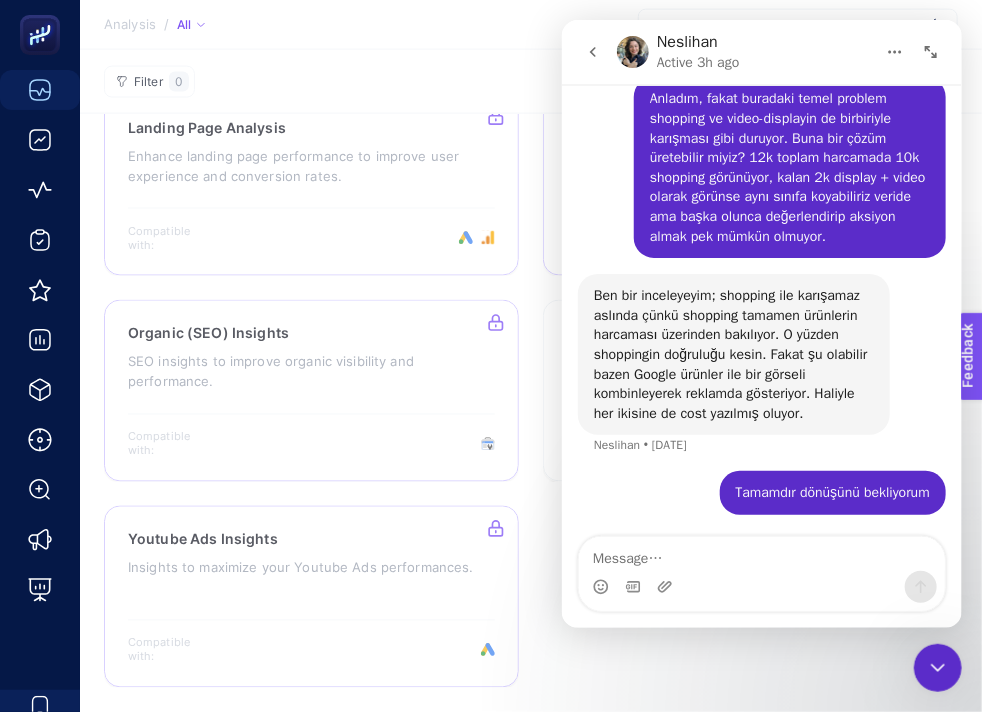 drag, startPoint x: 823, startPoint y: 373, endPoint x: 753, endPoint y: 392, distance: 72.53275 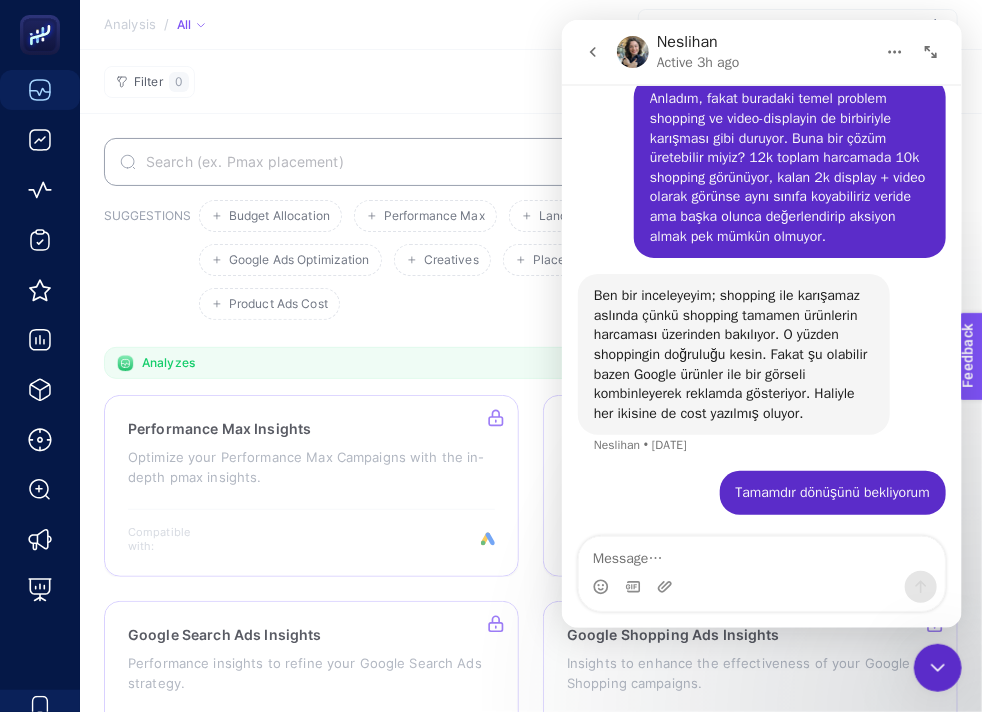 scroll, scrollTop: 0, scrollLeft: 0, axis: both 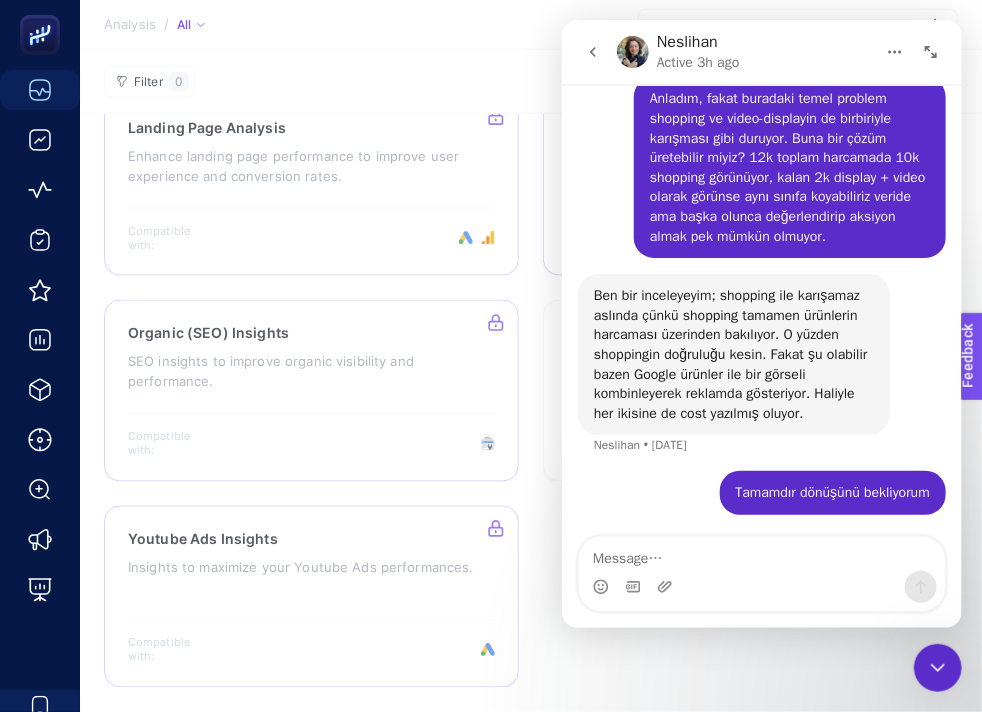 drag, startPoint x: 844, startPoint y: 323, endPoint x: 789, endPoint y: 332, distance: 55.7315 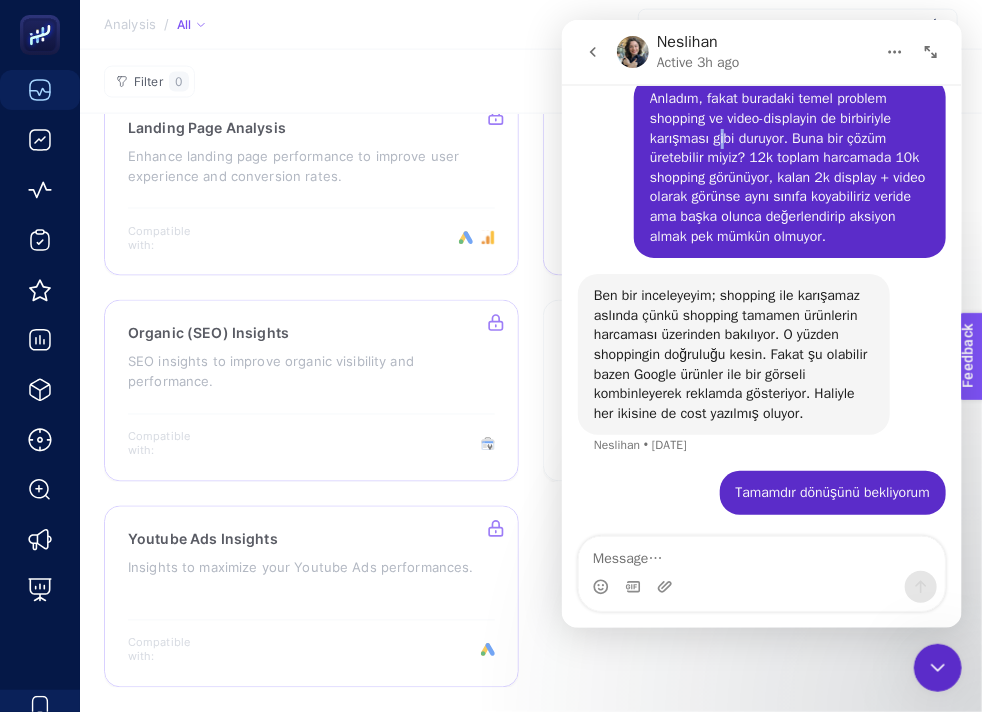 drag, startPoint x: 741, startPoint y: 149, endPoint x: 709, endPoint y: 137, distance: 34.176014 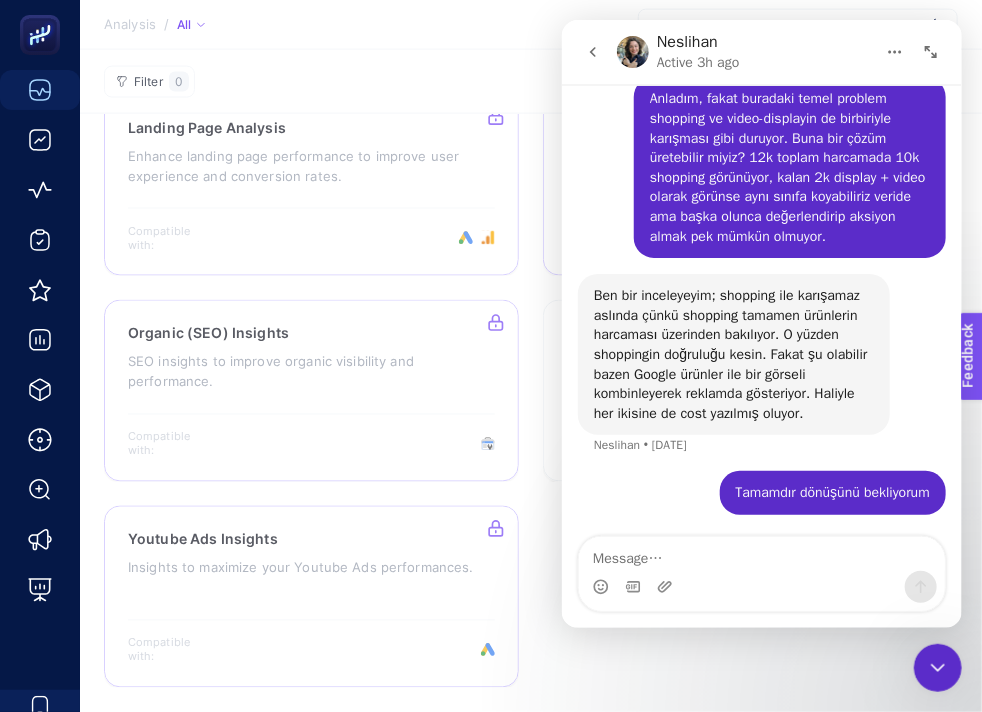 drag, startPoint x: 853, startPoint y: 328, endPoint x: 789, endPoint y: 338, distance: 64.77654 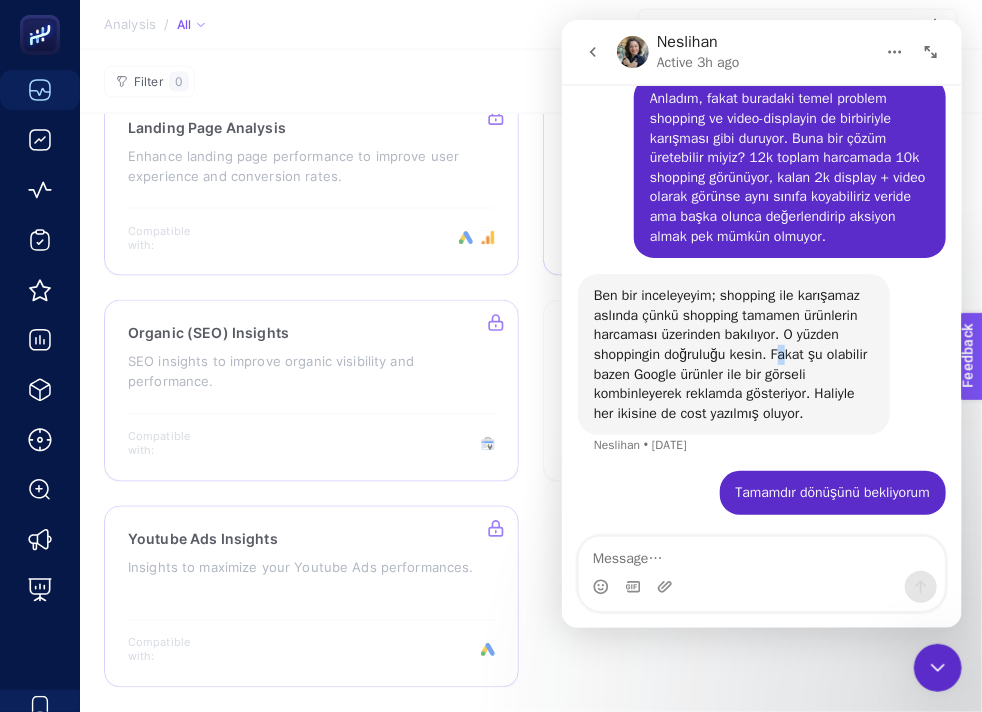 drag, startPoint x: 823, startPoint y: 334, endPoint x: 784, endPoint y: 351, distance: 42.544094 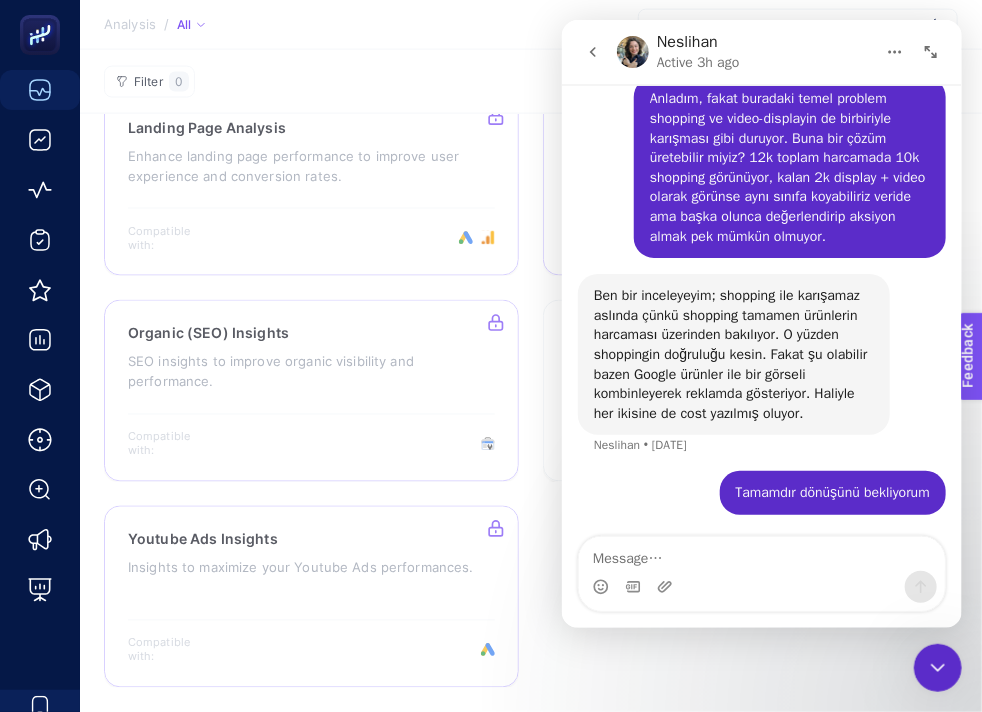 drag, startPoint x: 779, startPoint y: 350, endPoint x: 737, endPoint y: 346, distance: 42.190044 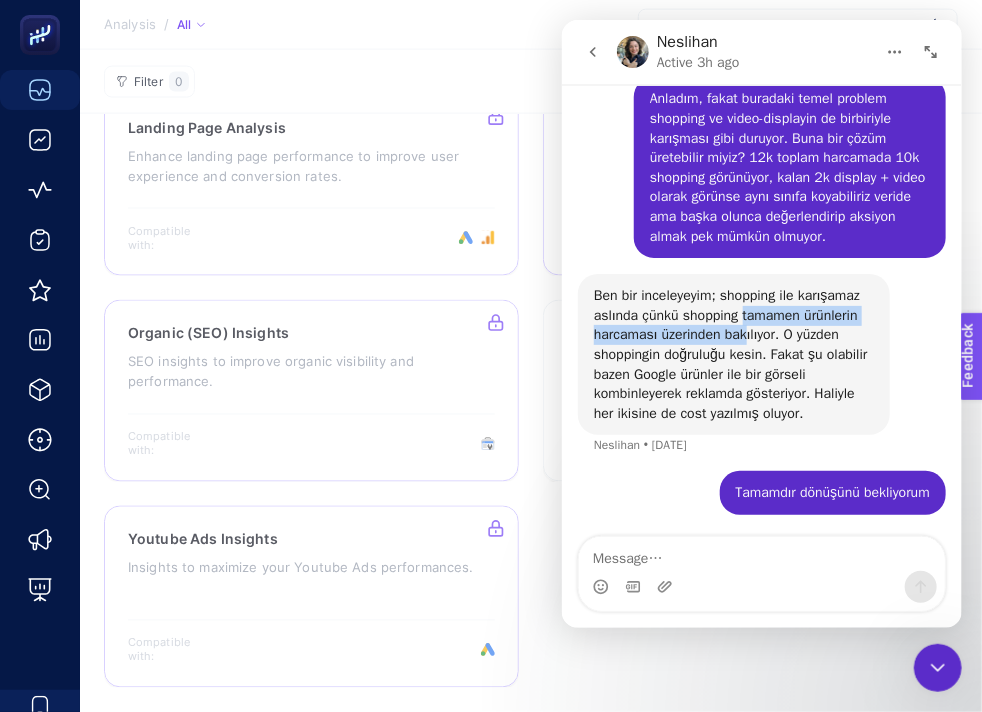 drag, startPoint x: 801, startPoint y: 273, endPoint x: 745, endPoint y: 325, distance: 76.41989 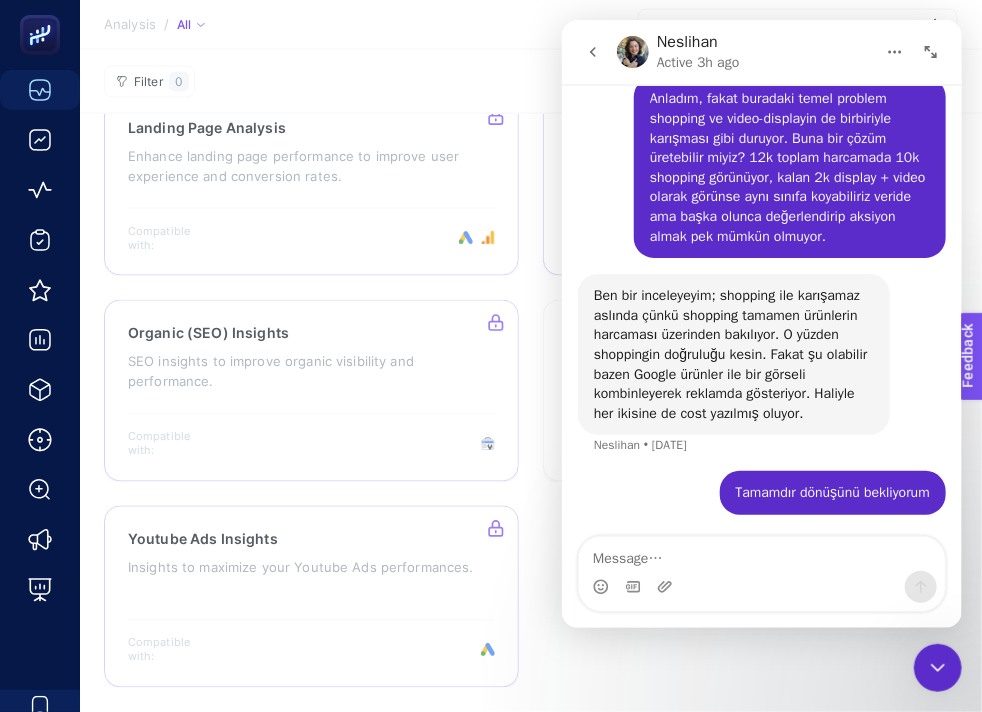 click on "Ben bir inceleyeyim; shopping ile karışamaz aslında çünkü shopping tamamen ürünlerin harcaması üzerinden bakılıyor. O yüzden shoppingin doğruluğu kesin. Fakat şu olabilir bazen Google ürünler ile bir görseli kombinleyerek reklamda gösteriyor. Haliyle her ikisine de cost yazılmış oluyor." at bounding box center (733, 353) 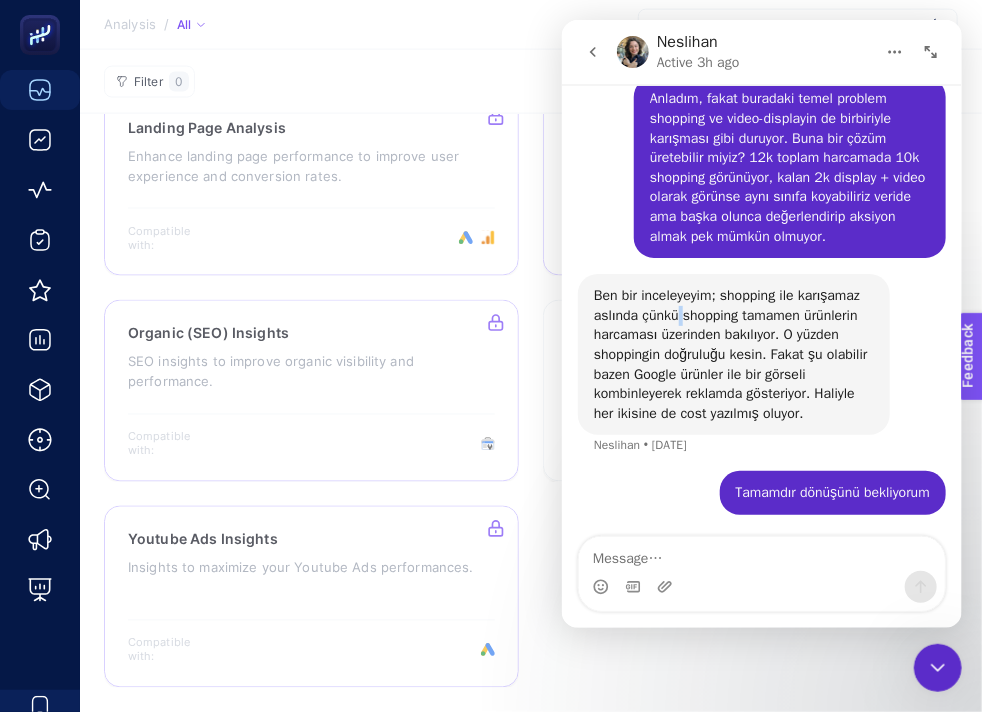 drag, startPoint x: 749, startPoint y: 303, endPoint x: 665, endPoint y: 305, distance: 84.0238 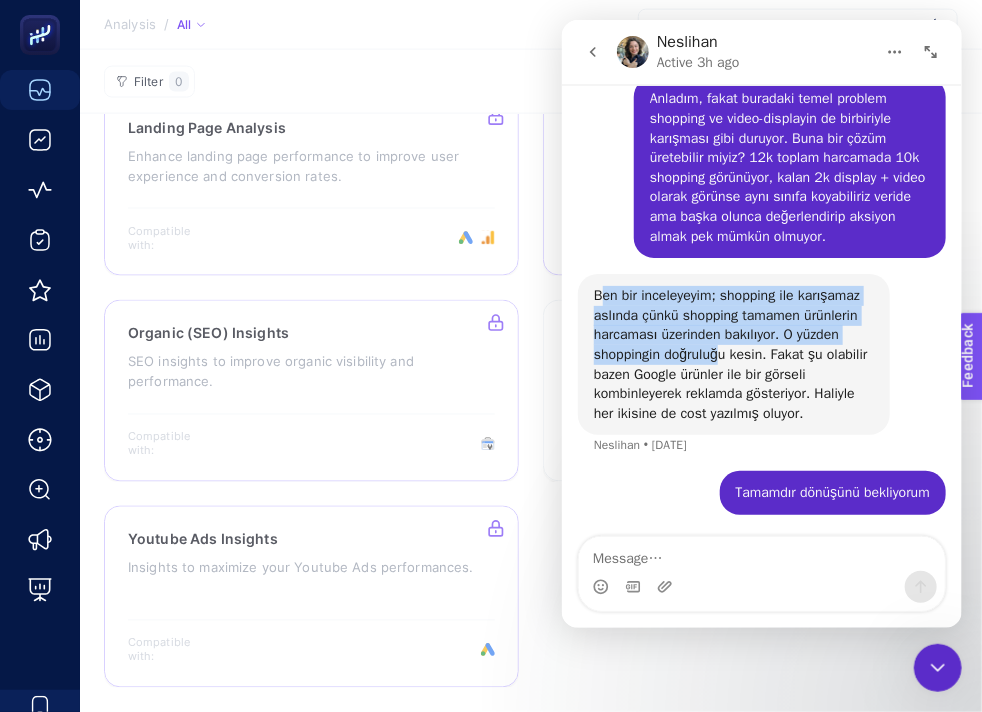 drag, startPoint x: 601, startPoint y: 297, endPoint x: 721, endPoint y: 356, distance: 133.71986 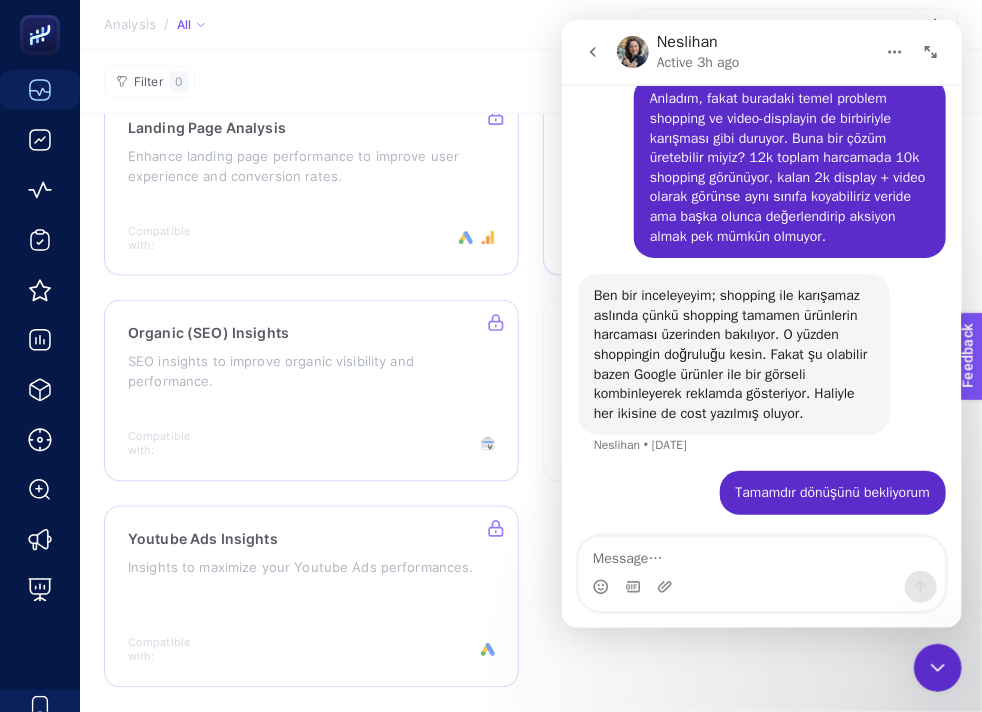 click on "Ben bir inceleyeyim; shopping ile karışamaz aslında çünkü shopping tamamen ürünlerin harcaması üzerinden bakılıyor. O yüzden shoppingin doğruluğu kesin. Fakat şu olabilir bazen Google ürünler ile bir görseli kombinleyerek reklamda gösteriyor. Haliyle her ikisine de cost yazılmış oluyor." at bounding box center [733, 353] 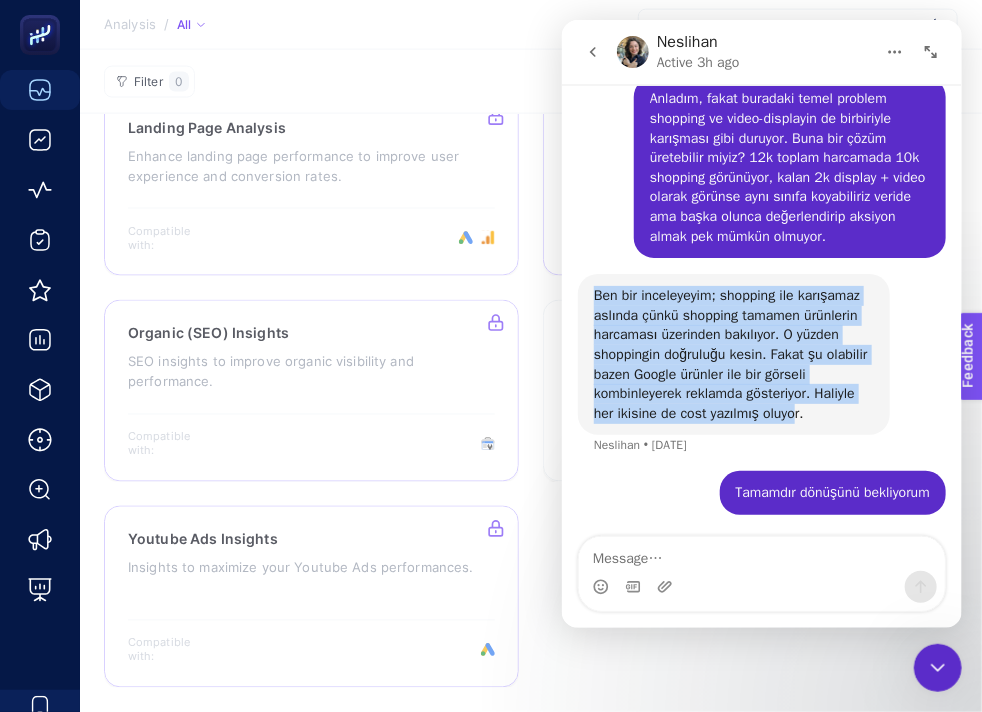 drag, startPoint x: 572, startPoint y: 289, endPoint x: 790, endPoint y: 408, distance: 248.36465 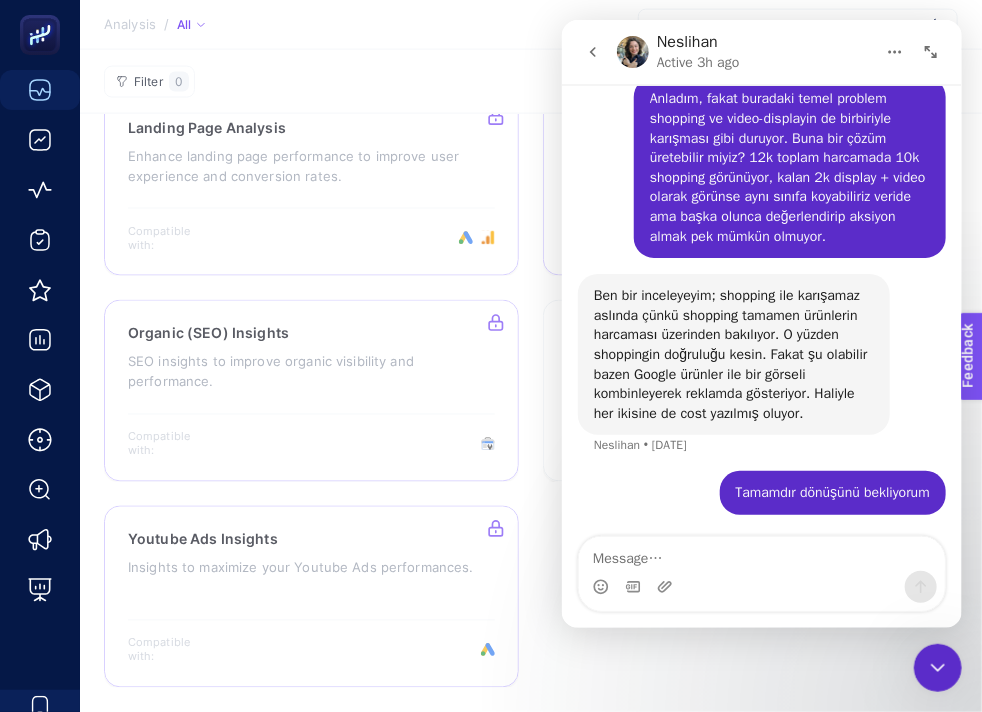 drag, startPoint x: 774, startPoint y: 264, endPoint x: 737, endPoint y: 271, distance: 37.65634 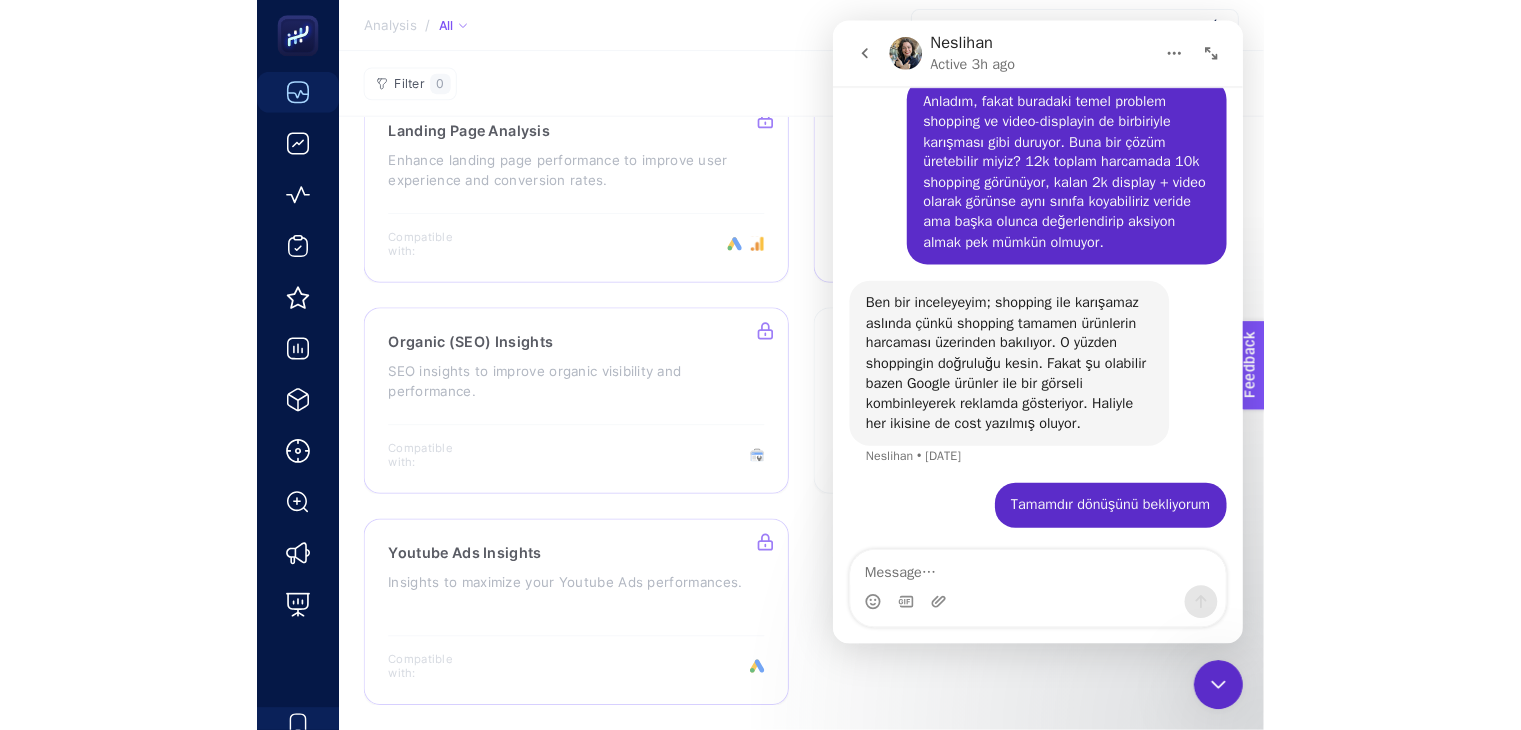 scroll, scrollTop: 239, scrollLeft: 0, axis: vertical 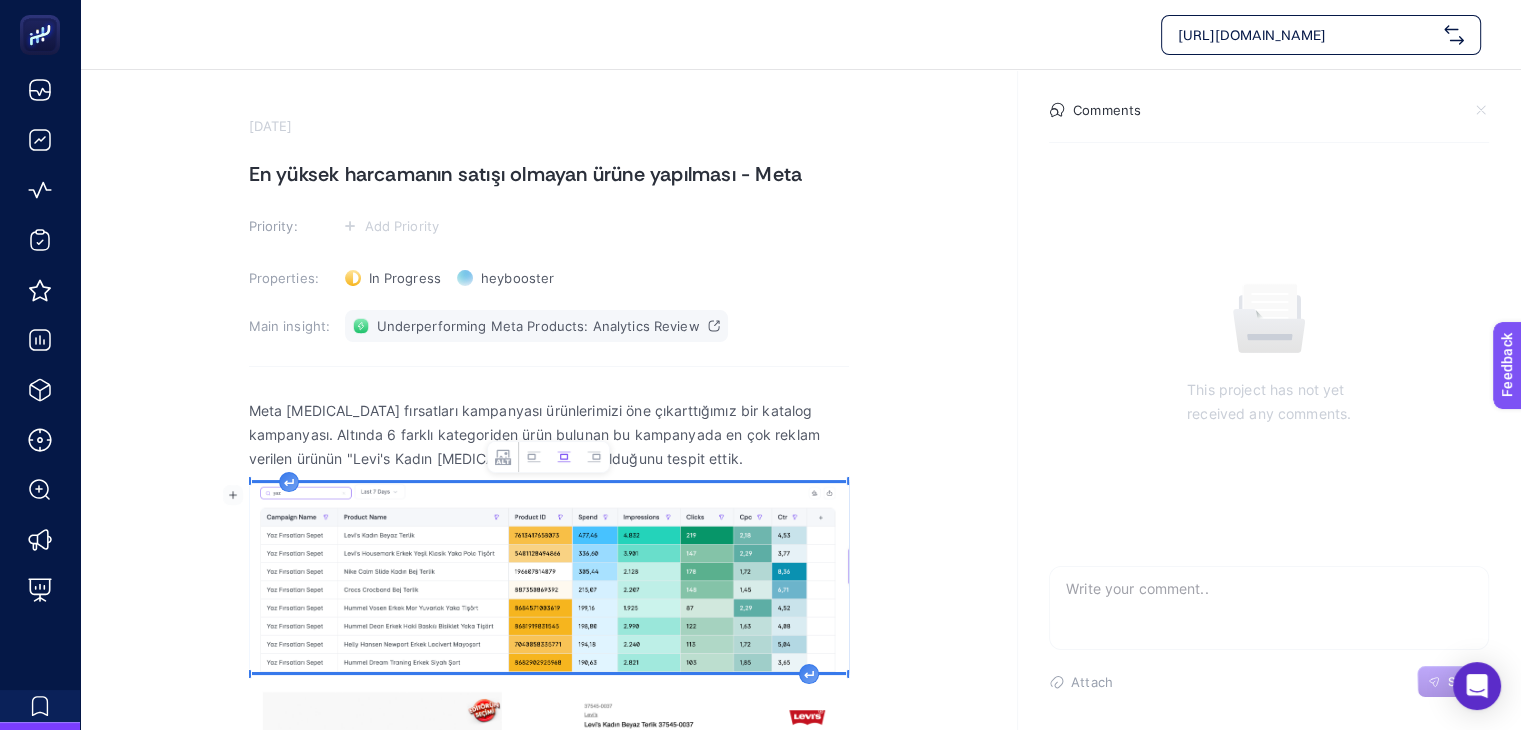 click on "Underperforming Meta Products: Analytics Review" at bounding box center (538, 326) 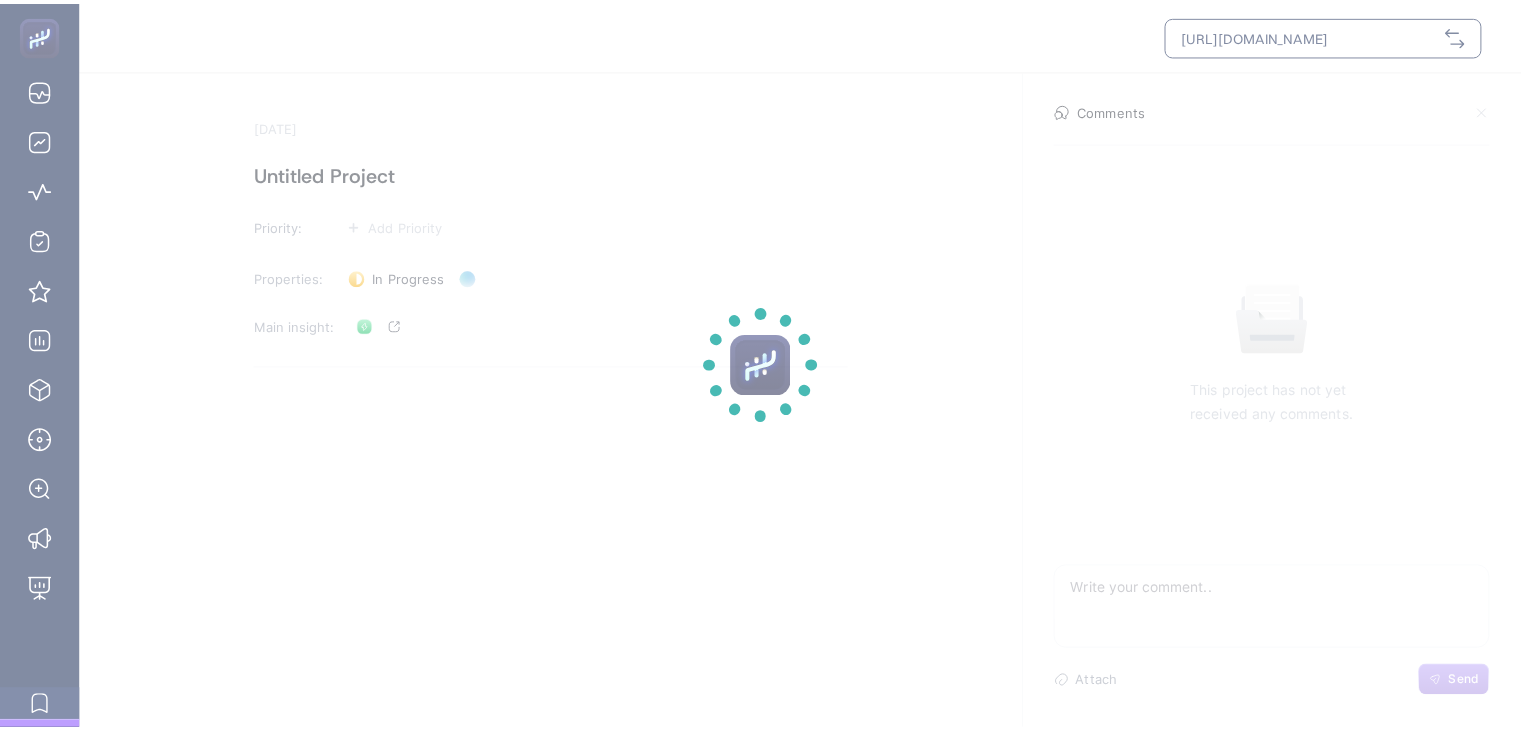 scroll, scrollTop: 0, scrollLeft: 0, axis: both 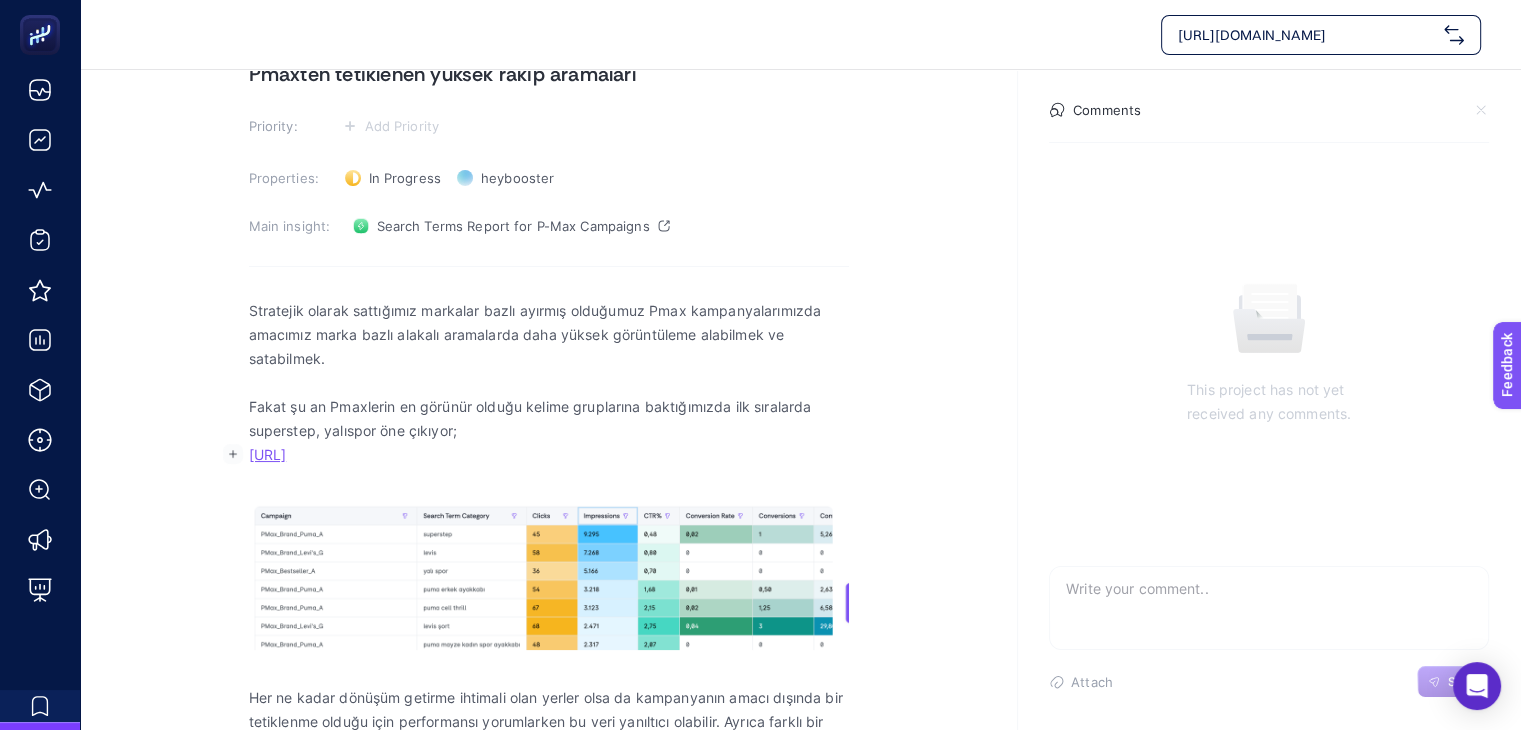 drag, startPoint x: 616, startPoint y: 450, endPoint x: 179, endPoint y: 525, distance: 443.38922 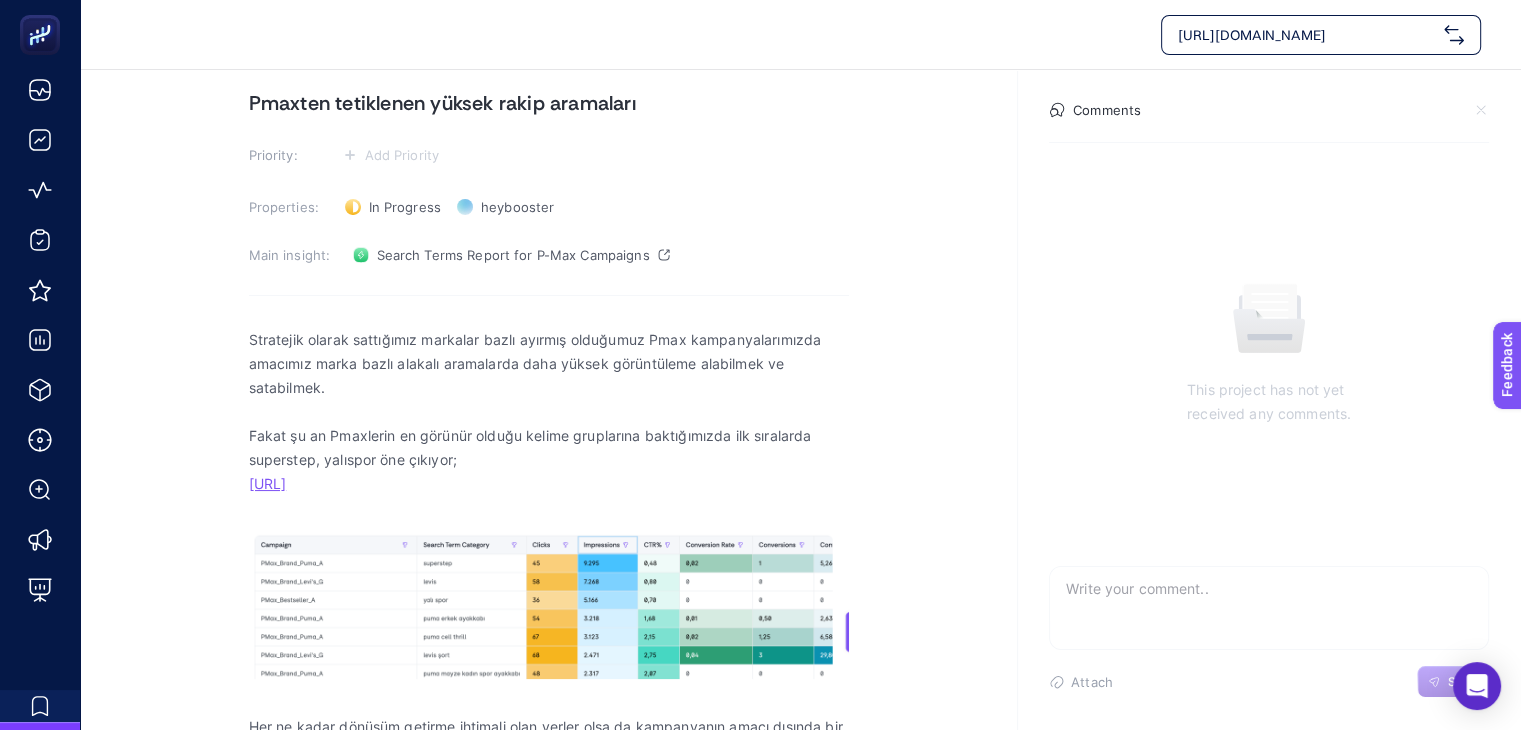 scroll, scrollTop: 0, scrollLeft: 0, axis: both 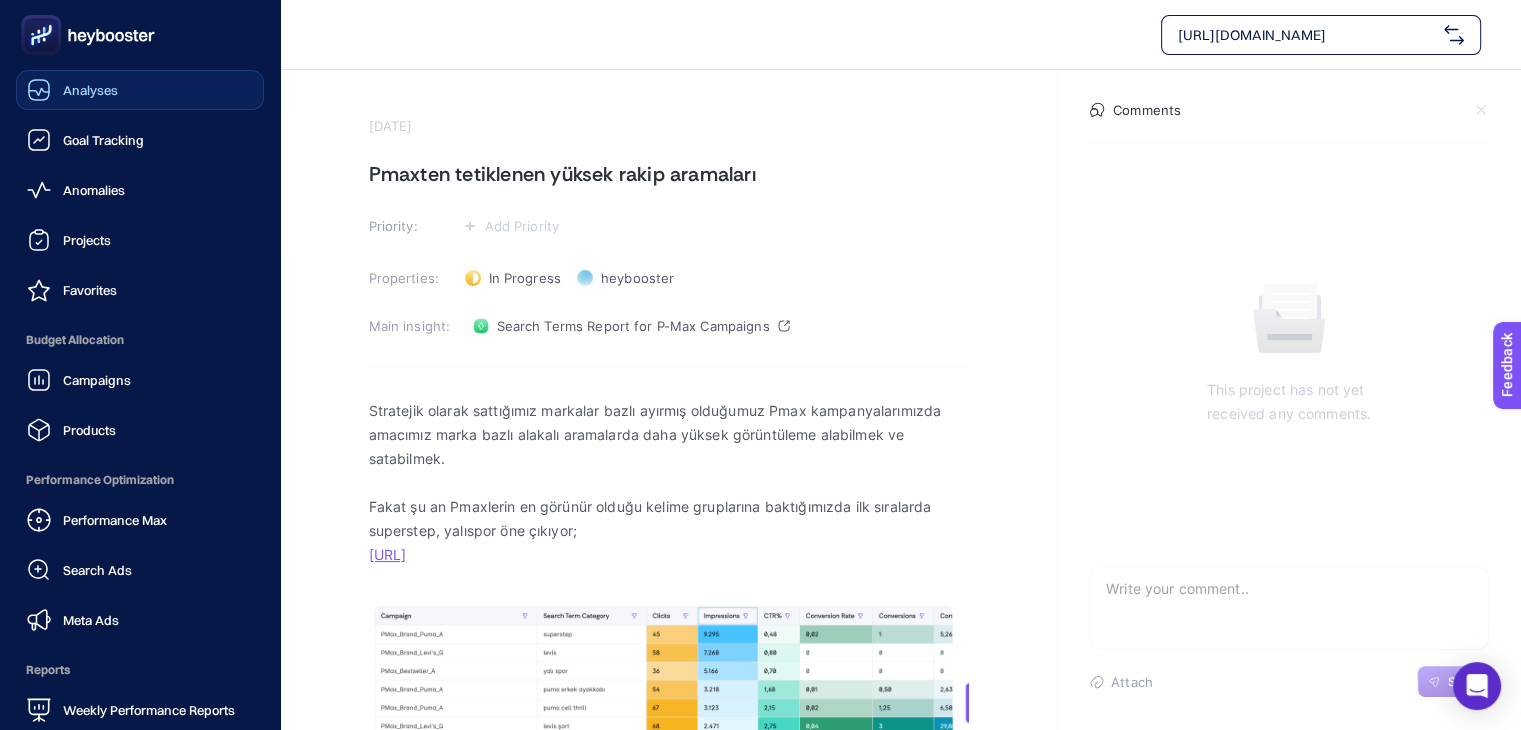 click on "Analyses" at bounding box center (140, 90) 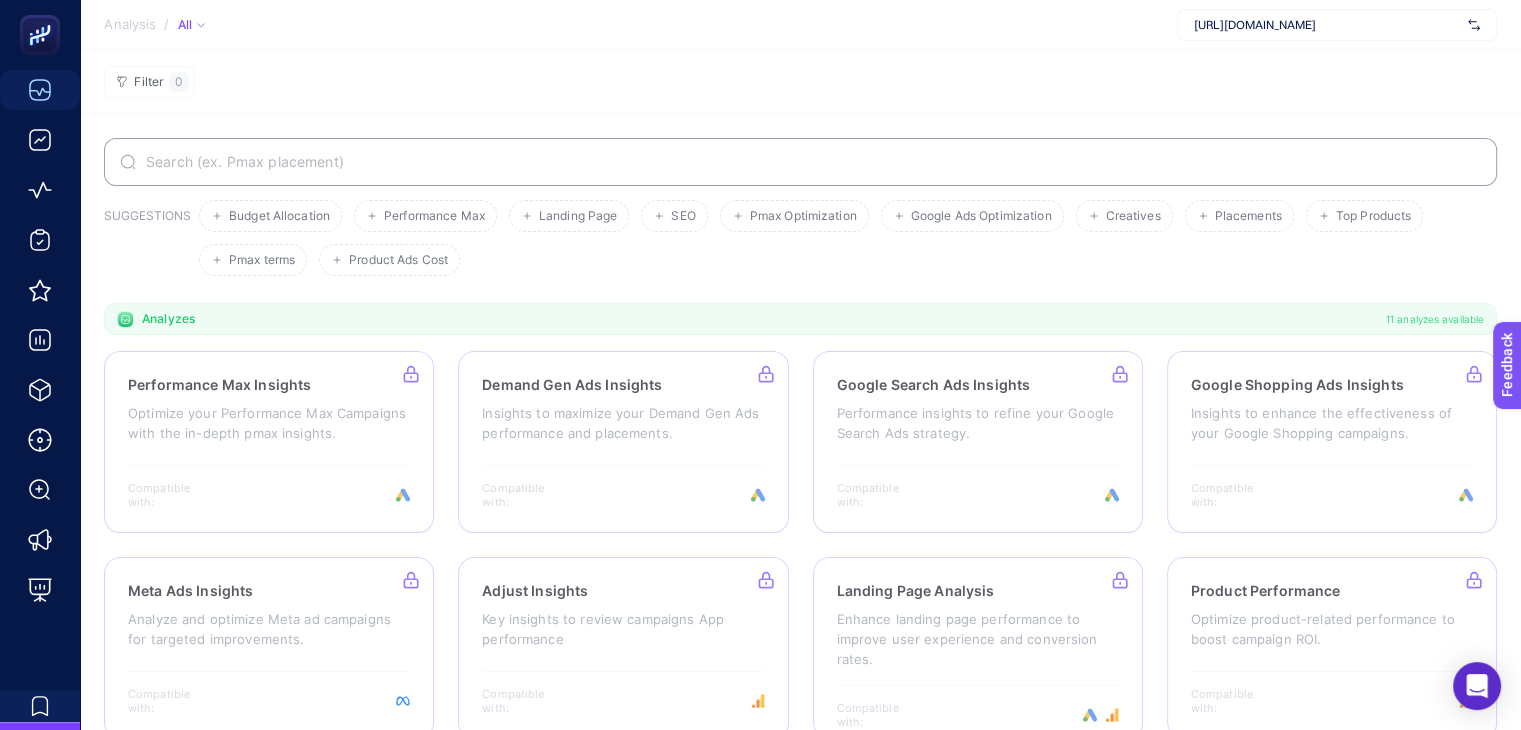 click at bounding box center (800, 162) 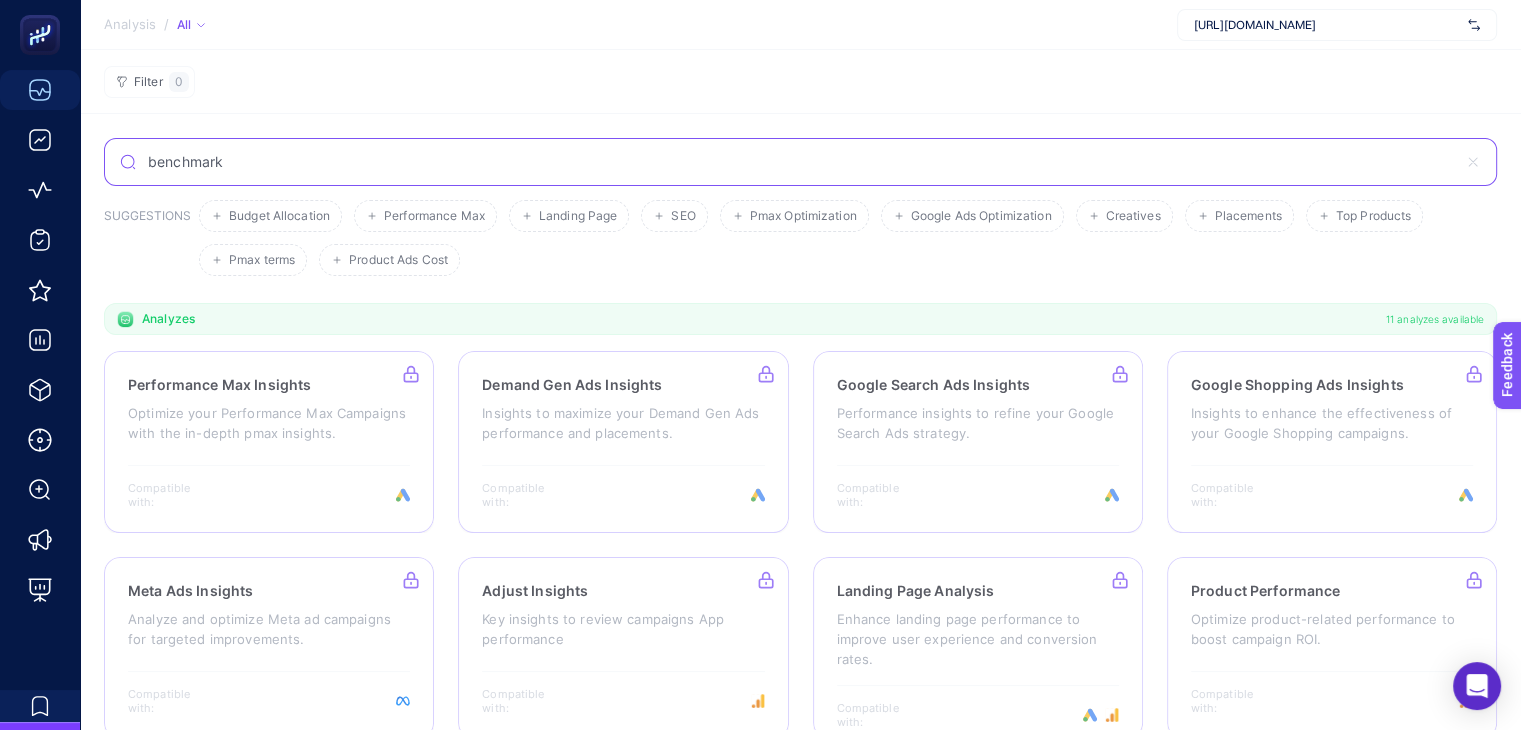 type on "benchmark" 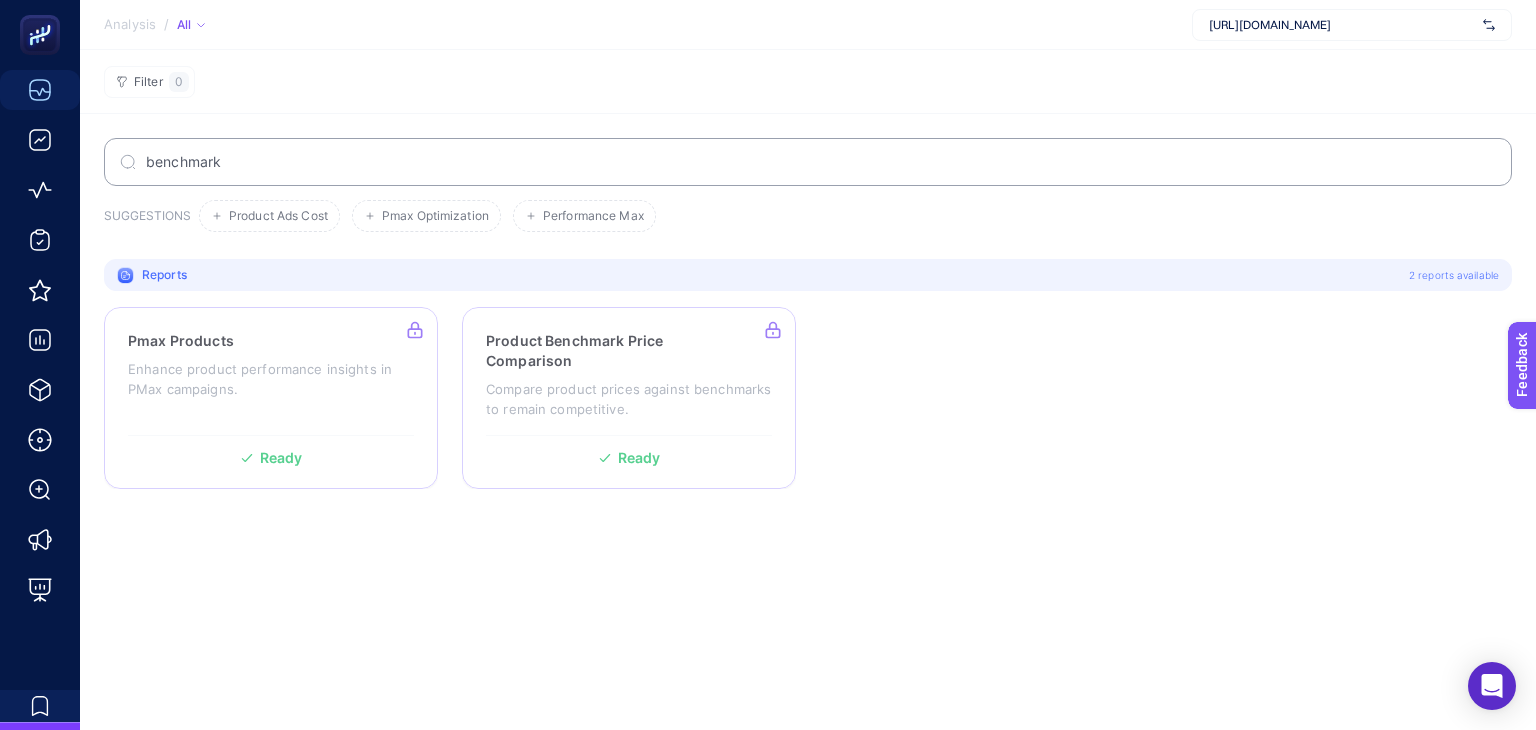 drag, startPoint x: 1138, startPoint y: 318, endPoint x: 1049, endPoint y: 209, distance: 140.71957 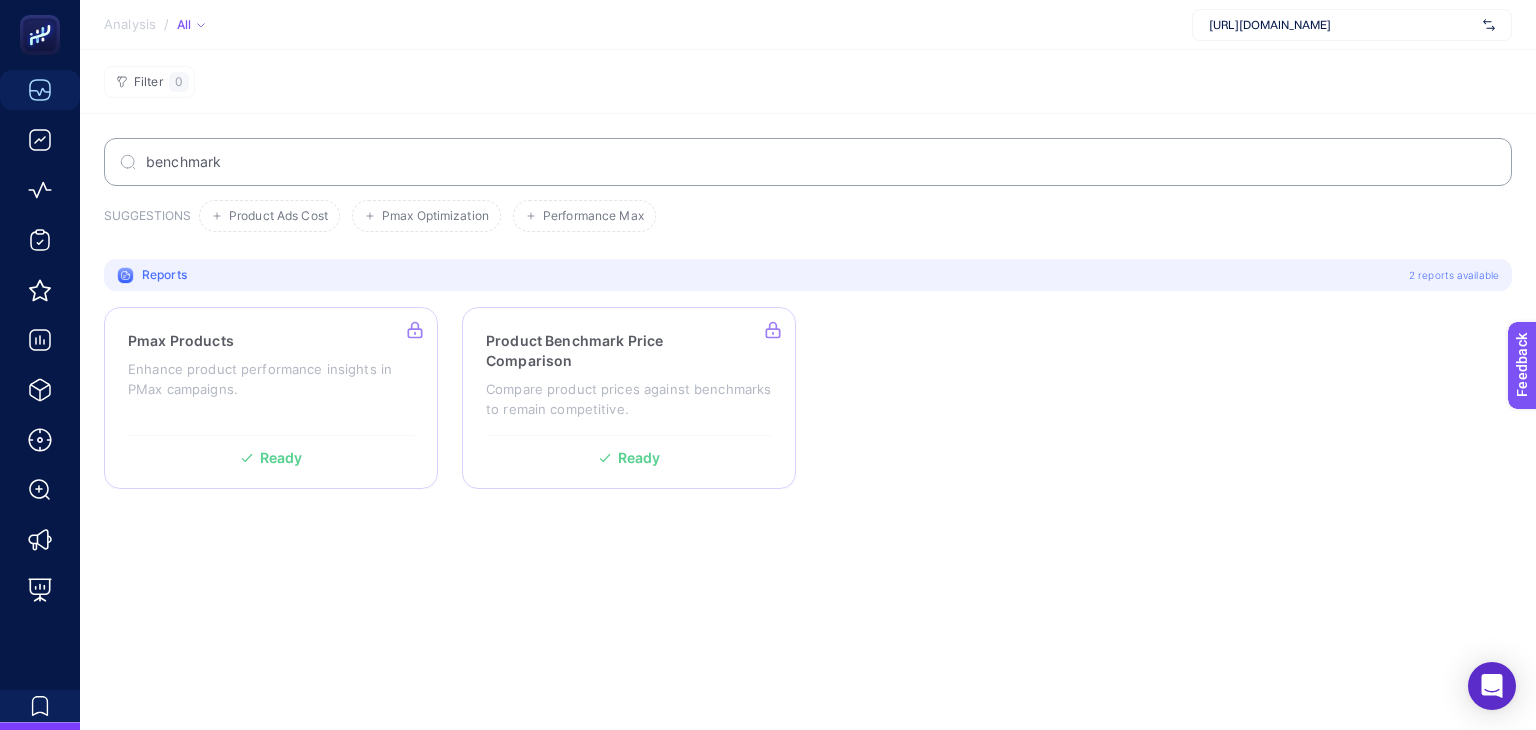 click on "Analysis / All  https://www.sporthink.com.tr/" 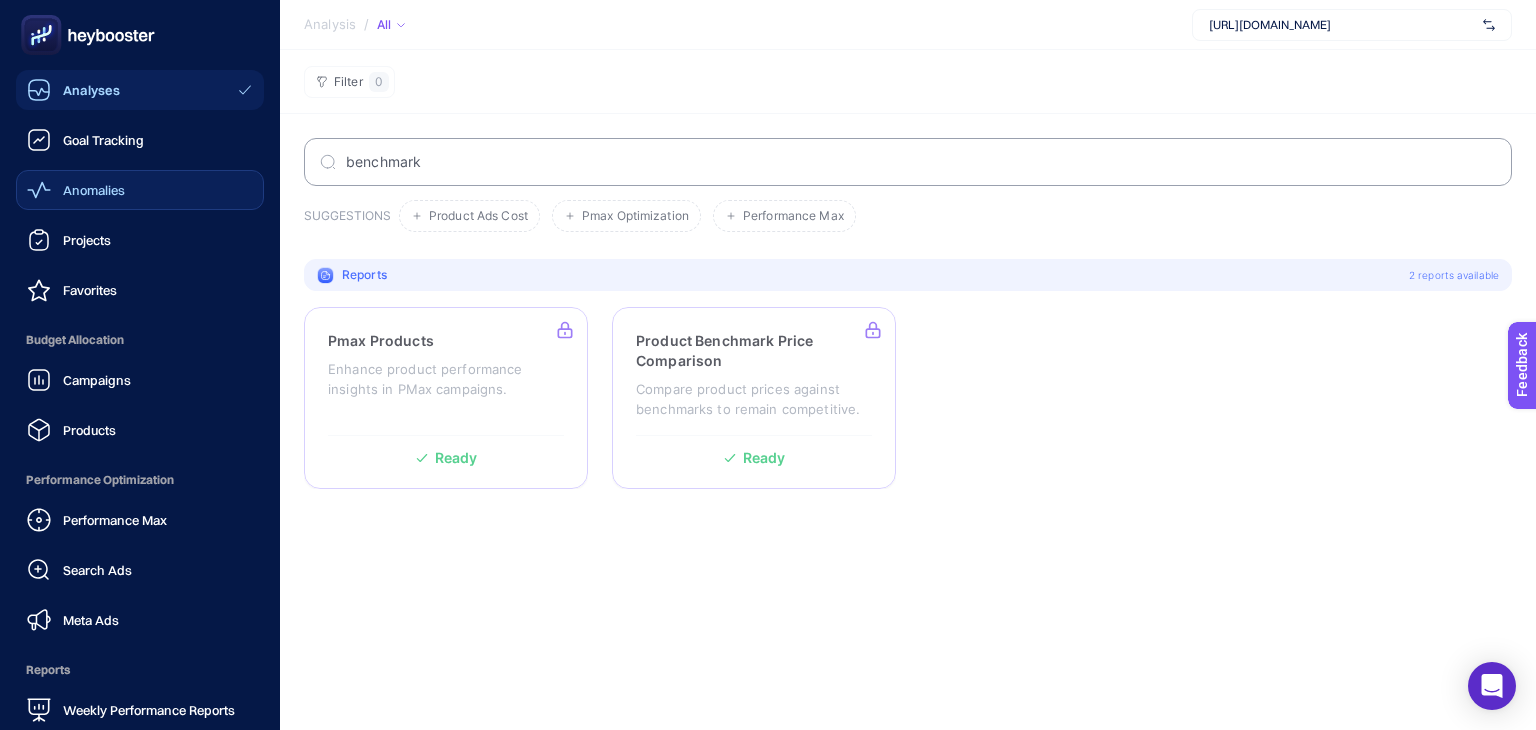 click on "Anomalies" at bounding box center [94, 190] 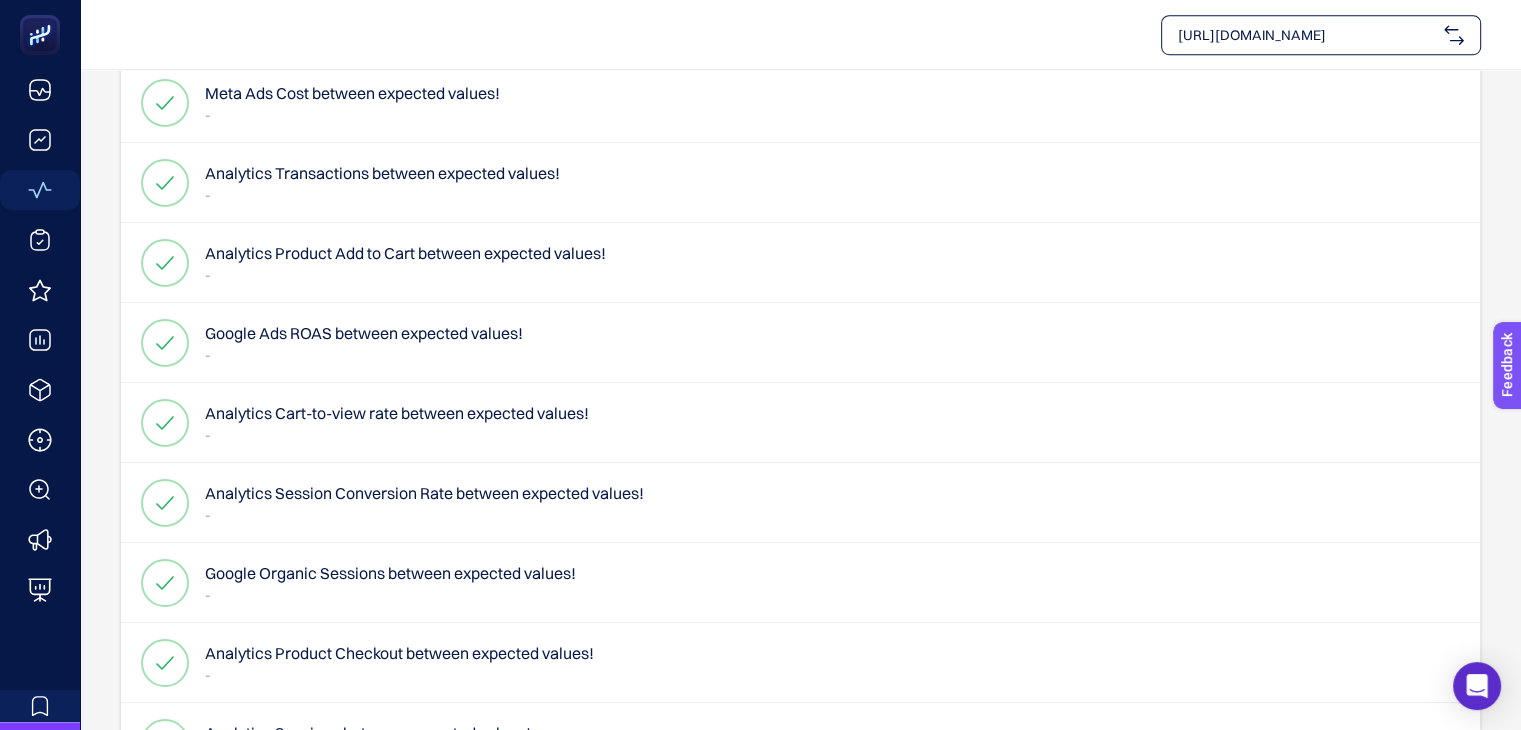 scroll, scrollTop: 0, scrollLeft: 0, axis: both 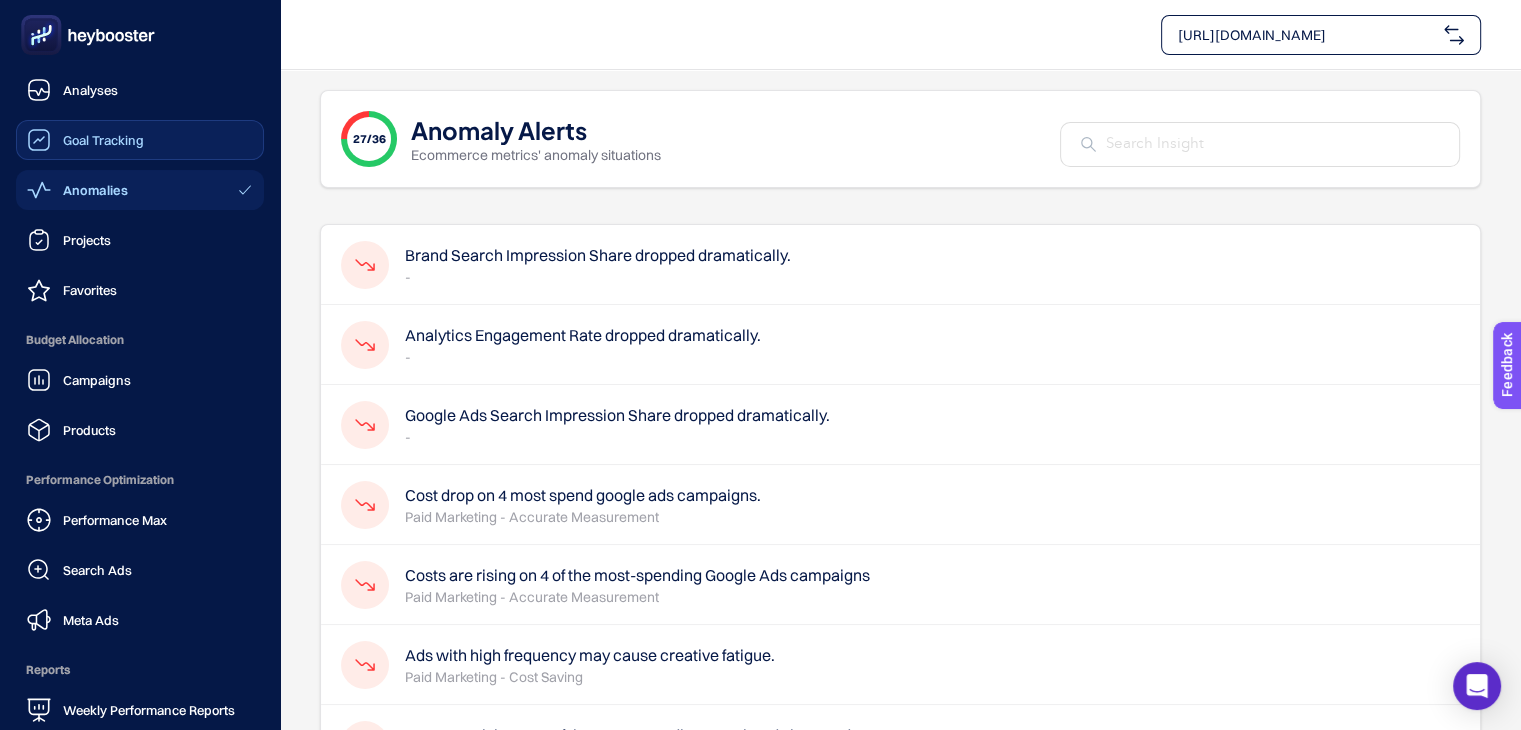 click on "Goal Tracking" at bounding box center [140, 140] 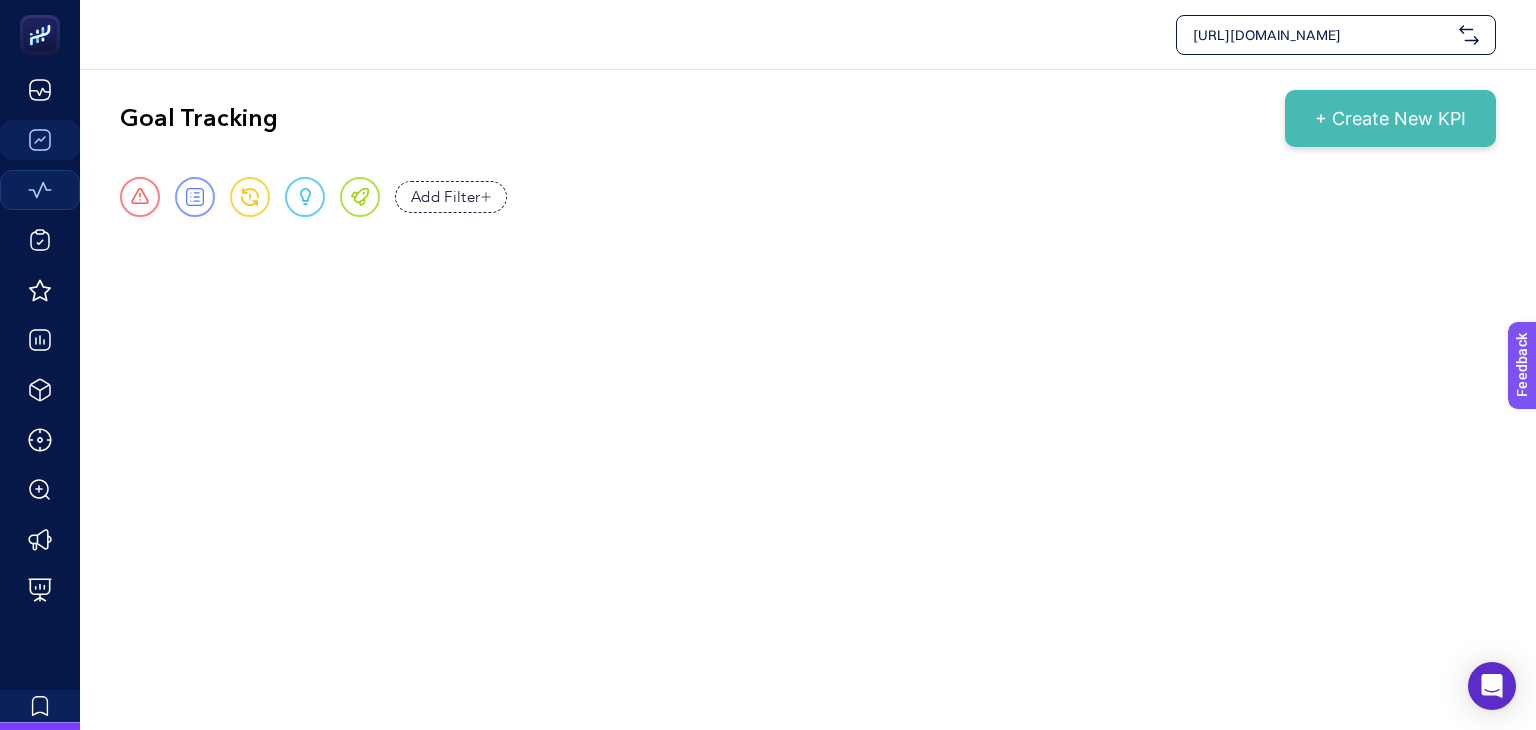 drag, startPoint x: 935, startPoint y: 93, endPoint x: 901, endPoint y: 90, distance: 34.132095 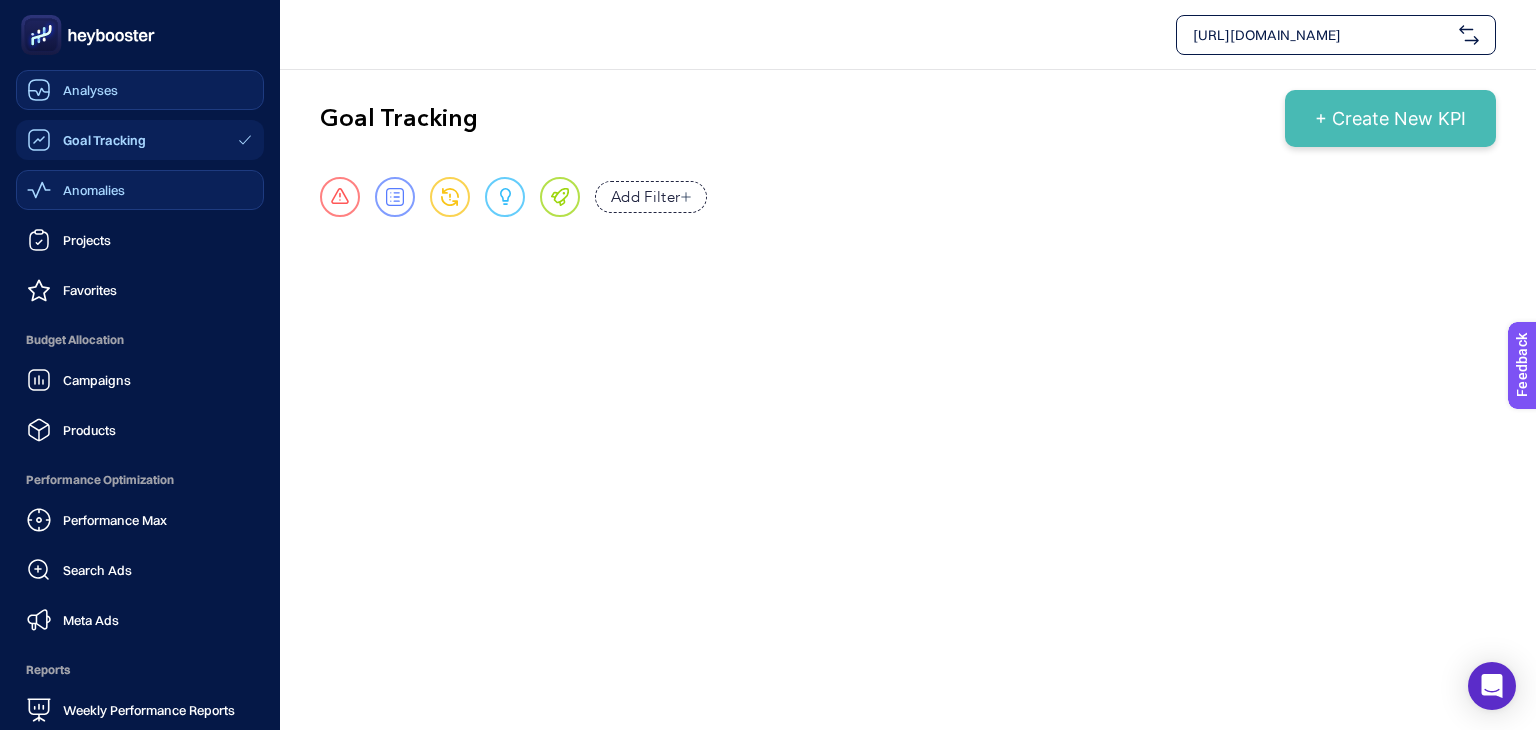click on "Analyses" at bounding box center (72, 90) 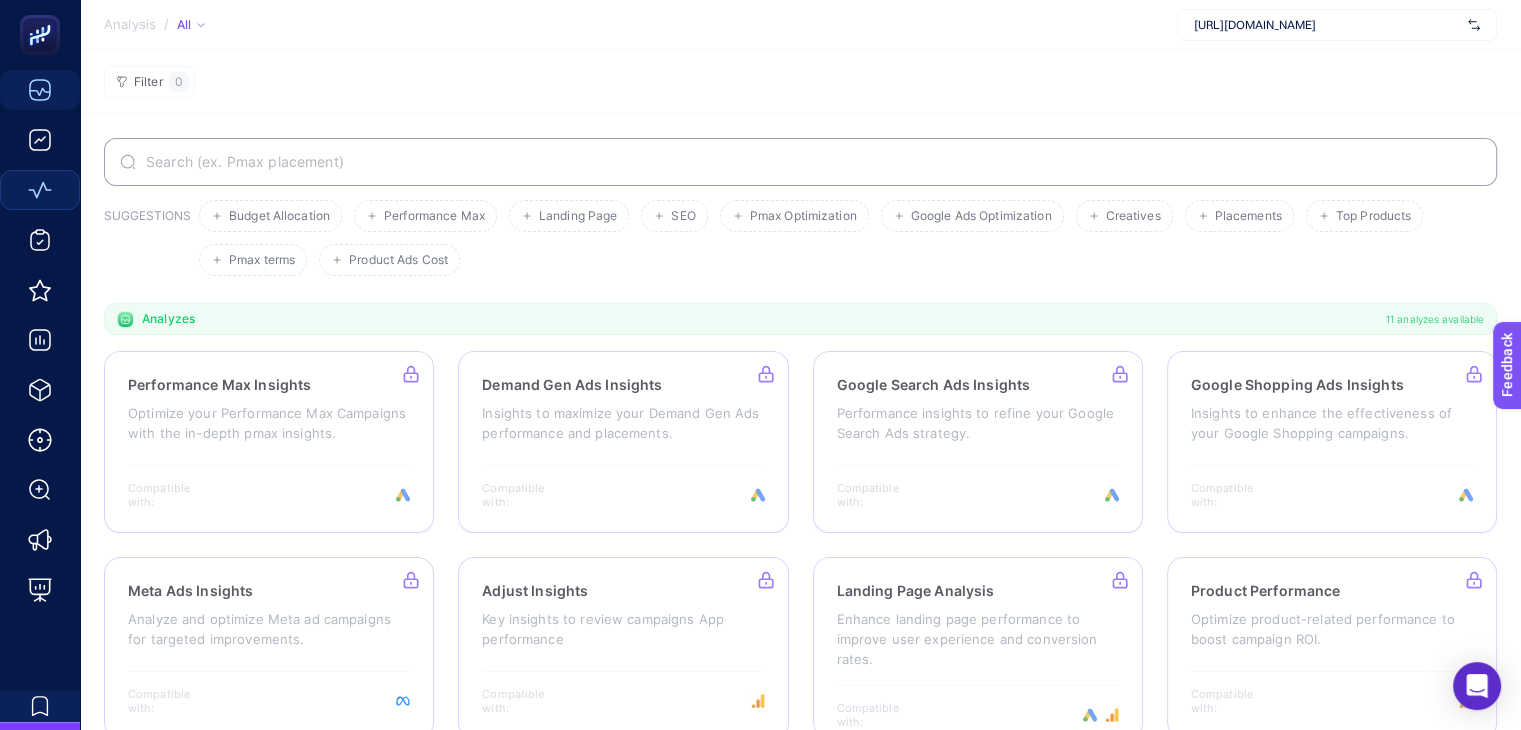 click on "Filter  0" 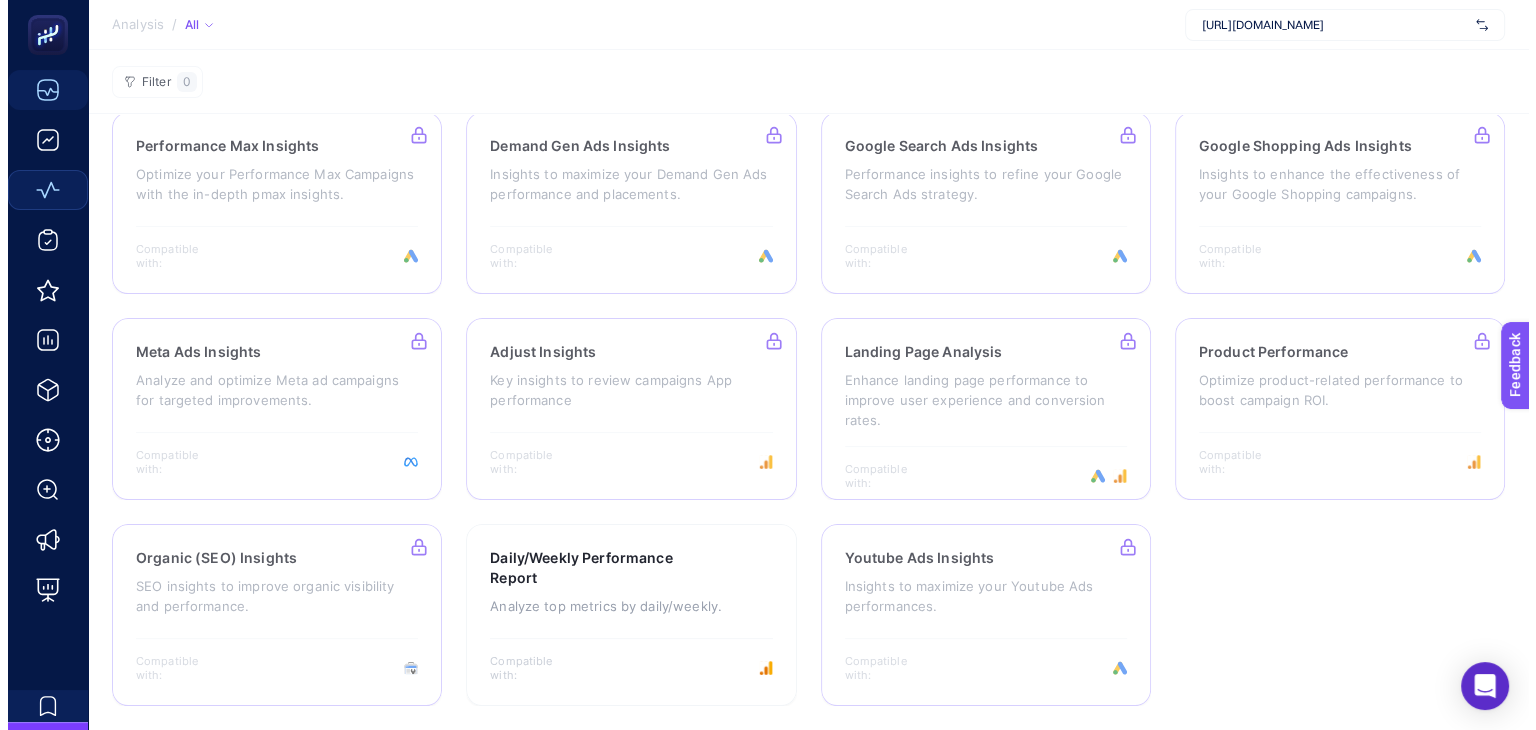 scroll, scrollTop: 0, scrollLeft: 0, axis: both 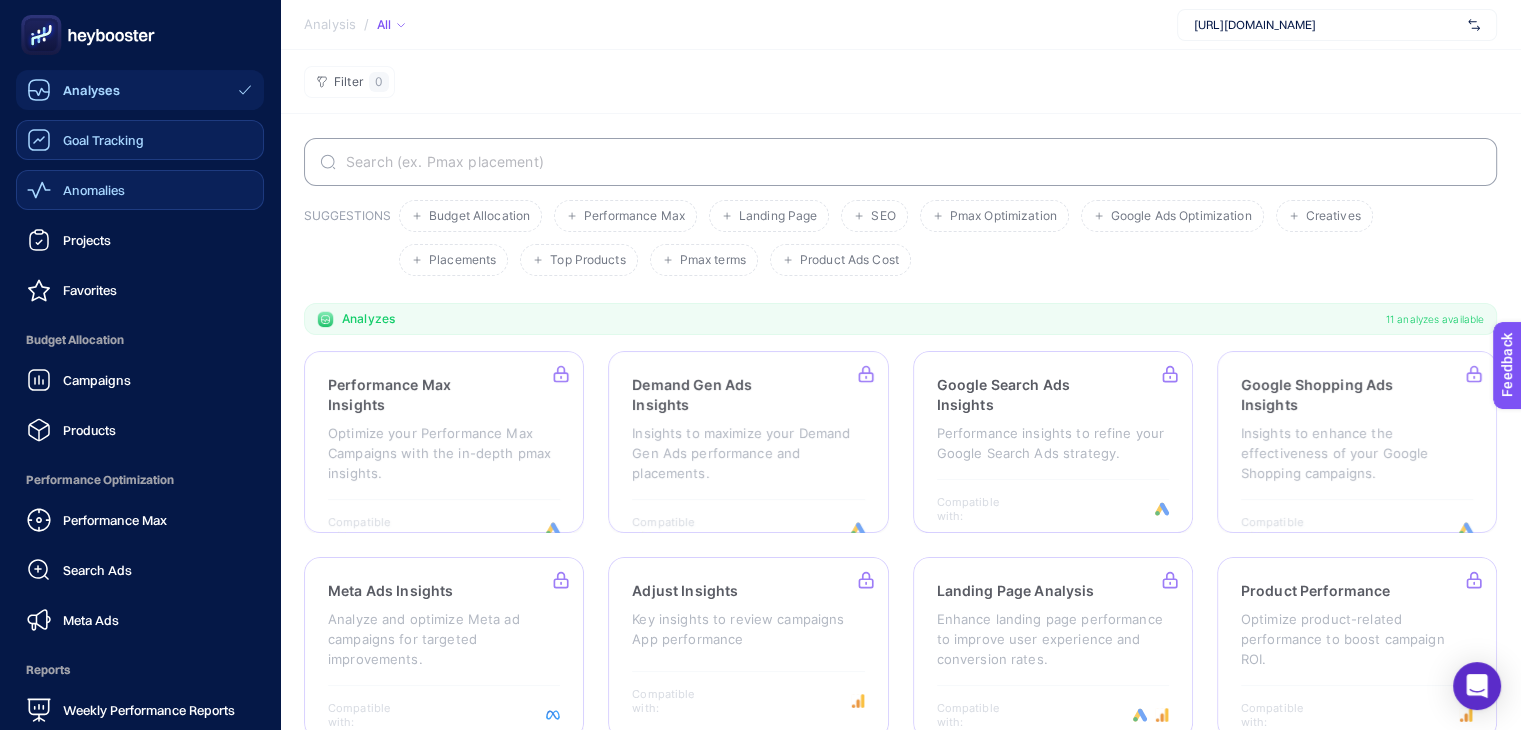 click 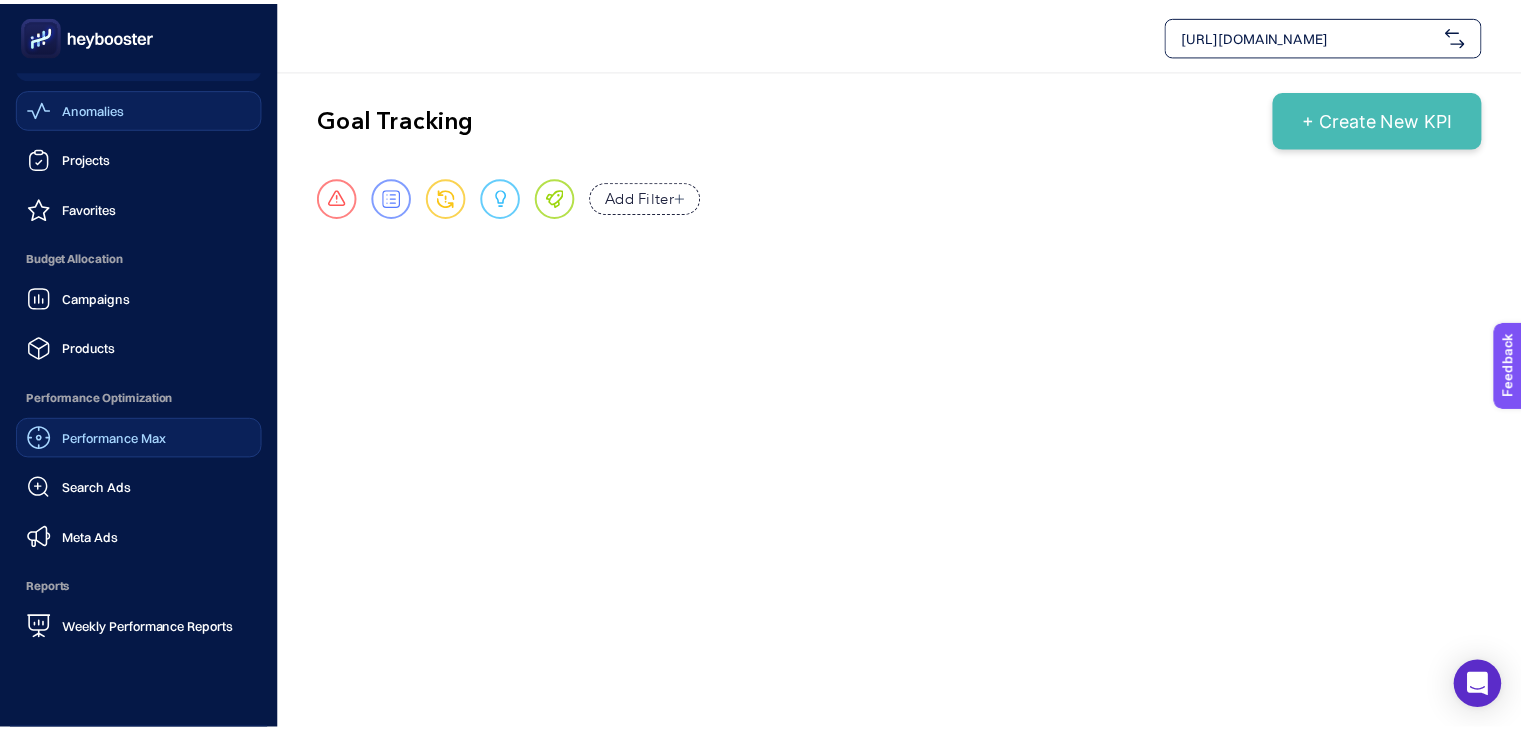 scroll, scrollTop: 0, scrollLeft: 0, axis: both 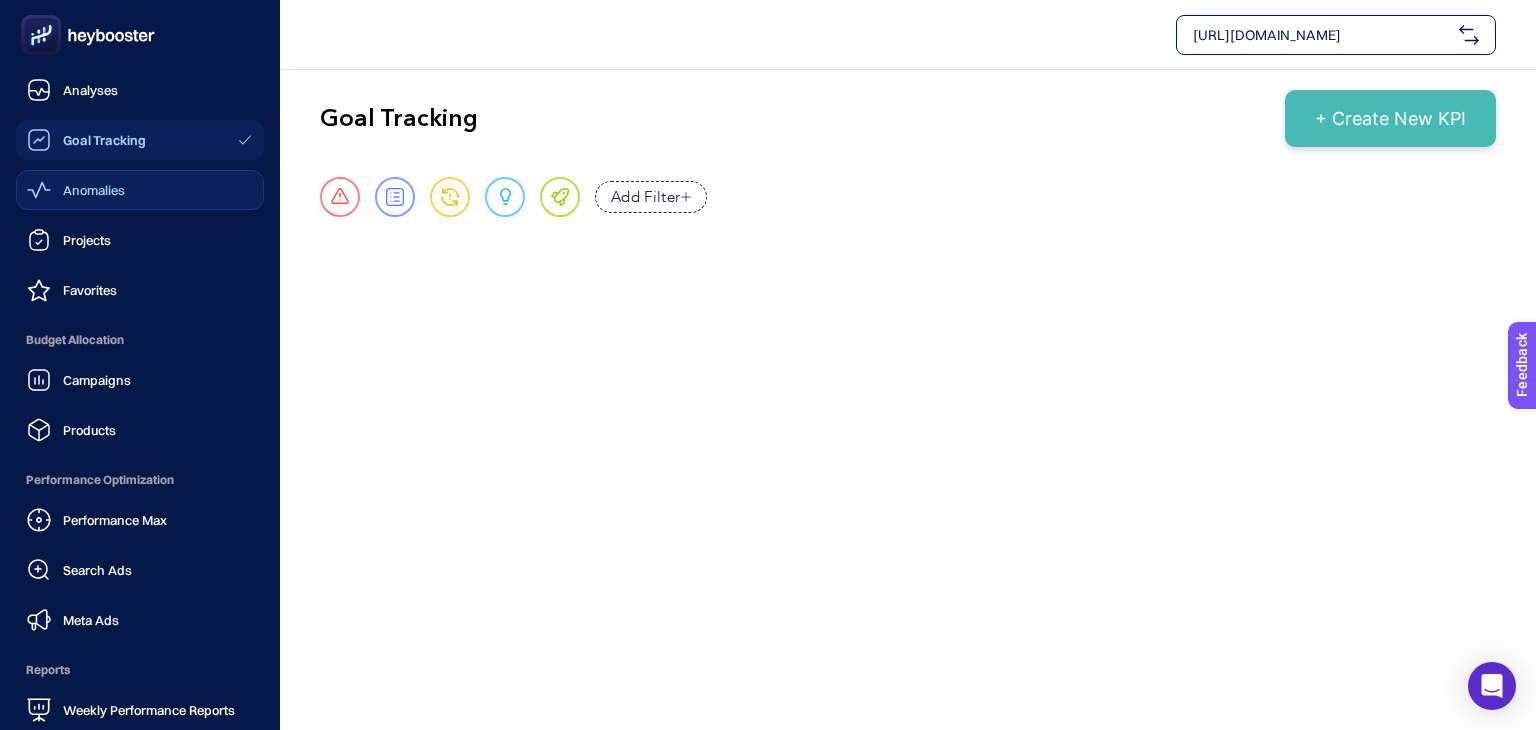 click at bounding box center (140, 35) 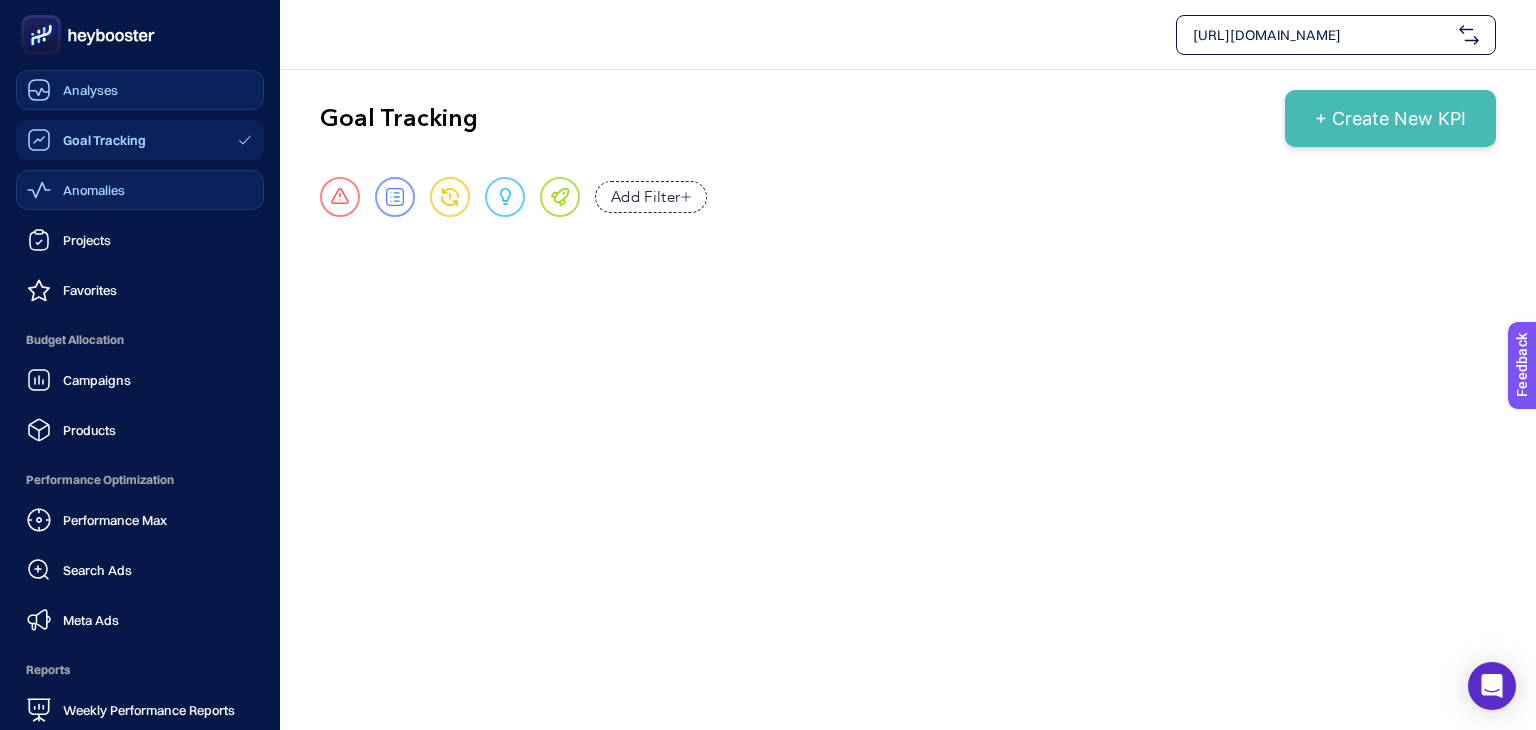 click on "Analyses" at bounding box center (140, 90) 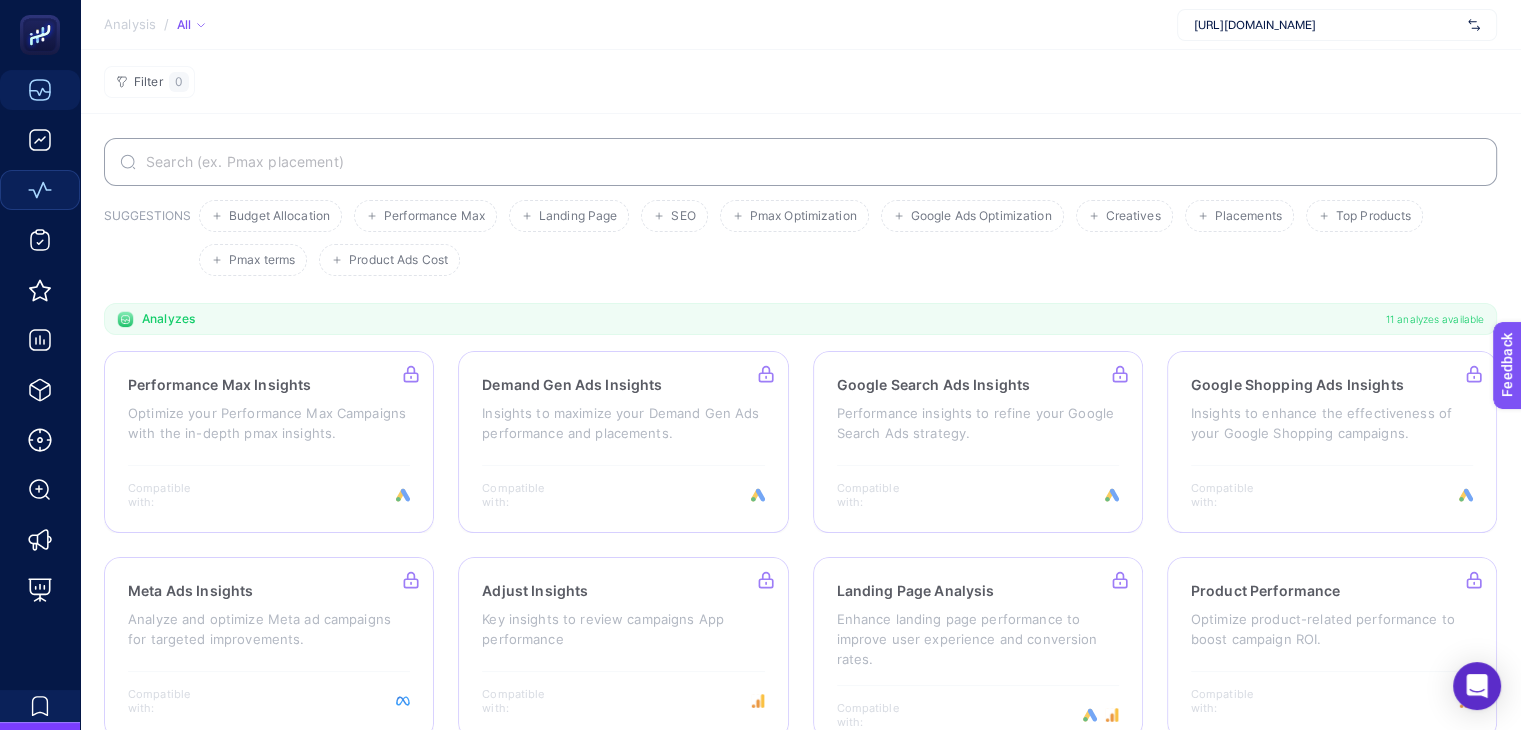 click at bounding box center [811, 162] 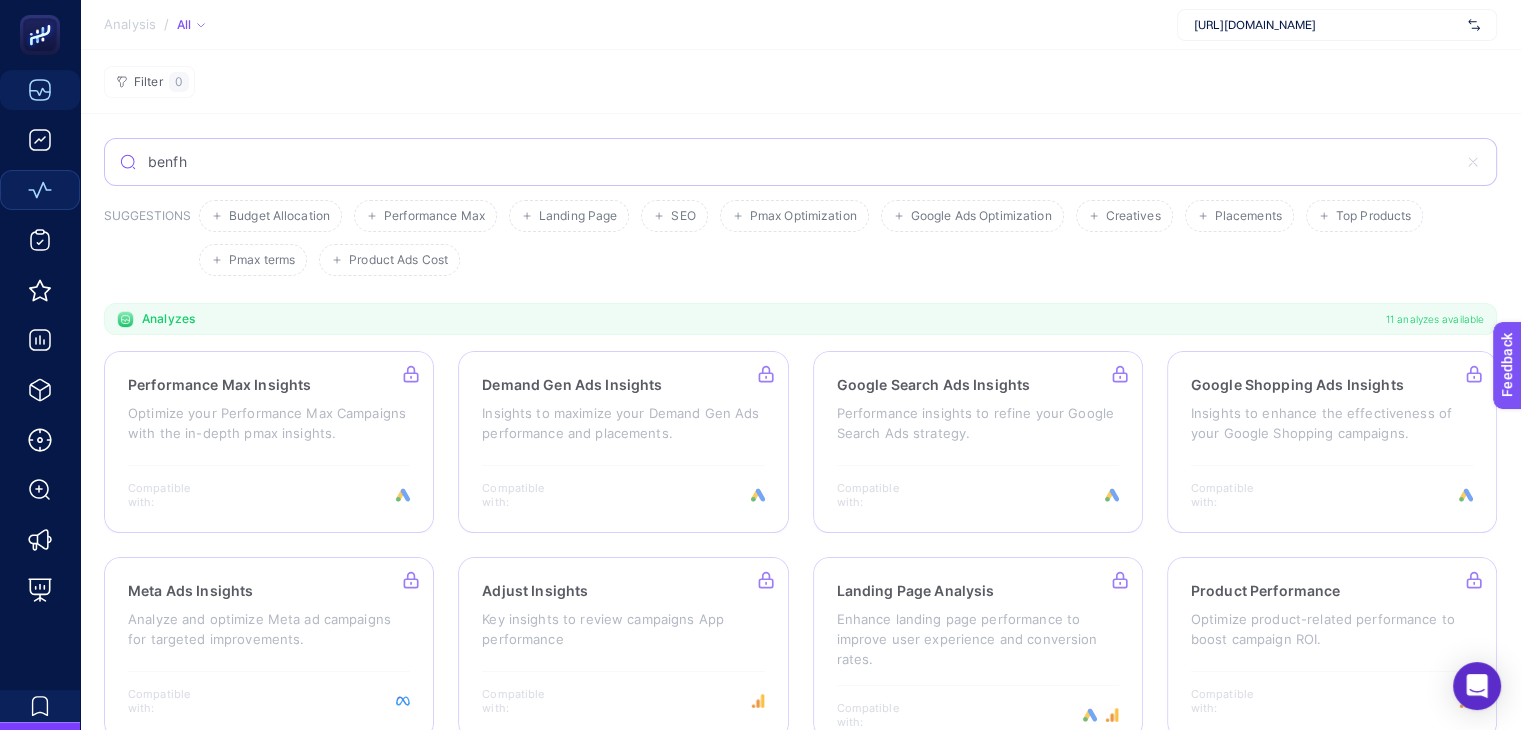 drag, startPoint x: 135, startPoint y: 159, endPoint x: 269, endPoint y: 159, distance: 134 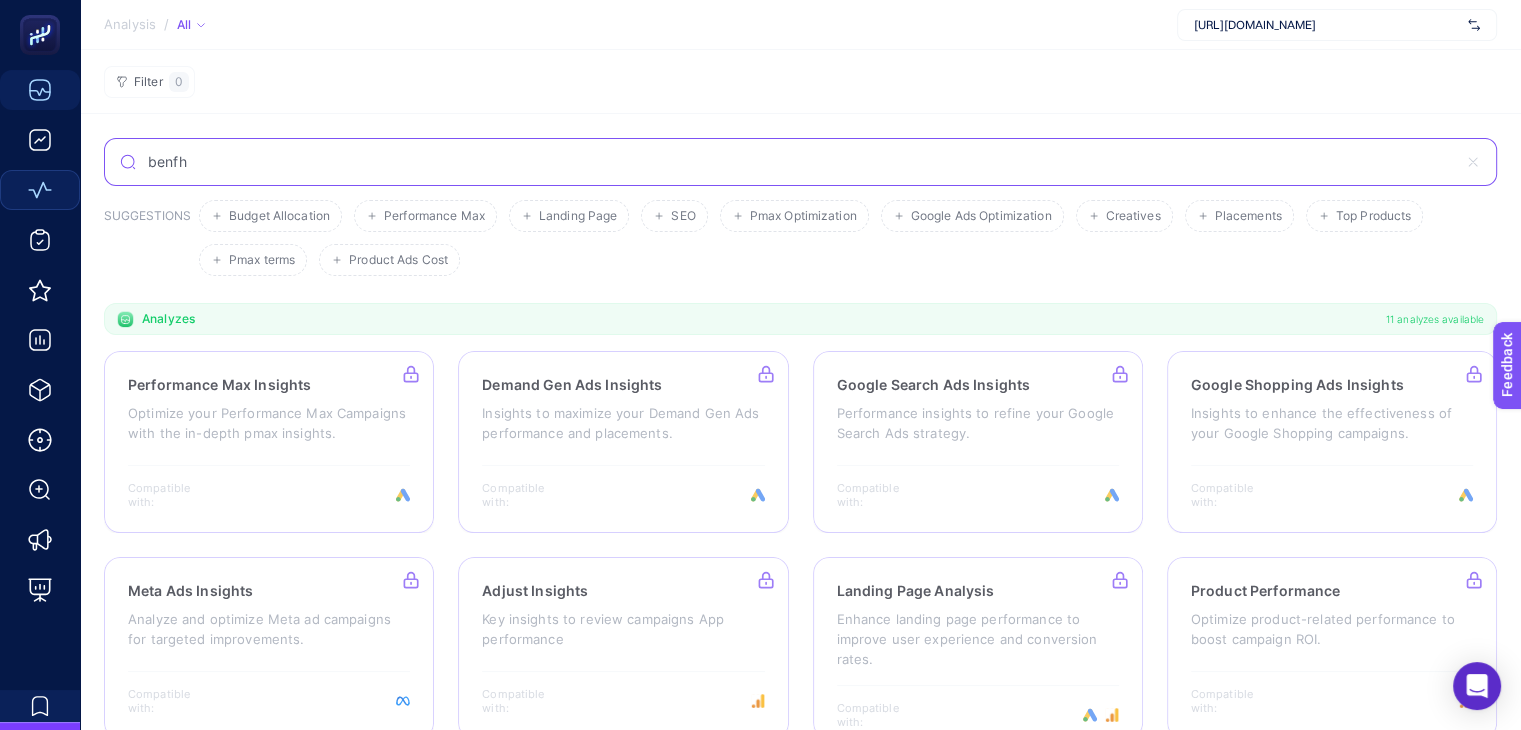 click on "benfh" at bounding box center (800, 162) 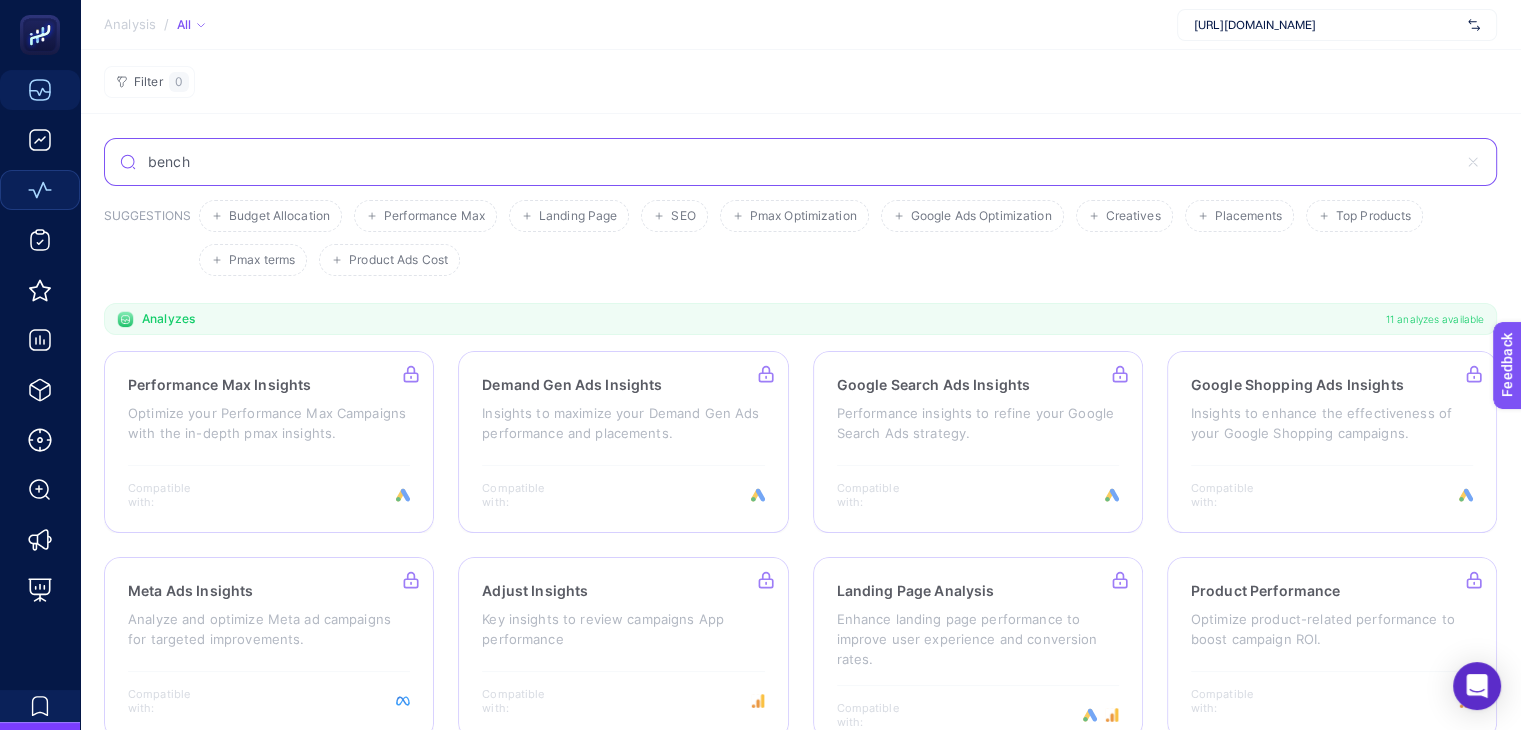 type on "bench" 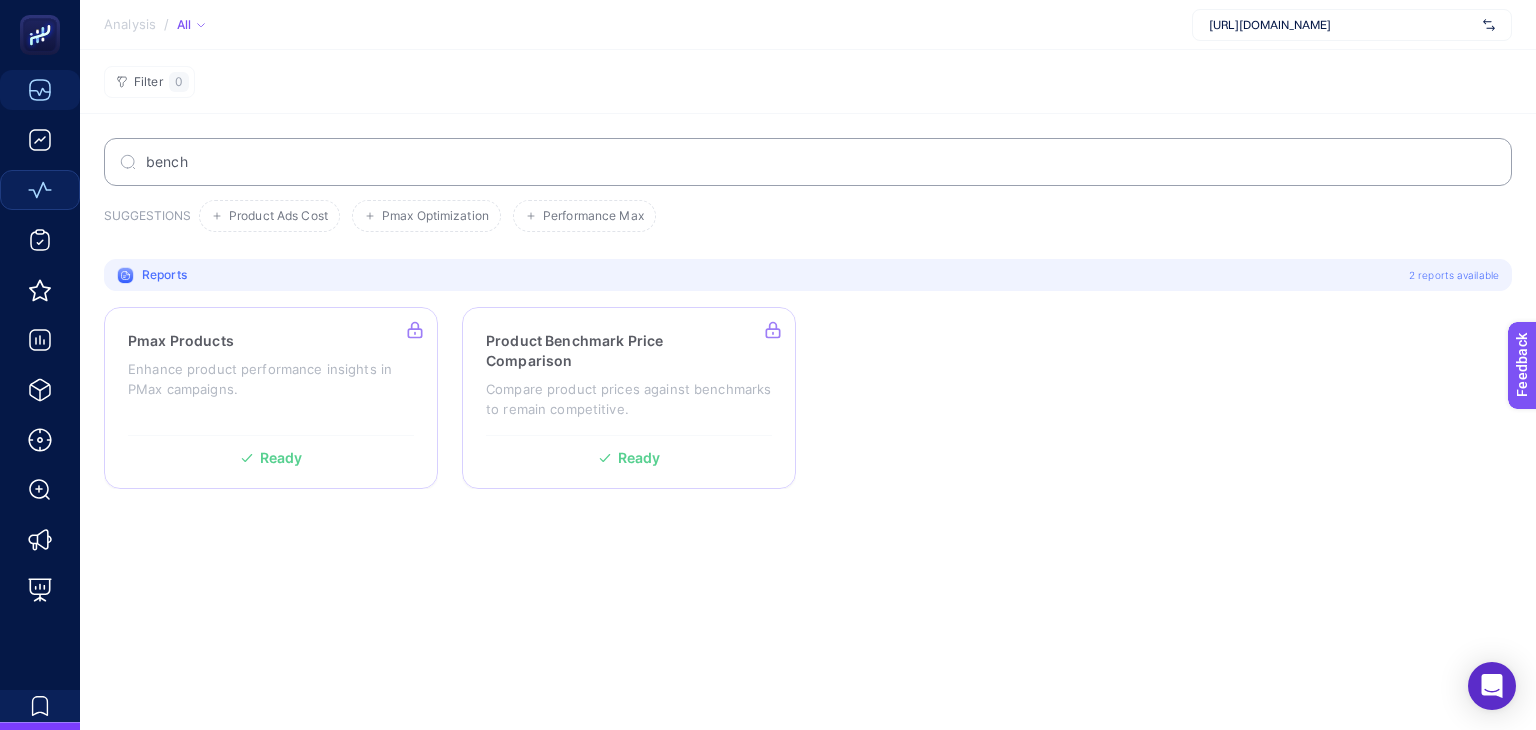 drag, startPoint x: 1188, startPoint y: 389, endPoint x: 968, endPoint y: 428, distance: 223.43008 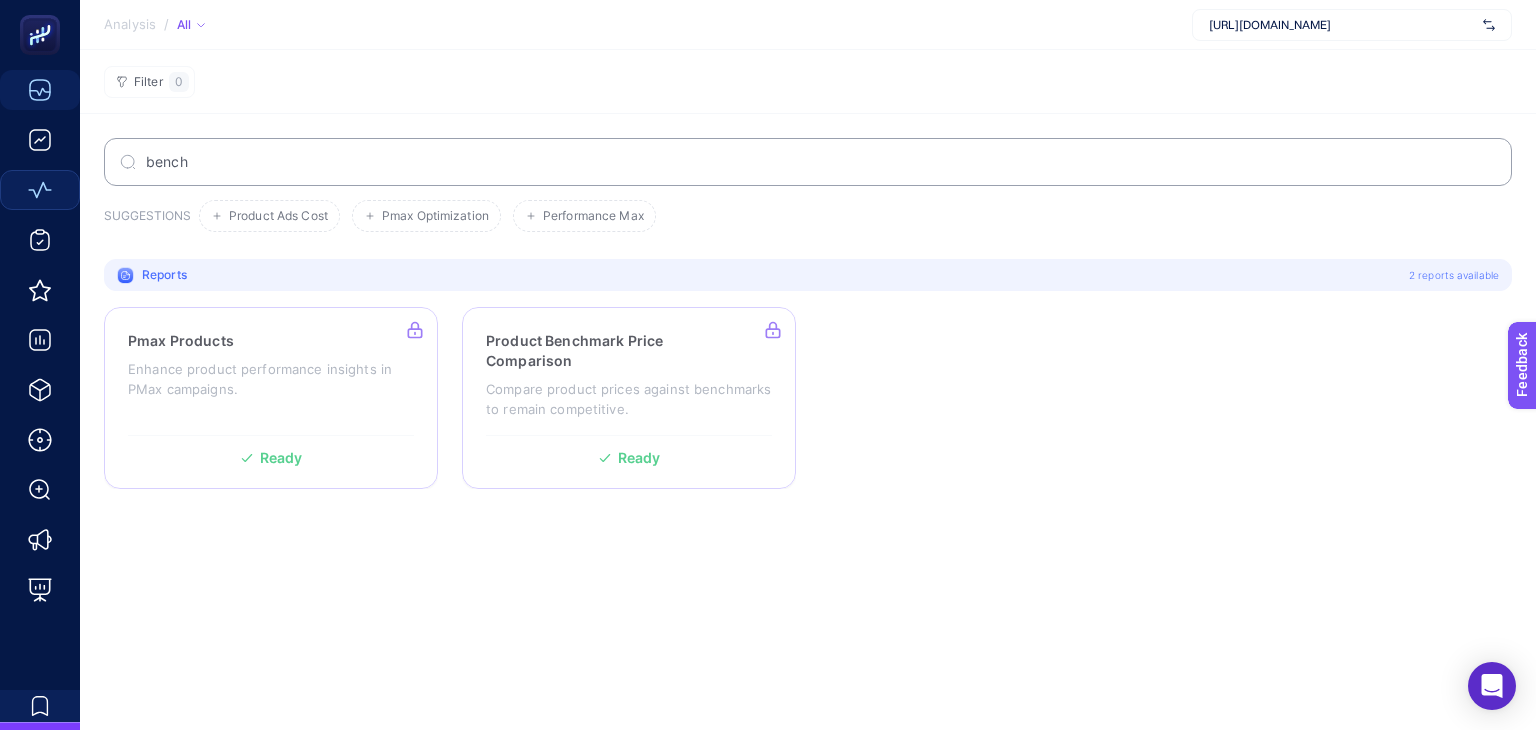 click on "[URL][DOMAIN_NAME]" at bounding box center [1342, 25] 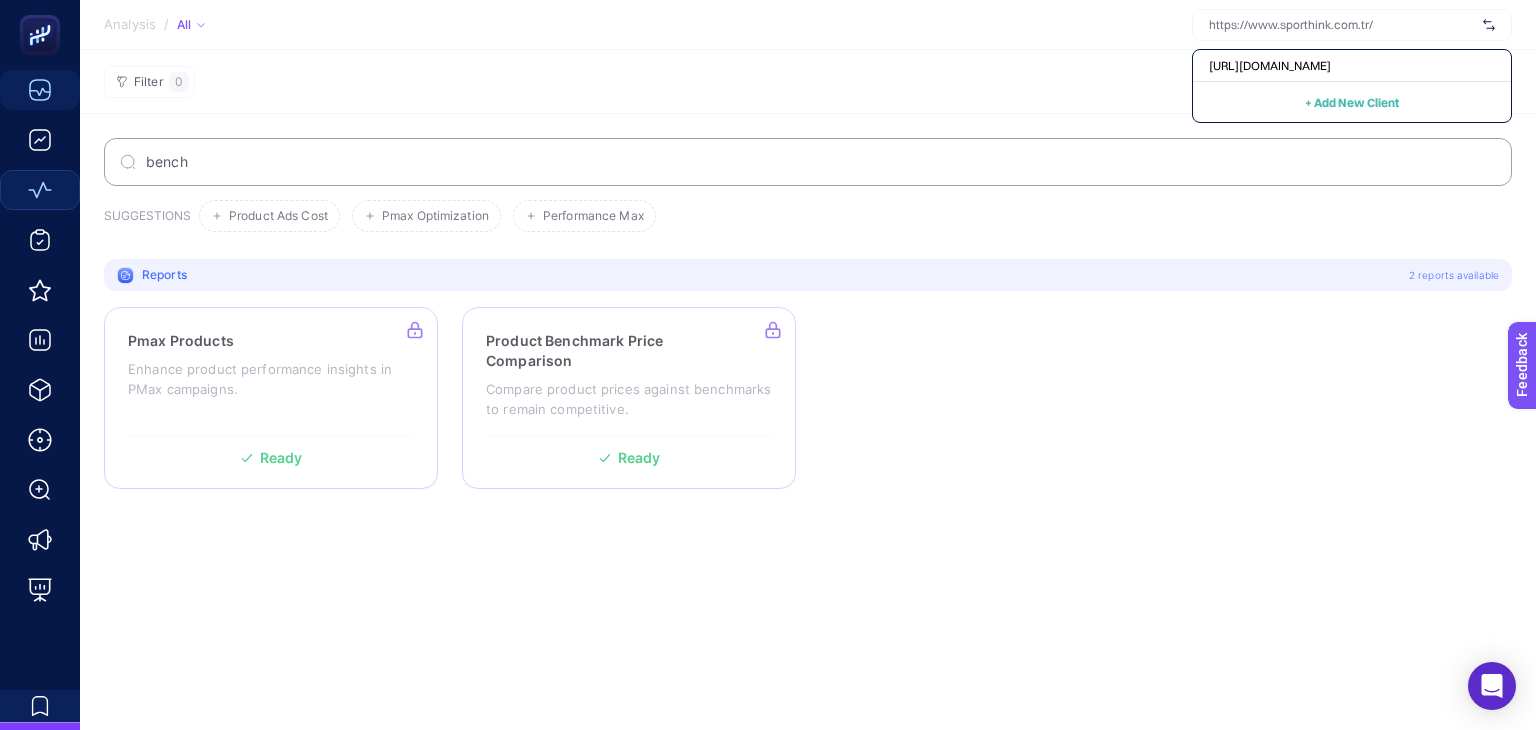 click on "Filter  0" 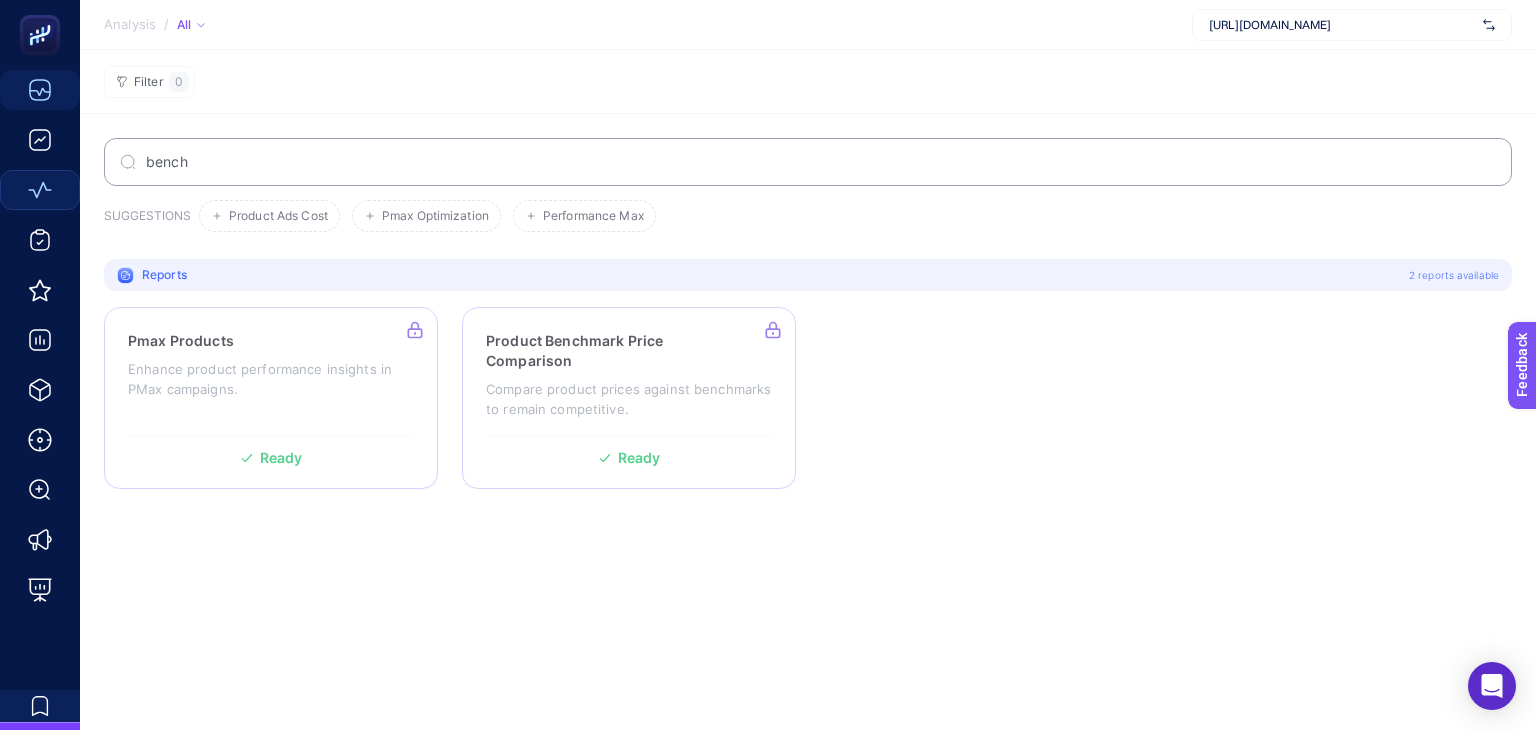 click on "bench" at bounding box center [819, 162] 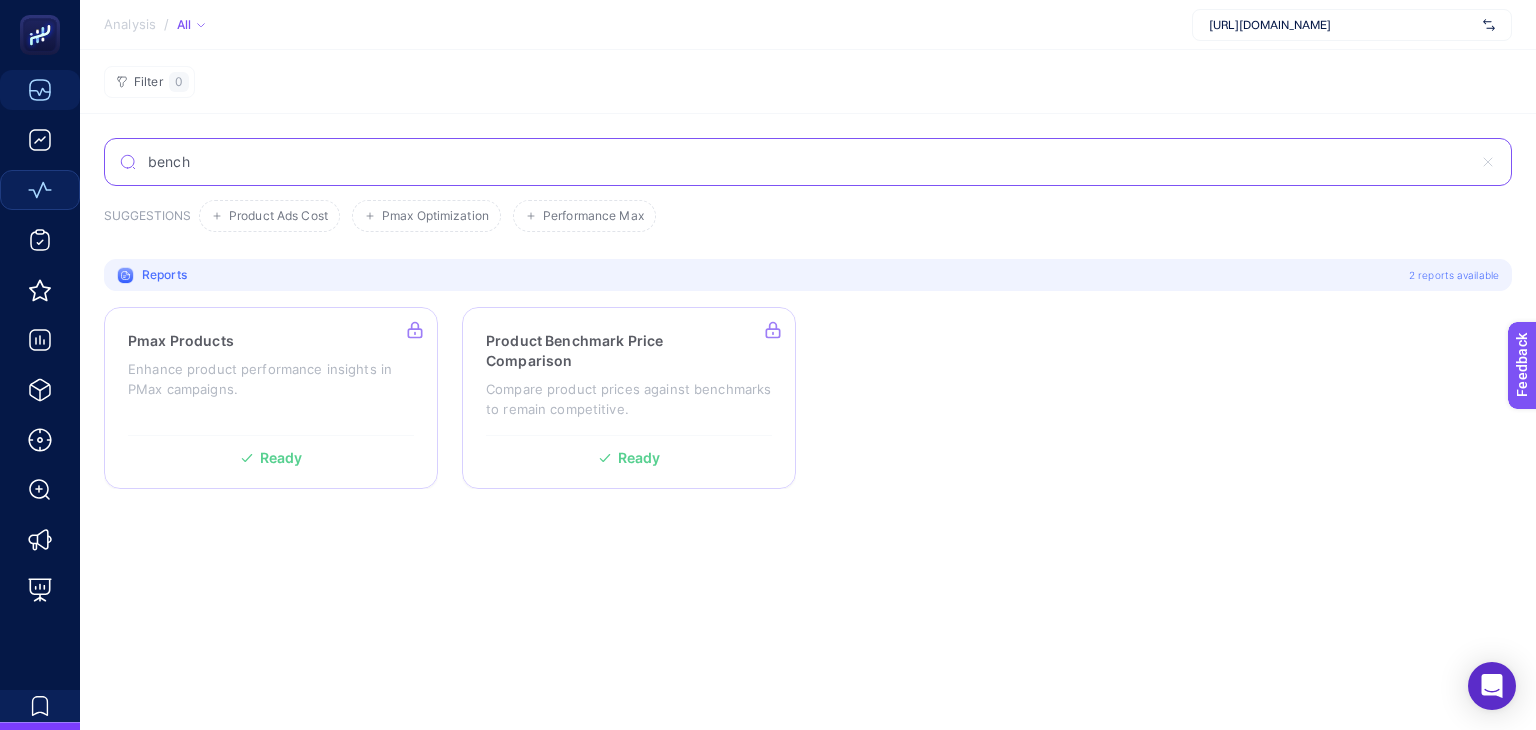 click on "bench" at bounding box center (808, 162) 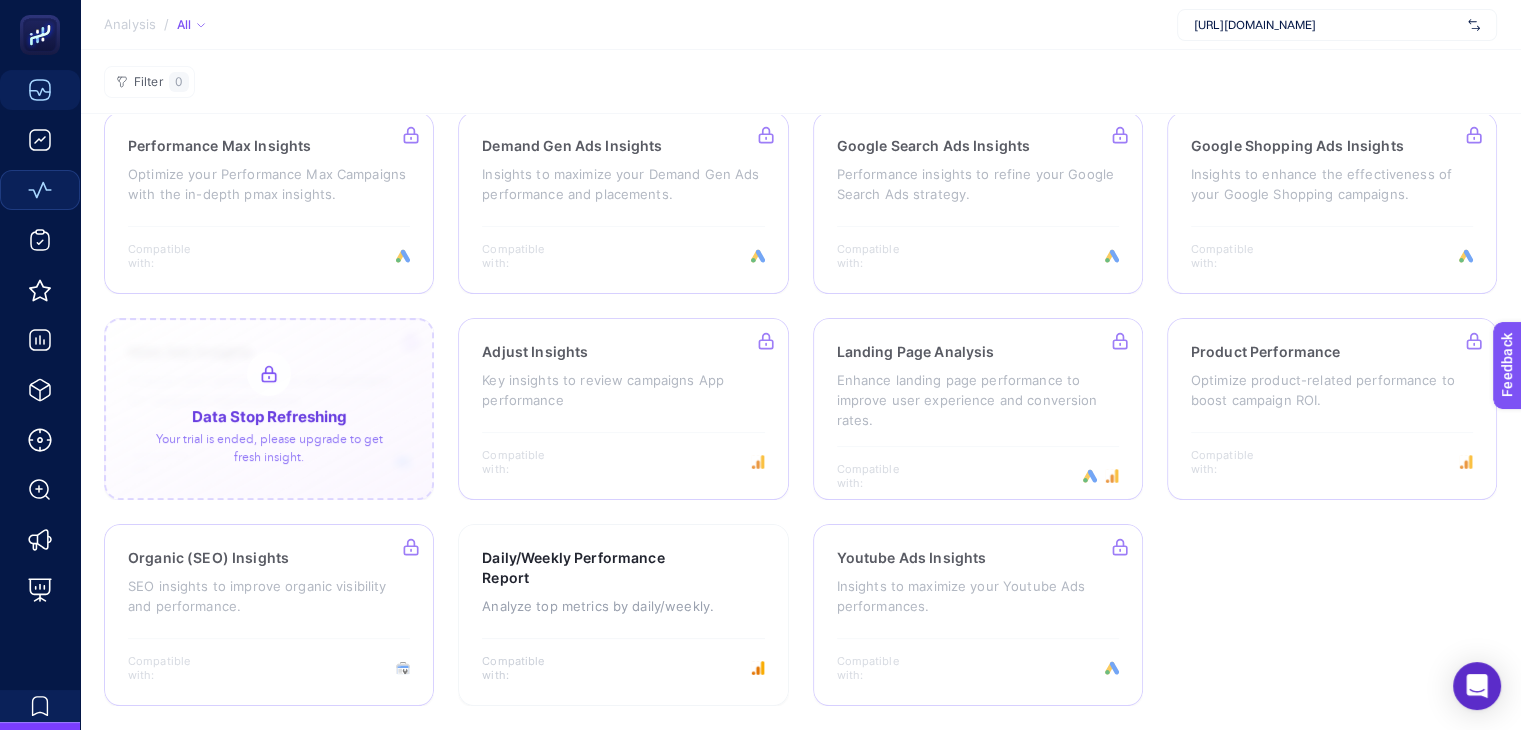 scroll, scrollTop: 0, scrollLeft: 0, axis: both 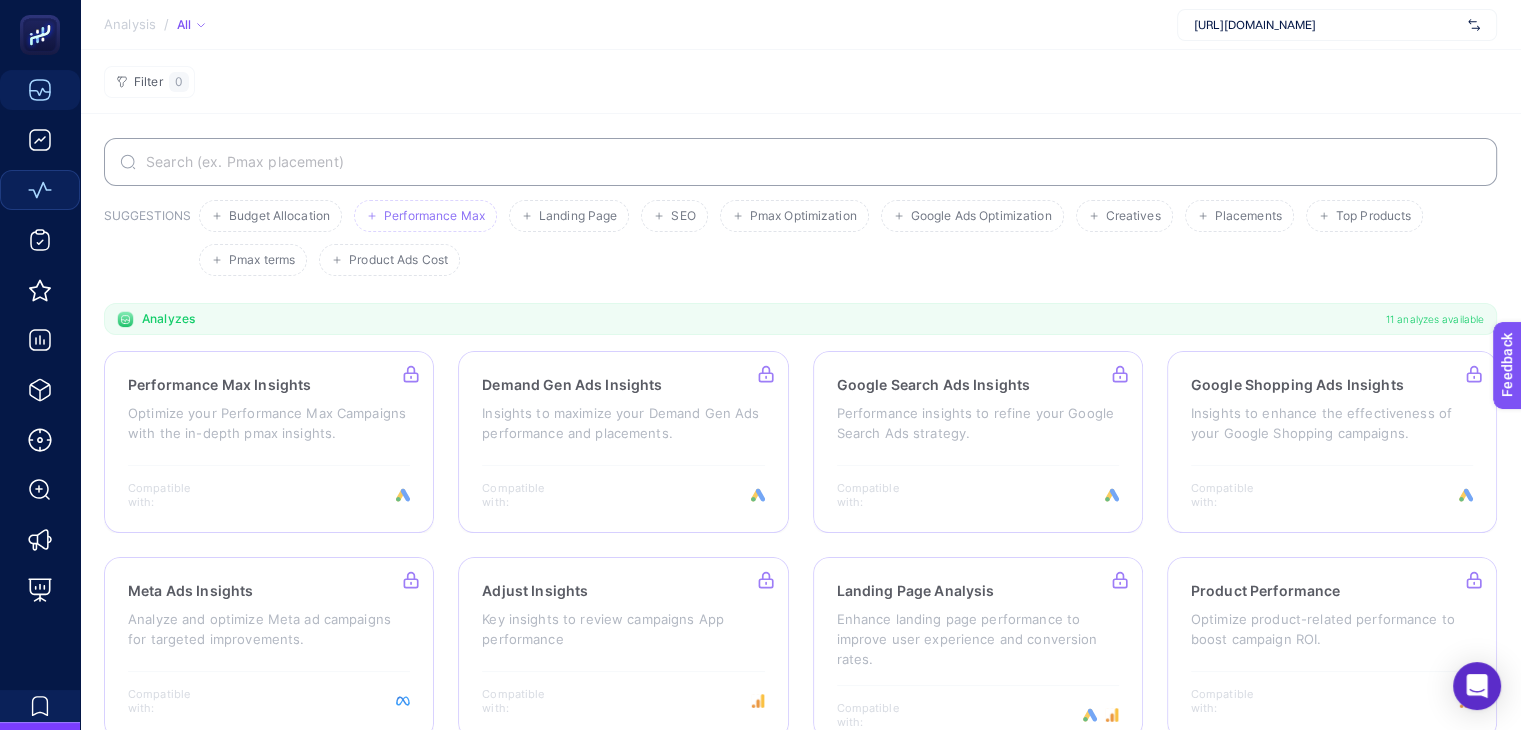 click on "Performance Max" at bounding box center [434, 216] 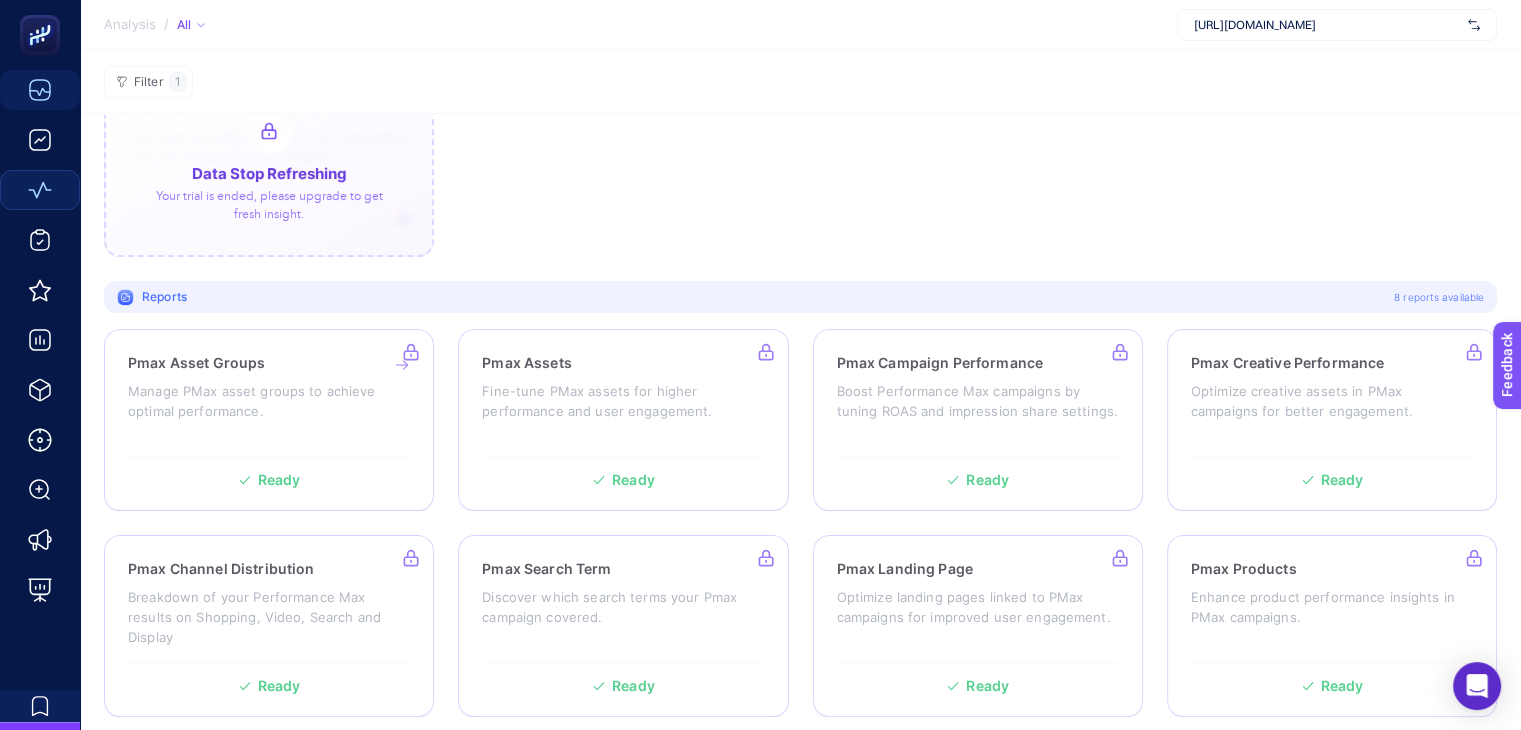 scroll, scrollTop: 287, scrollLeft: 0, axis: vertical 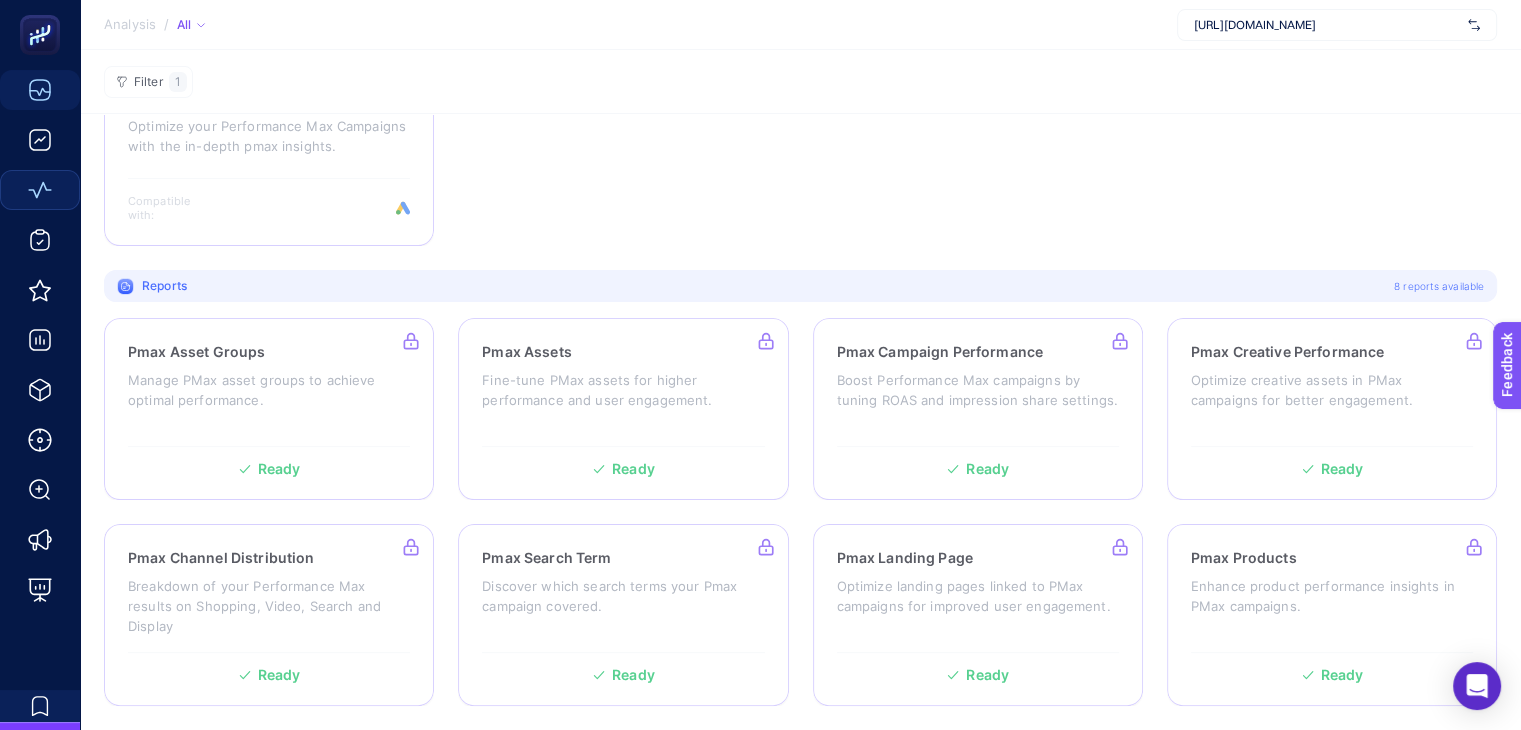 drag, startPoint x: 1188, startPoint y: 289, endPoint x: 1079, endPoint y: 273, distance: 110.16805 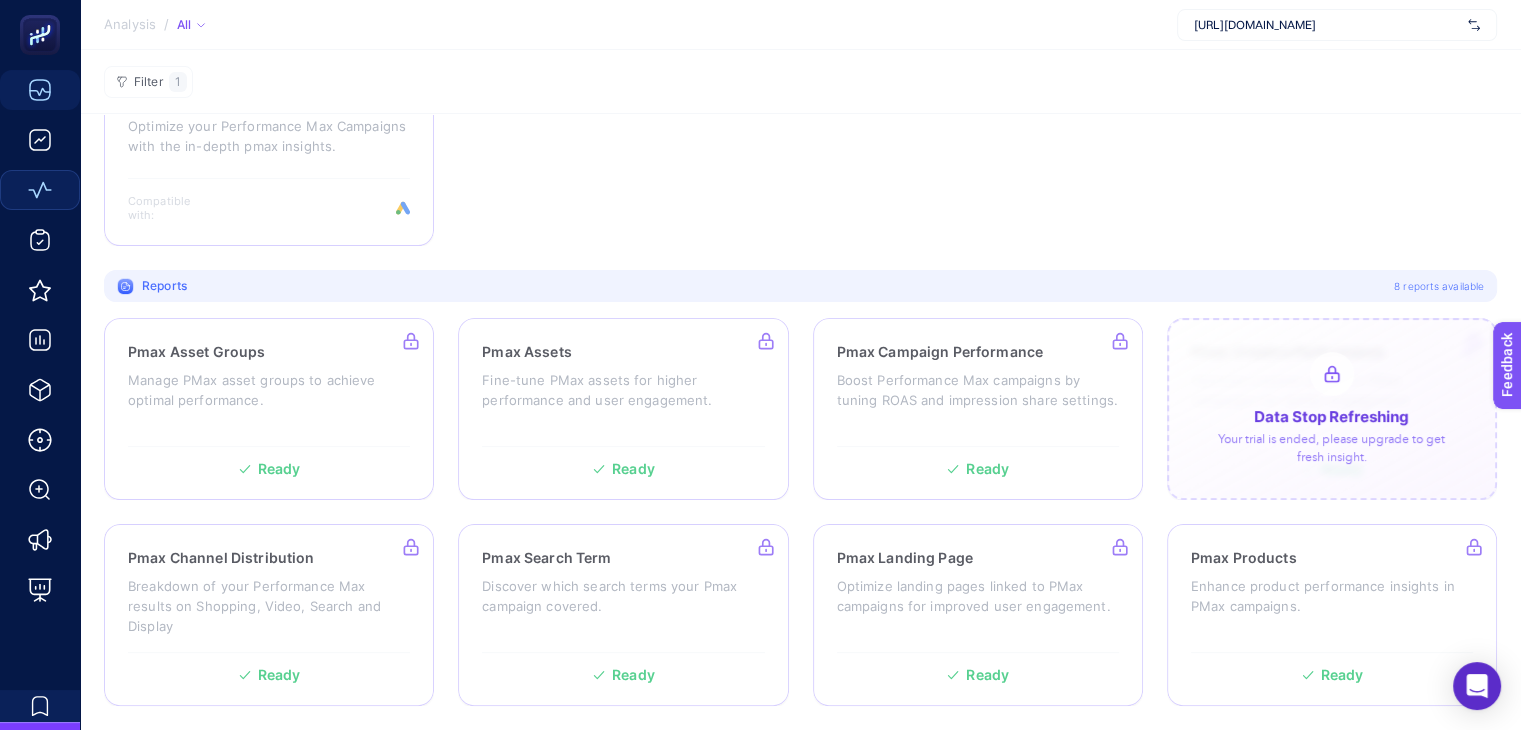 click at bounding box center [1332, 409] 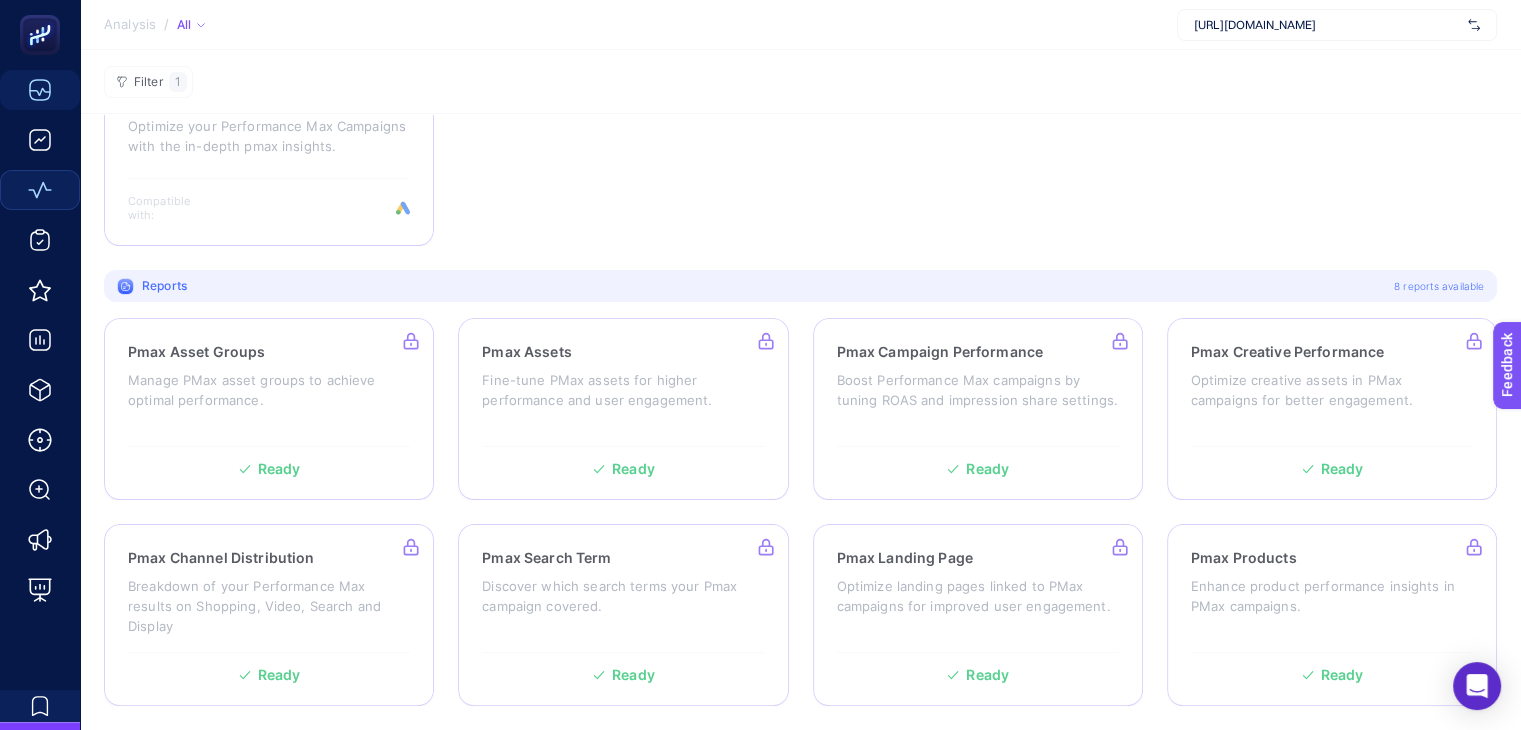 click on "Performance Max Insights Optimize your Performance Max Campaigns with the in-depth pmax insights.  Compatible with:" at bounding box center (800, 155) 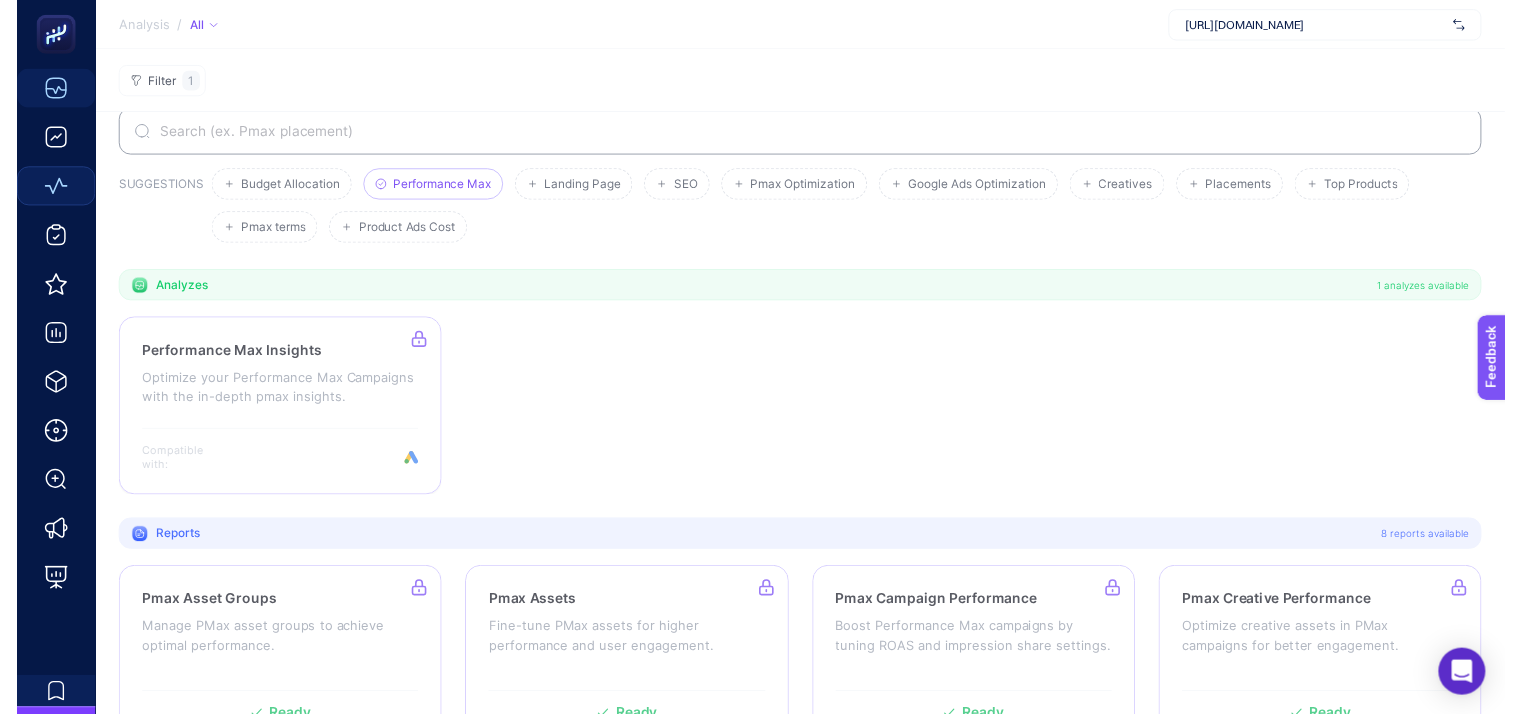 scroll, scrollTop: 0, scrollLeft: 0, axis: both 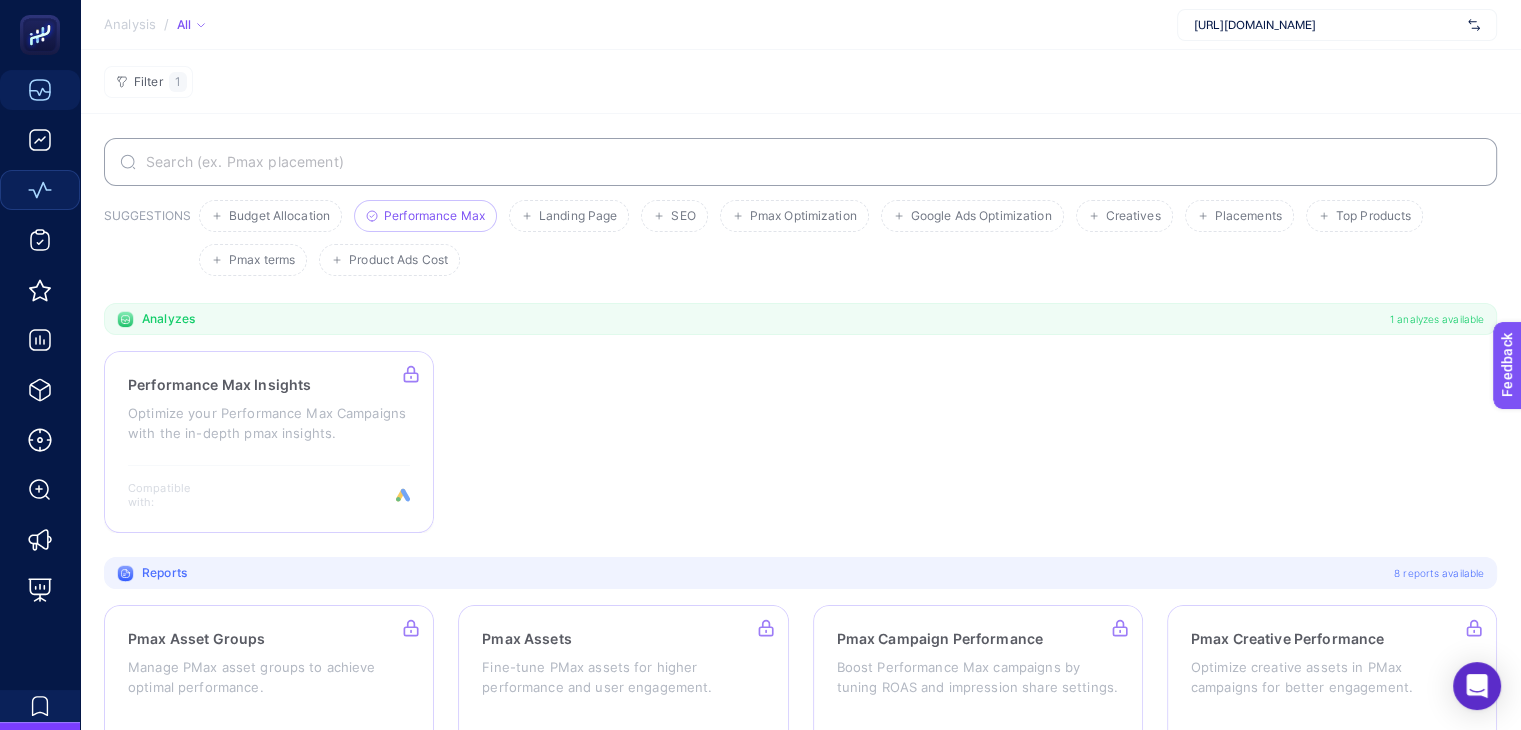 click 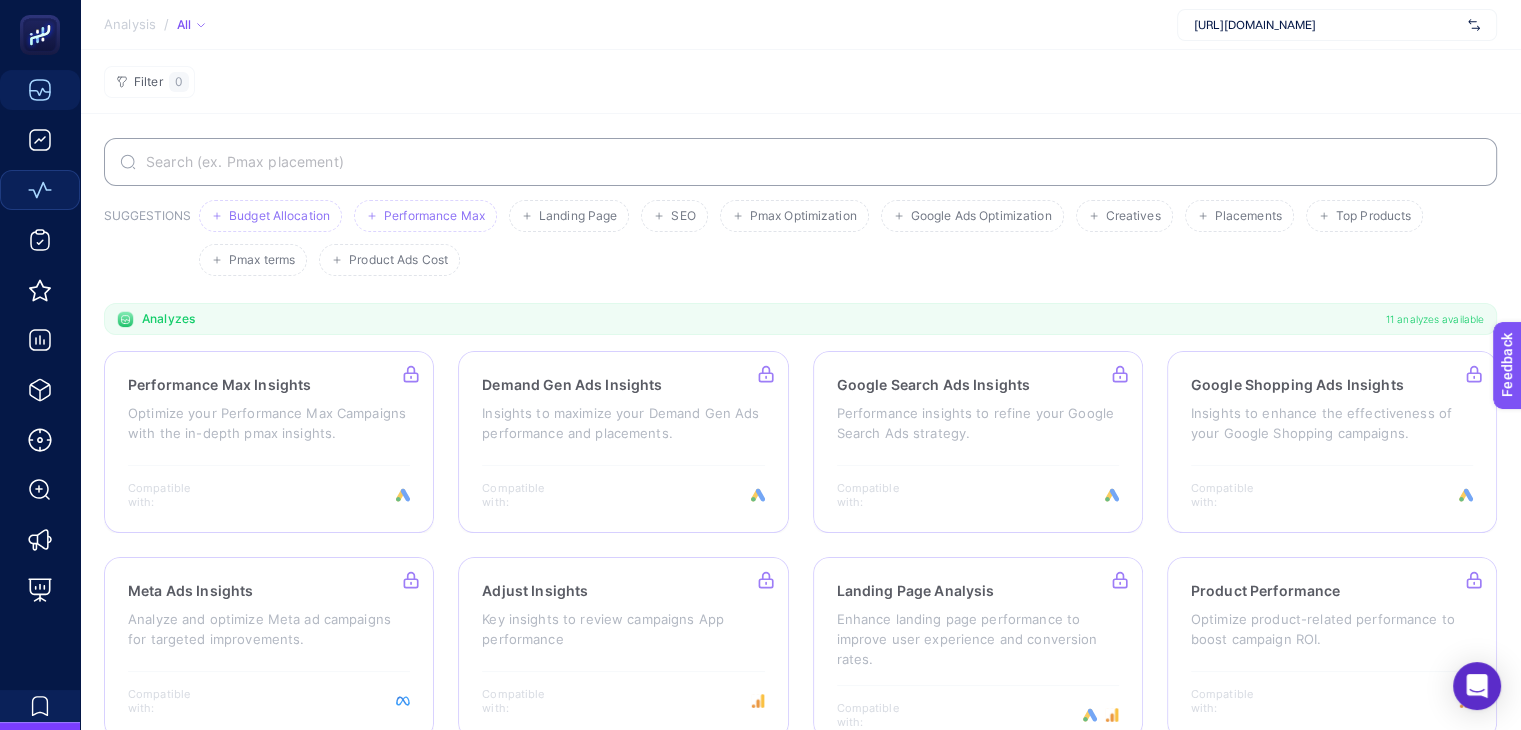 click on "Budget Allocation" 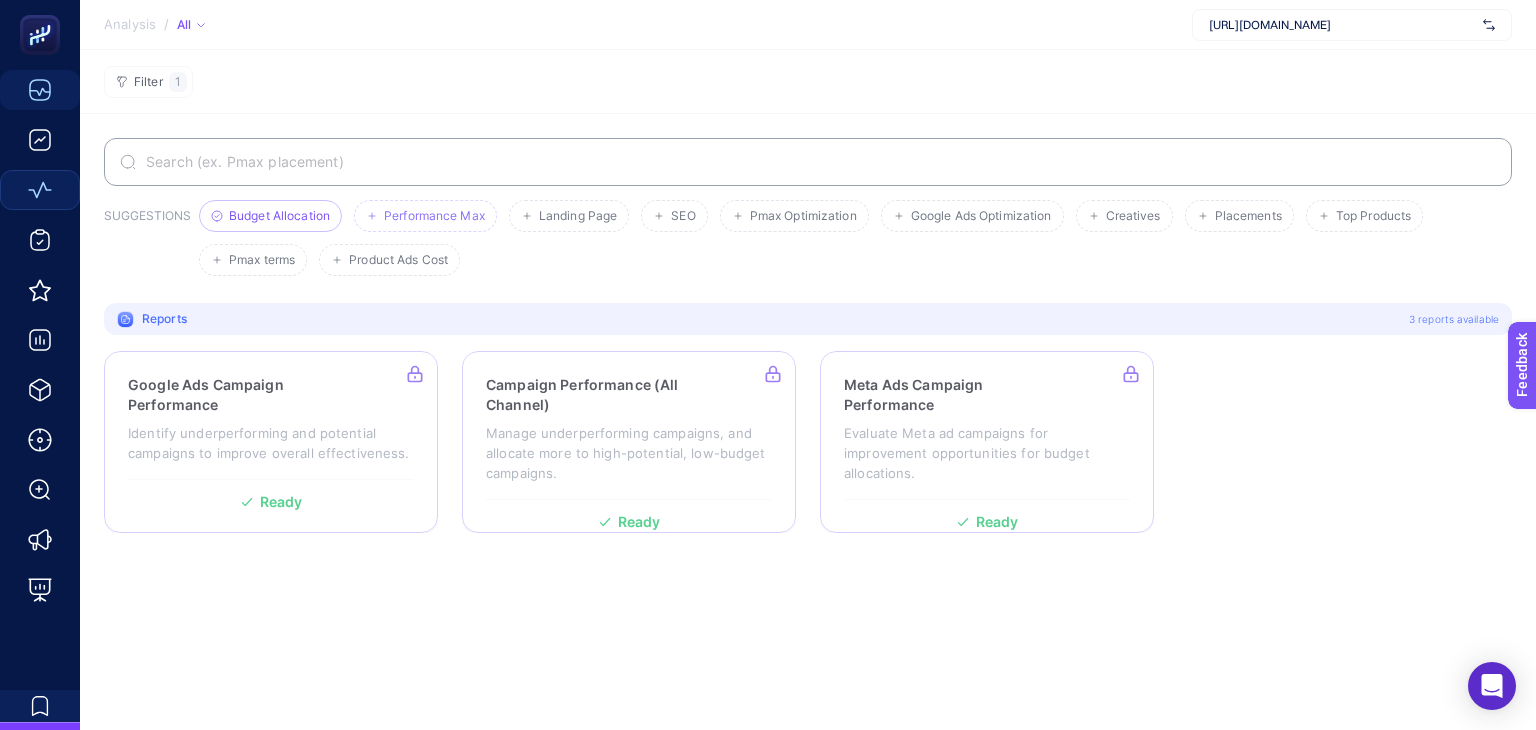 click on "Budget Allocation" 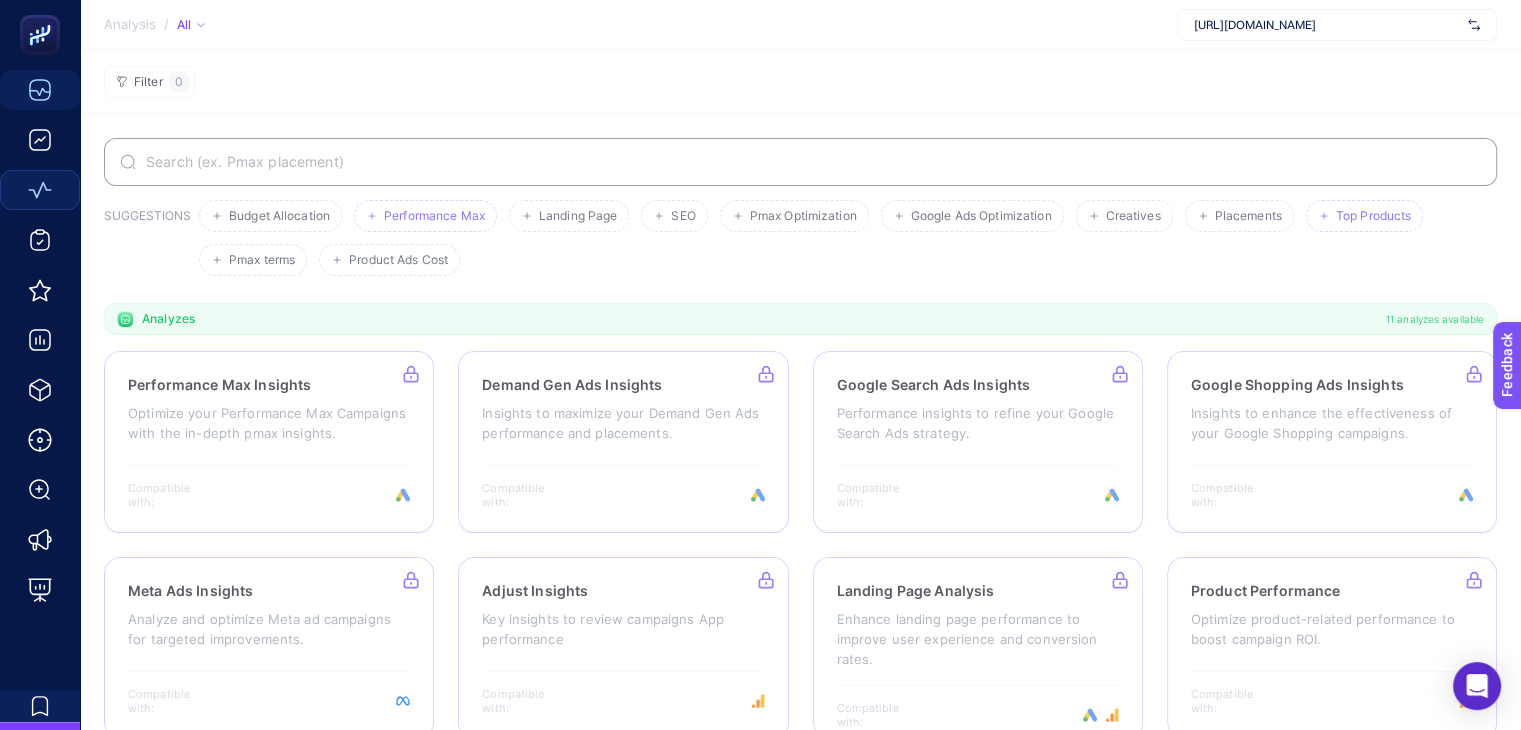click on "Top Products" 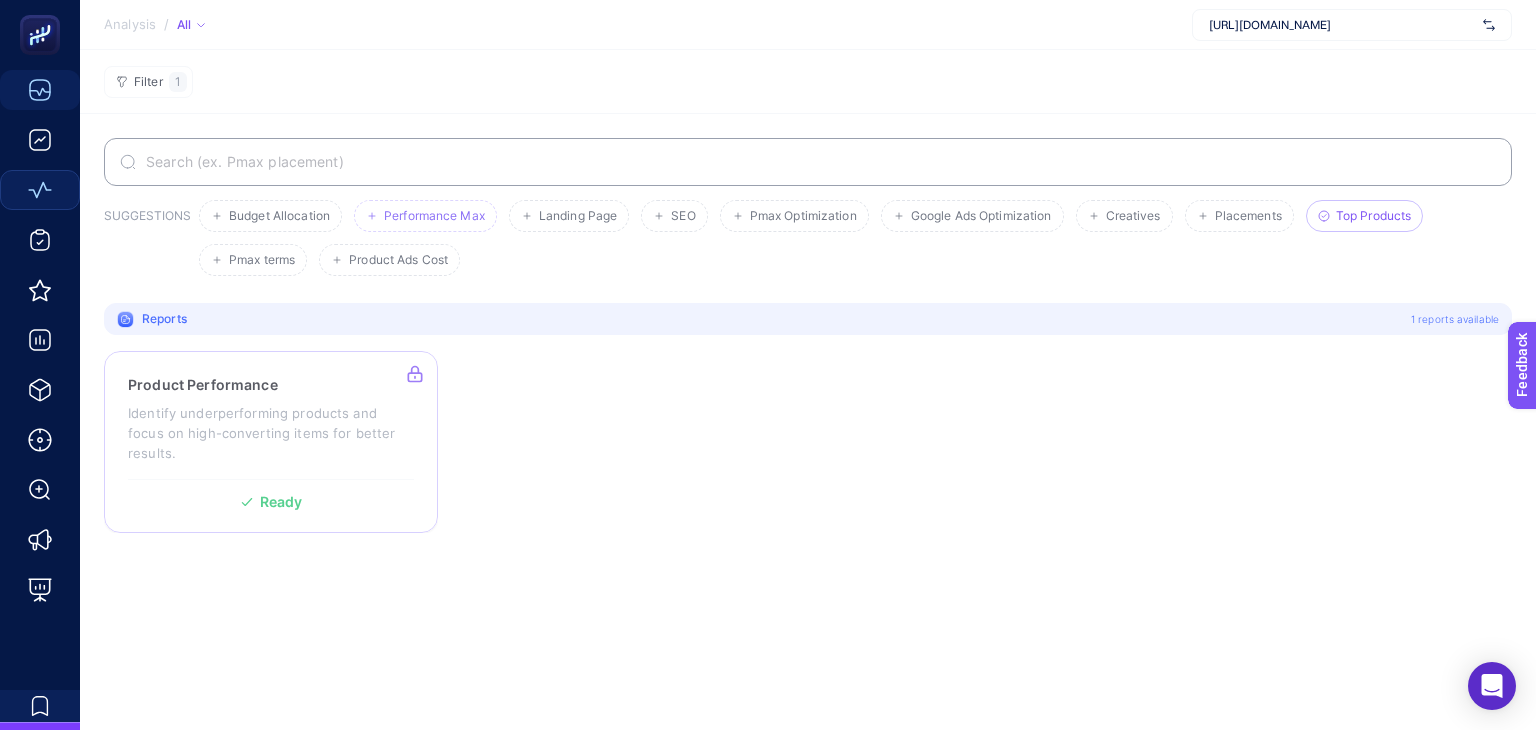 click on "Top Products" 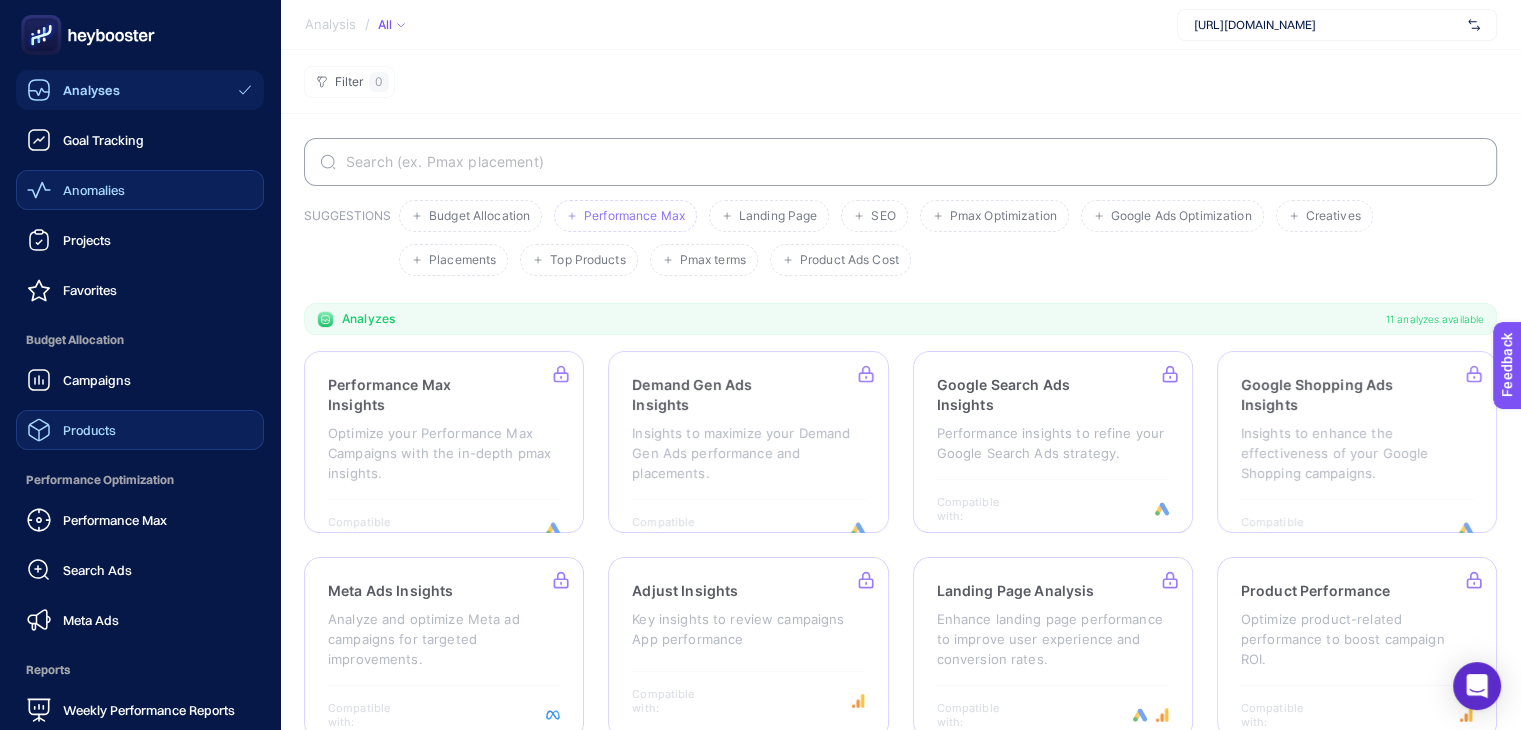 click on "Products" 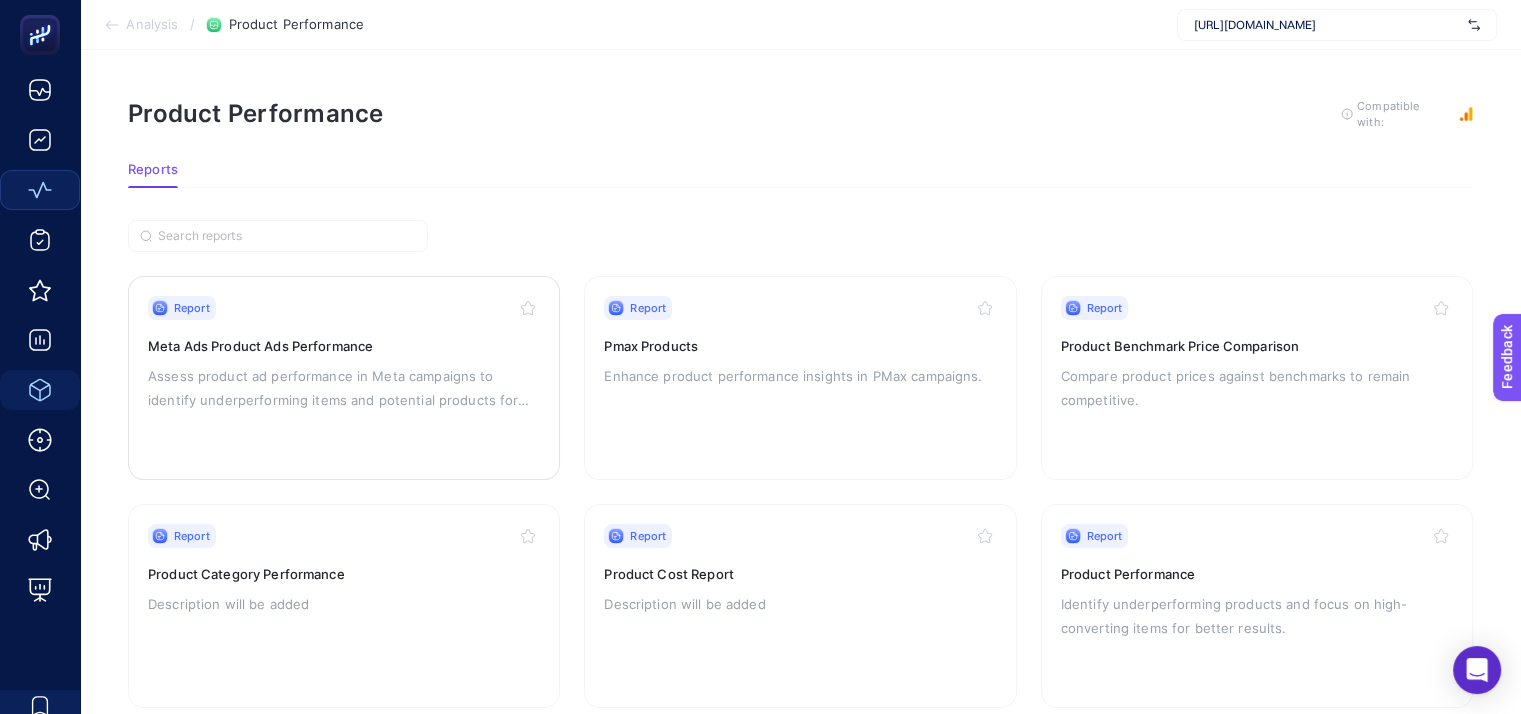 click on "Meta Ads Product Ads Performance" at bounding box center [344, 346] 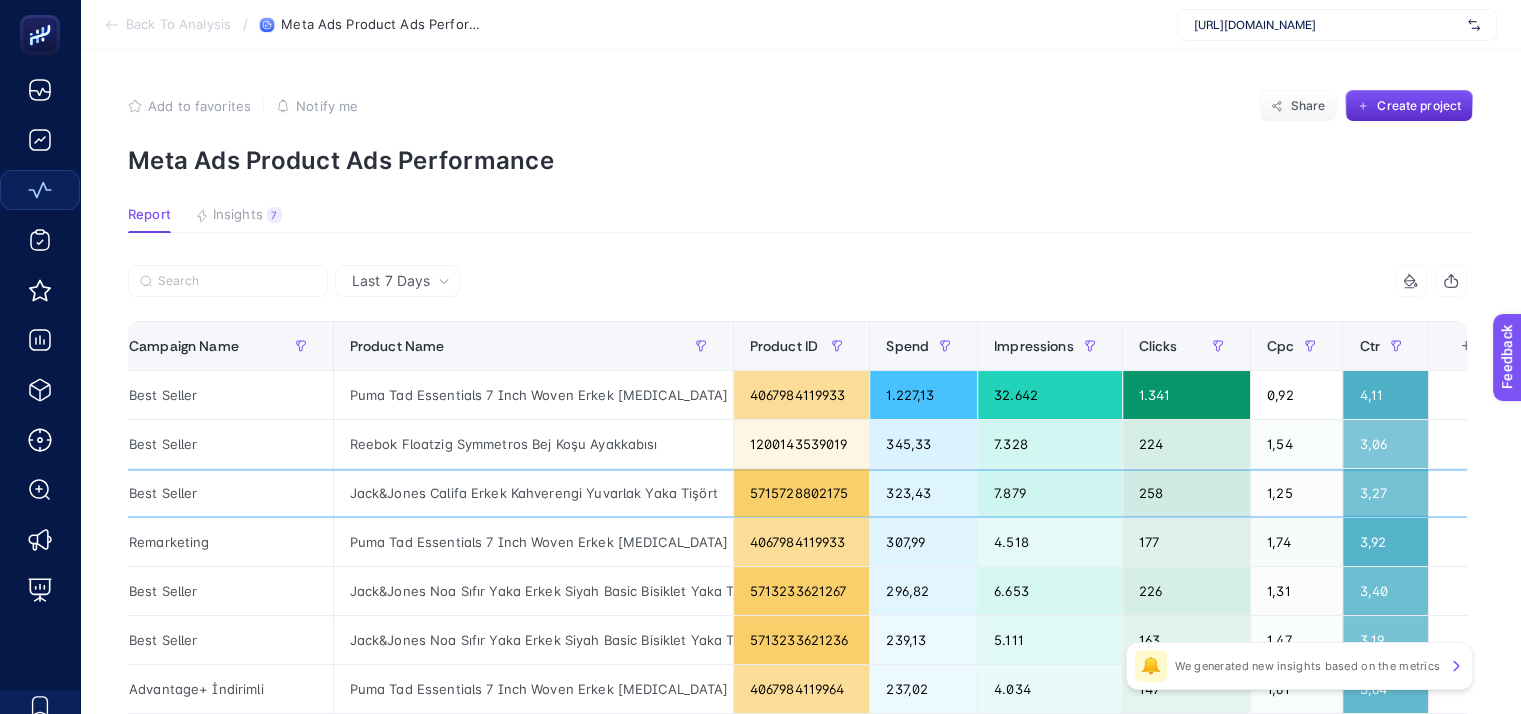 scroll, scrollTop: 0, scrollLeft: 25, axis: horizontal 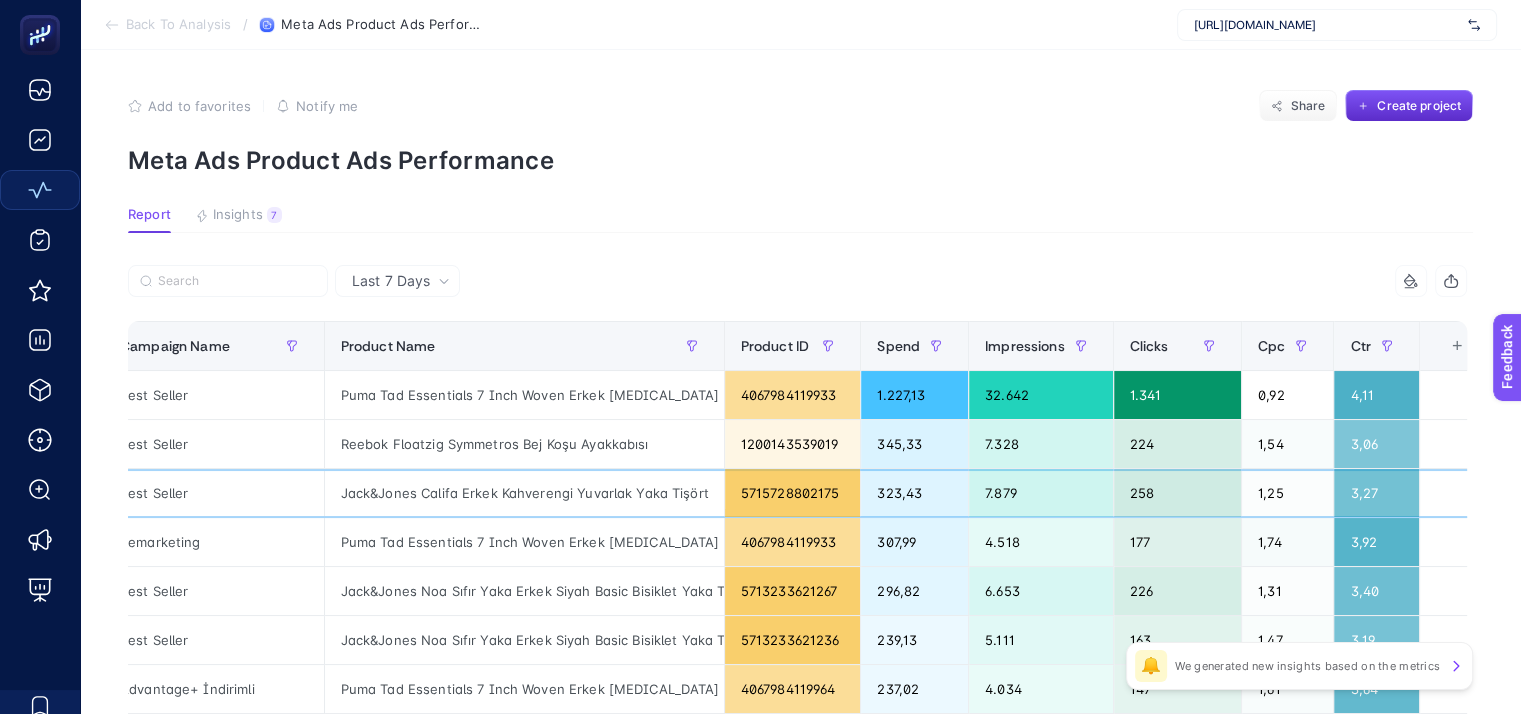 drag, startPoint x: 652, startPoint y: 505, endPoint x: 910, endPoint y: 508, distance: 258.01746 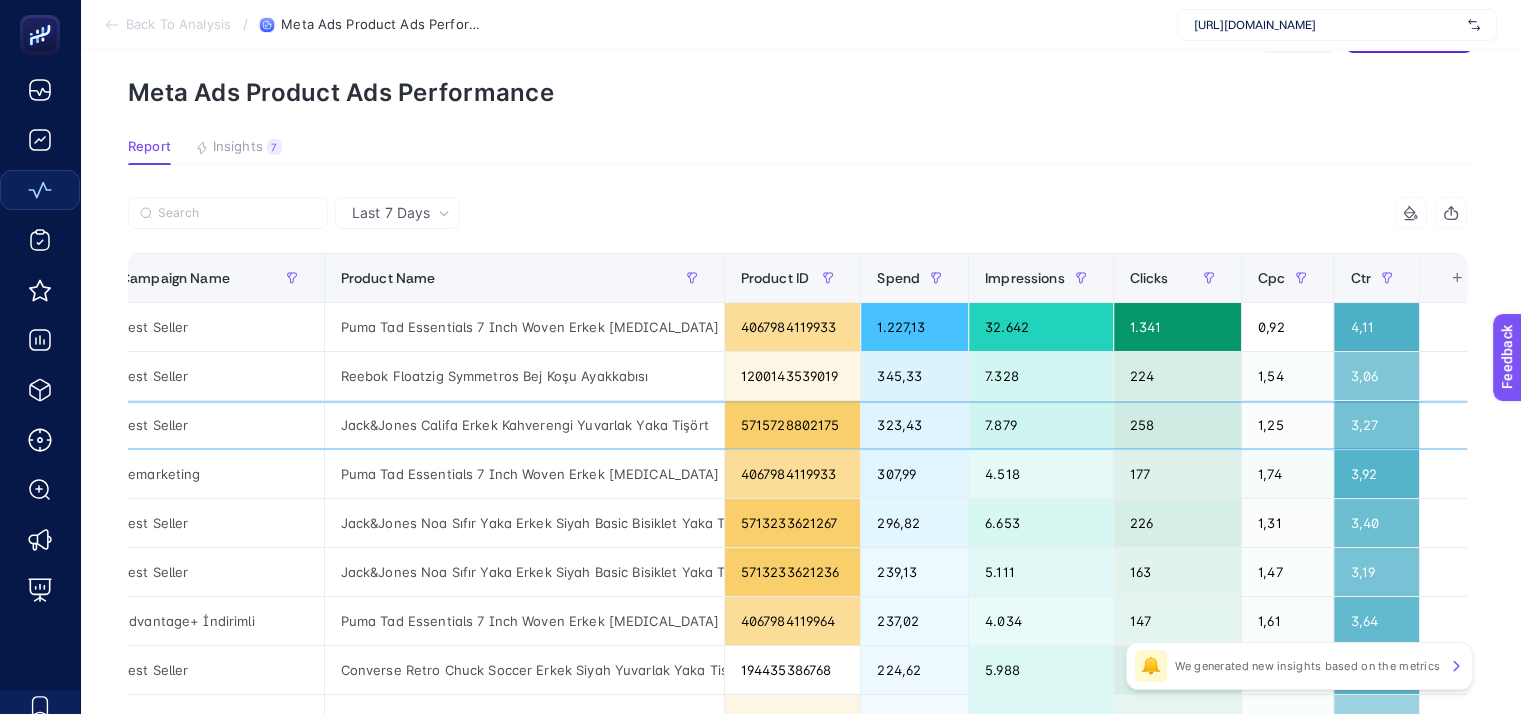 scroll, scrollTop: 100, scrollLeft: 0, axis: vertical 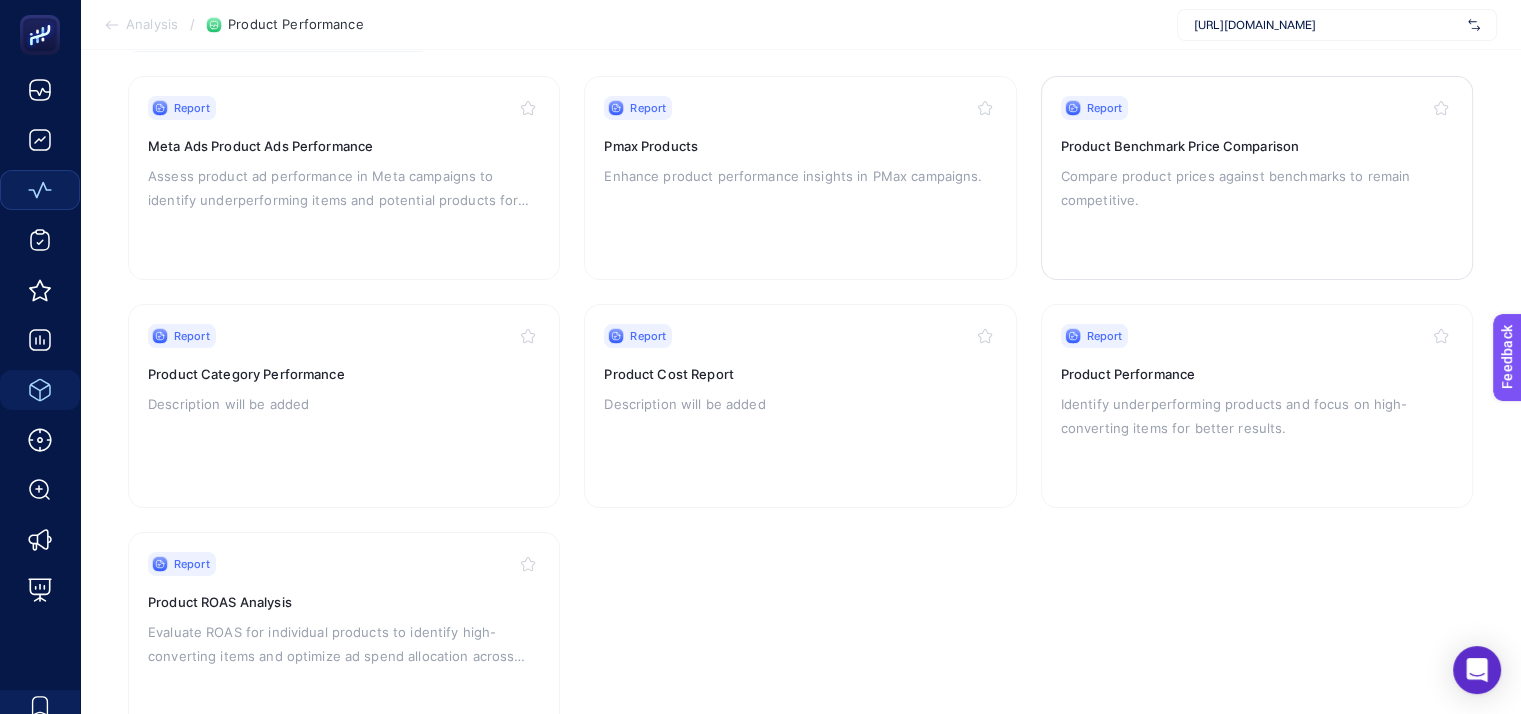click on "Product Benchmark Price Comparison" at bounding box center (1257, 146) 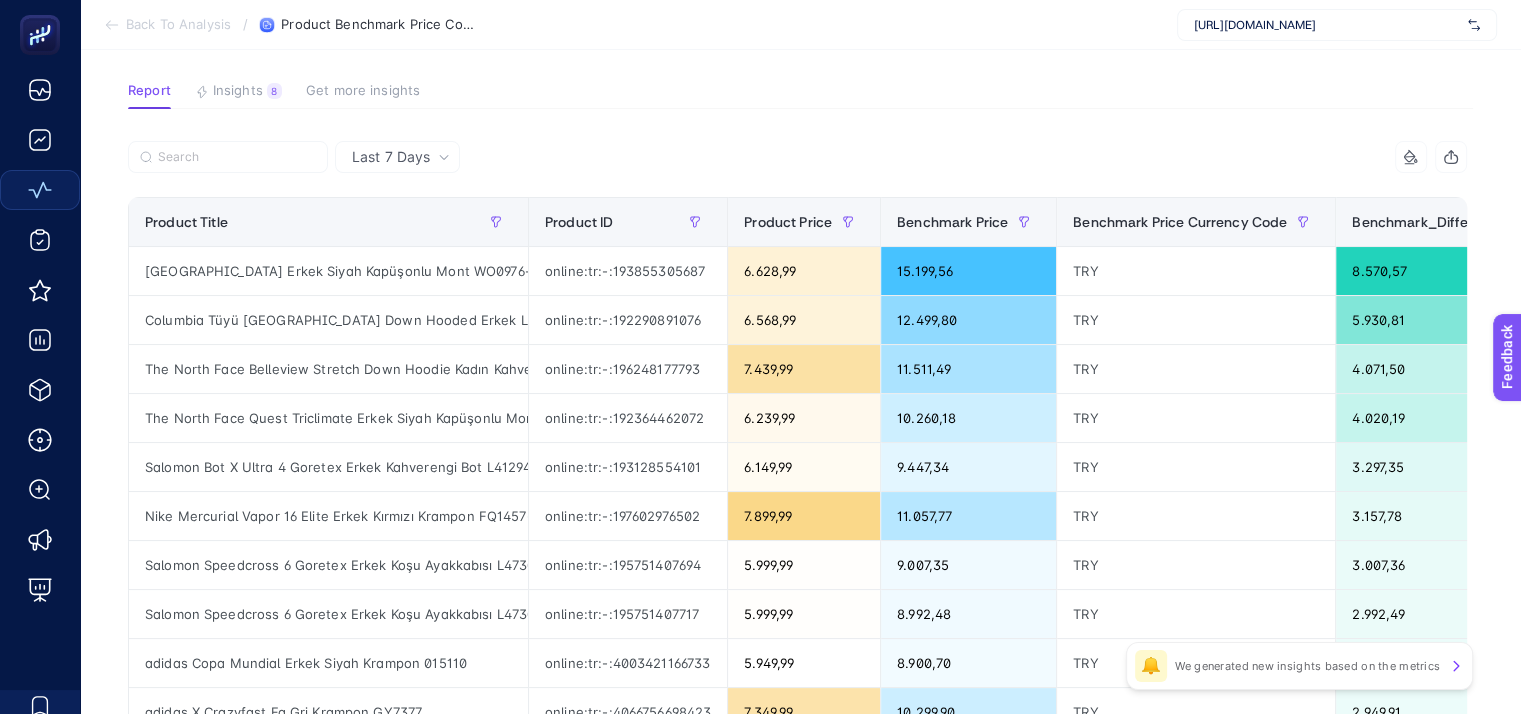 scroll, scrollTop: 81, scrollLeft: 0, axis: vertical 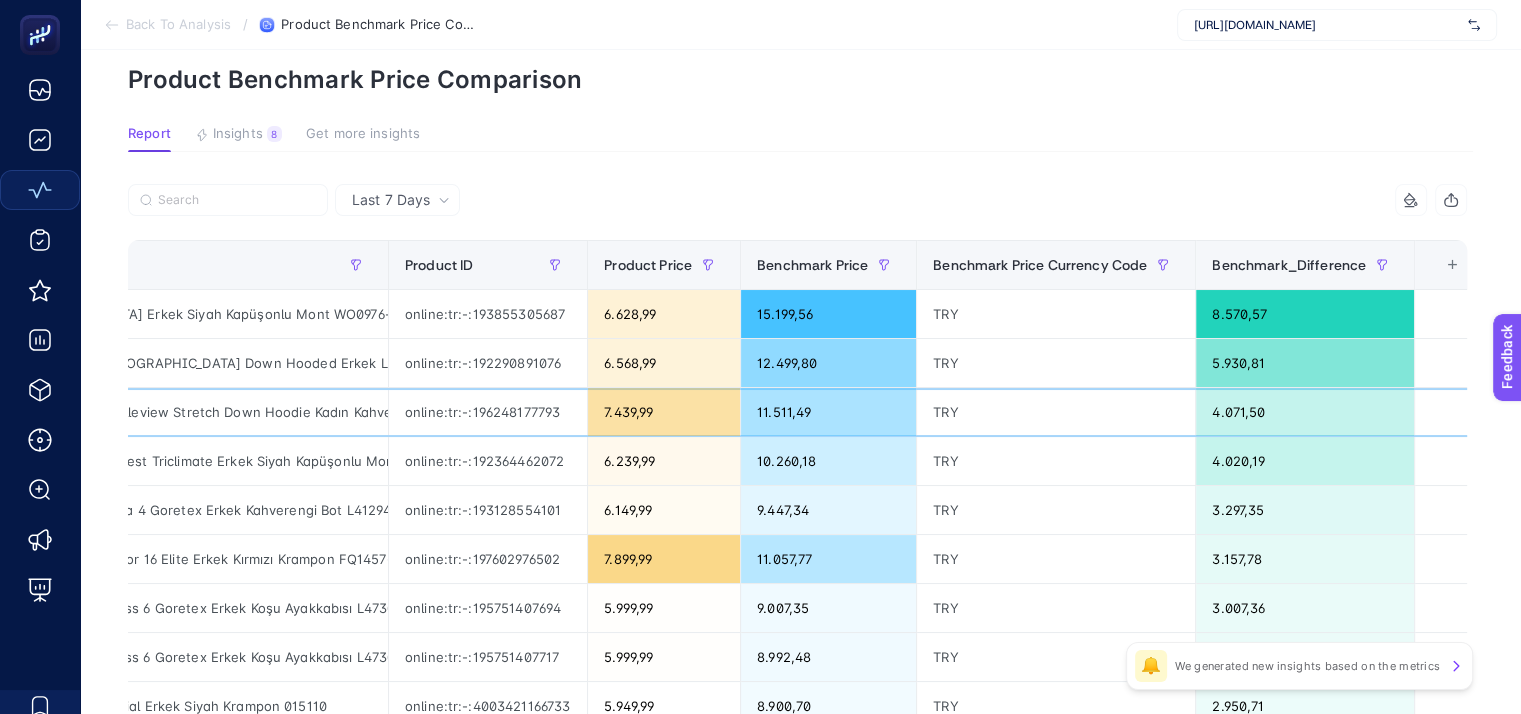 drag, startPoint x: 947, startPoint y: 391, endPoint x: 1310, endPoint y: 419, distance: 364.07828 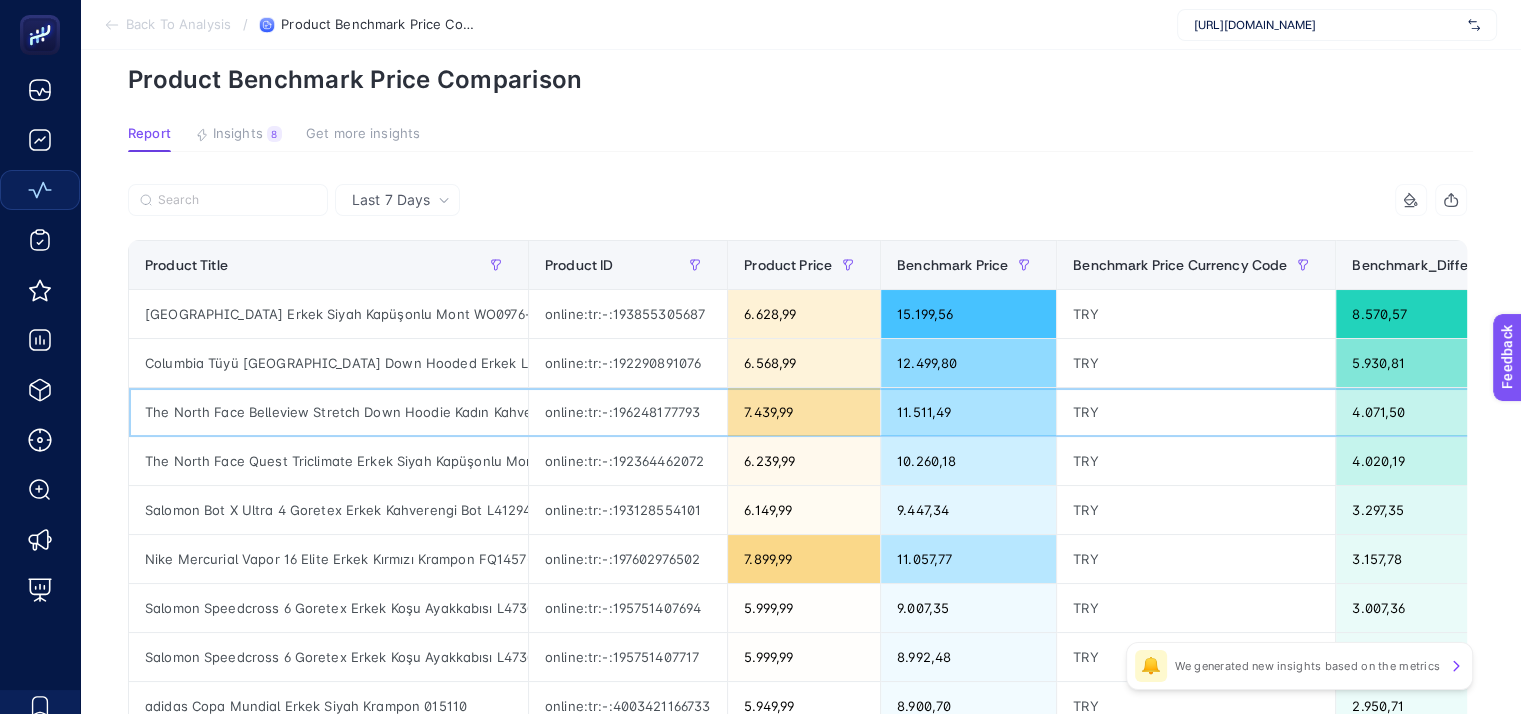 drag, startPoint x: 1313, startPoint y: 417, endPoint x: 815, endPoint y: 348, distance: 502.7574 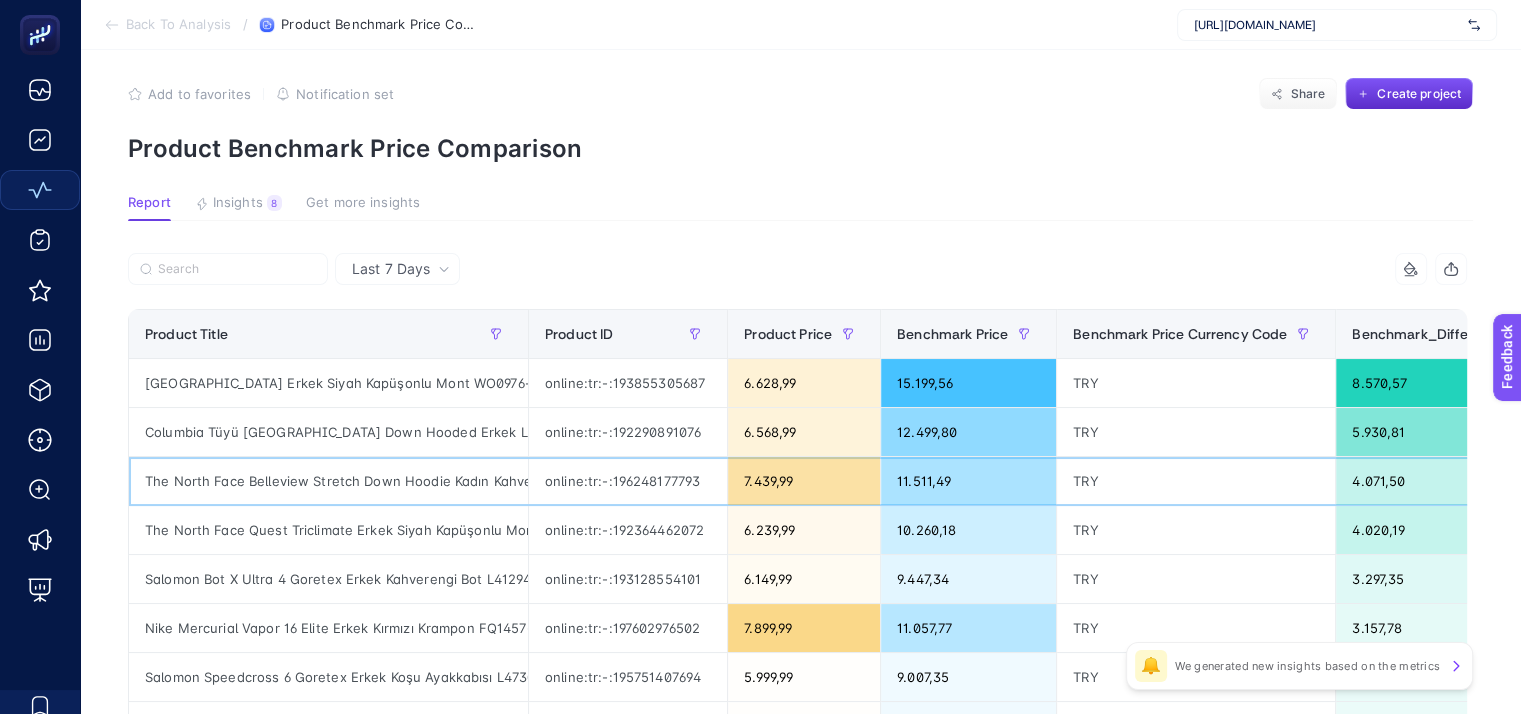 scroll, scrollTop: 0, scrollLeft: 0, axis: both 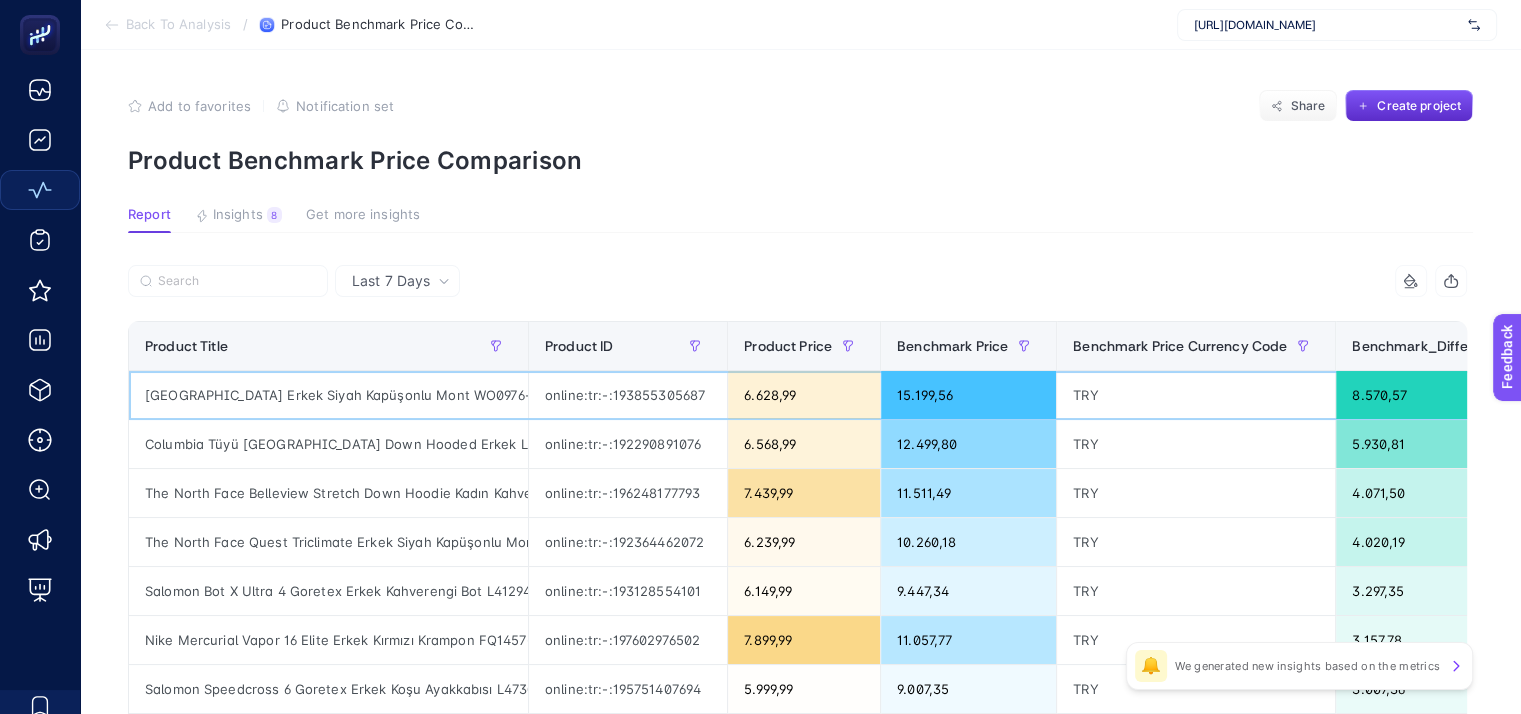 click on "Columbia Valley Point Erkek Siyah Kapüşonlu Mont WO0976-010" 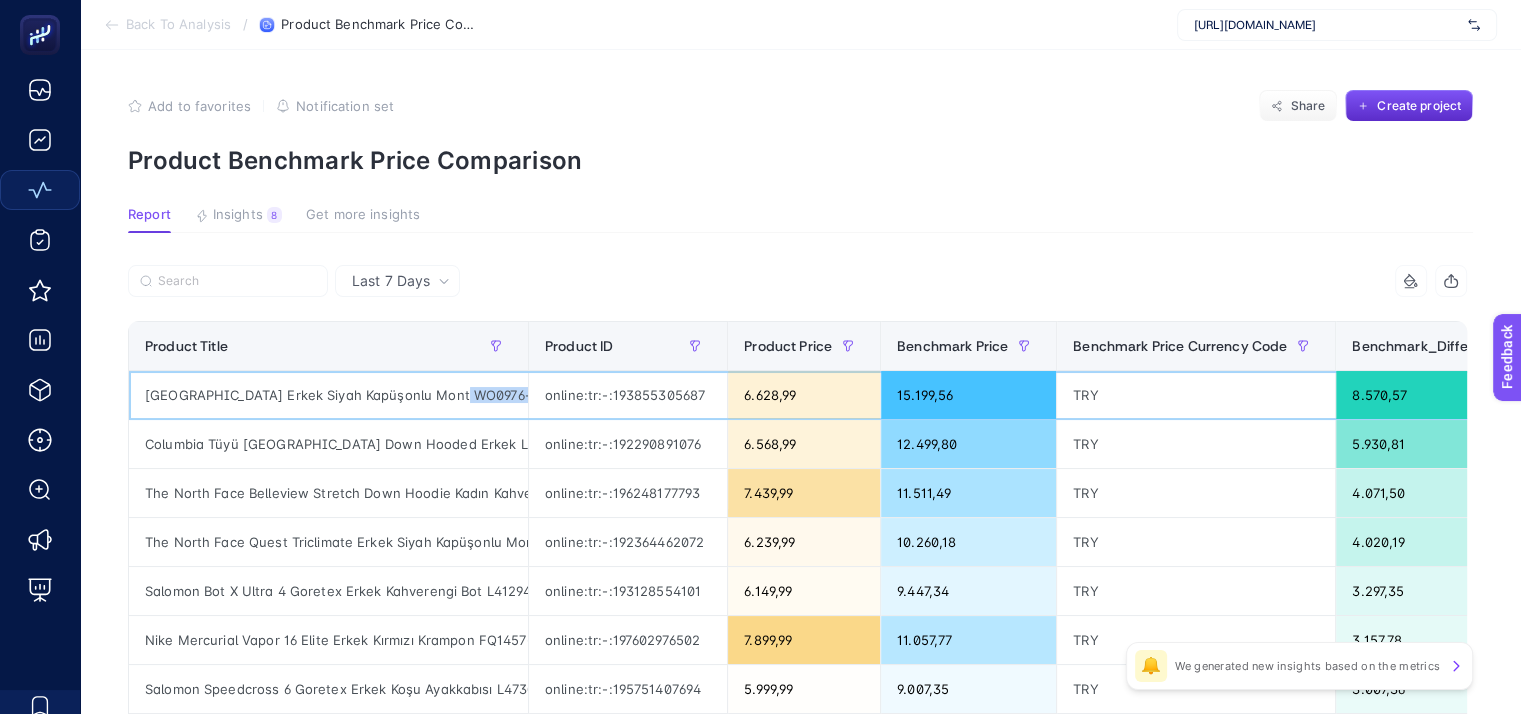 scroll, scrollTop: 0, scrollLeft: 37, axis: horizontal 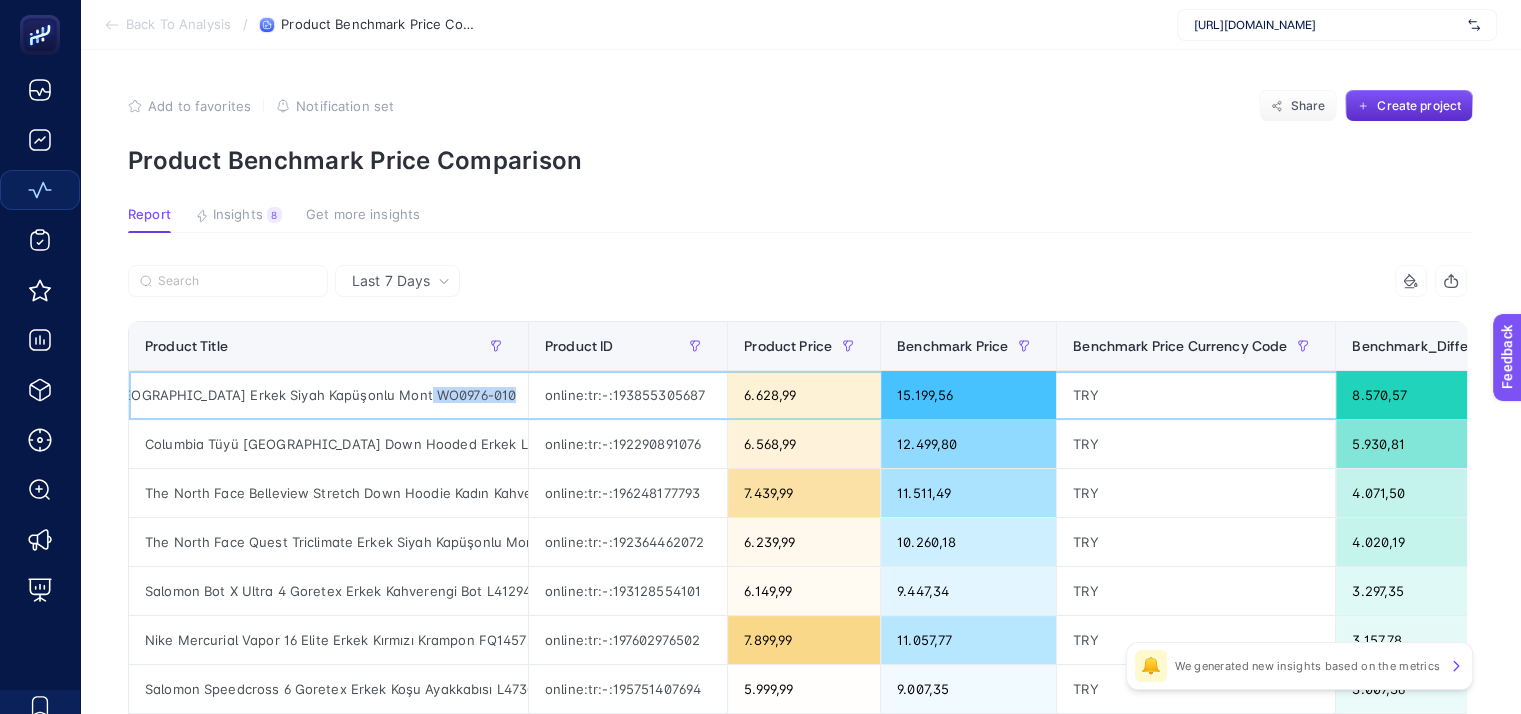 drag, startPoint x: 468, startPoint y: 392, endPoint x: 532, endPoint y: 393, distance: 64.00781 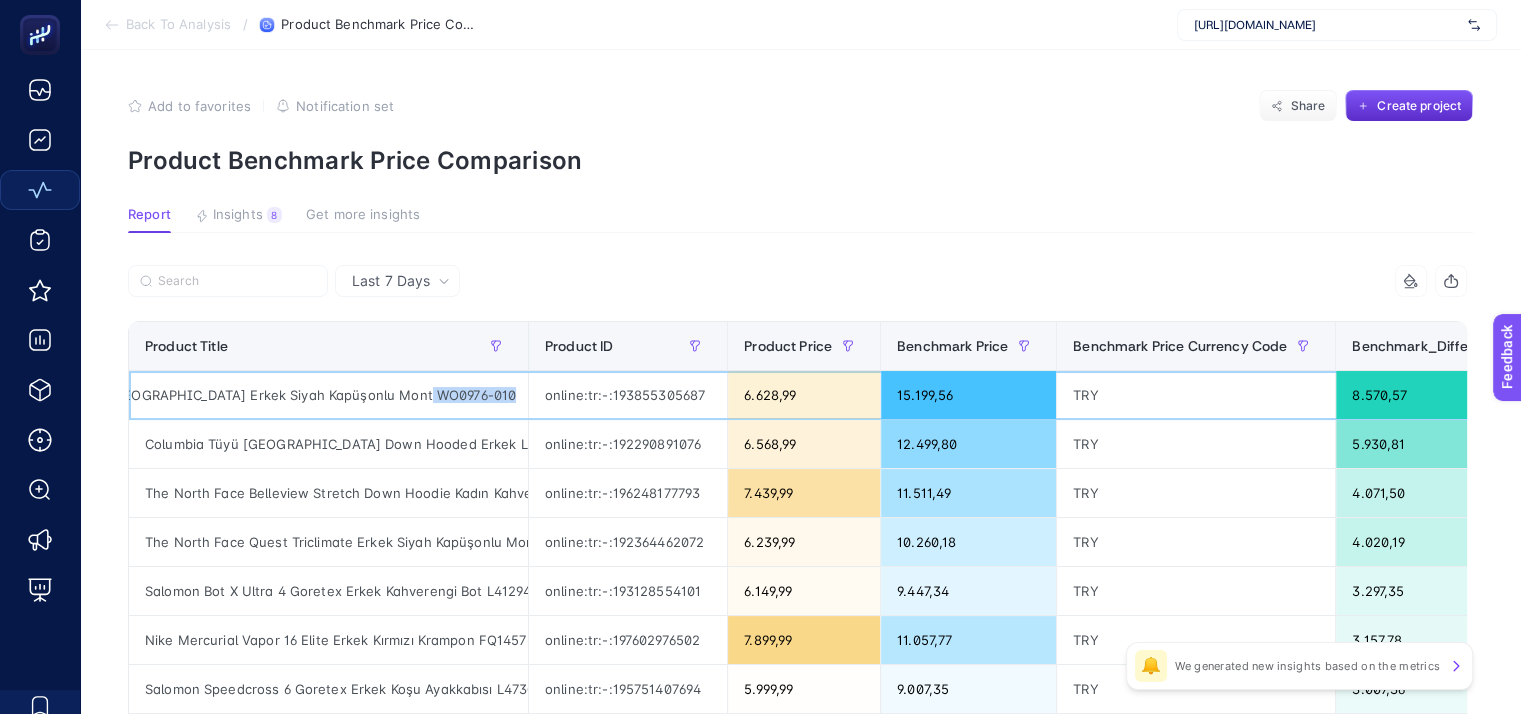 click on "Columbia Valley Point Erkek Siyah Kapüşonlu Mont WO0976-010" 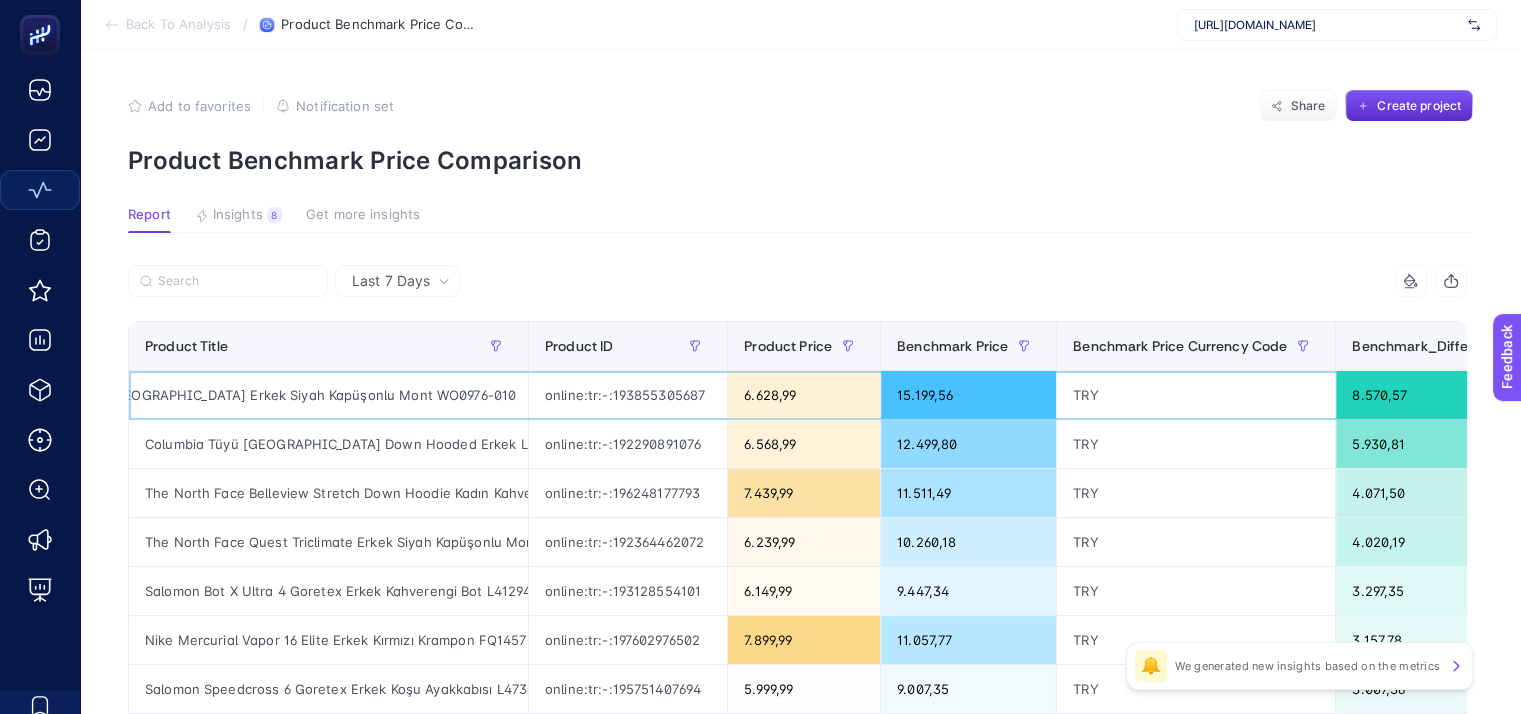 drag, startPoint x: 434, startPoint y: 395, endPoint x: 517, endPoint y: 399, distance: 83.09633 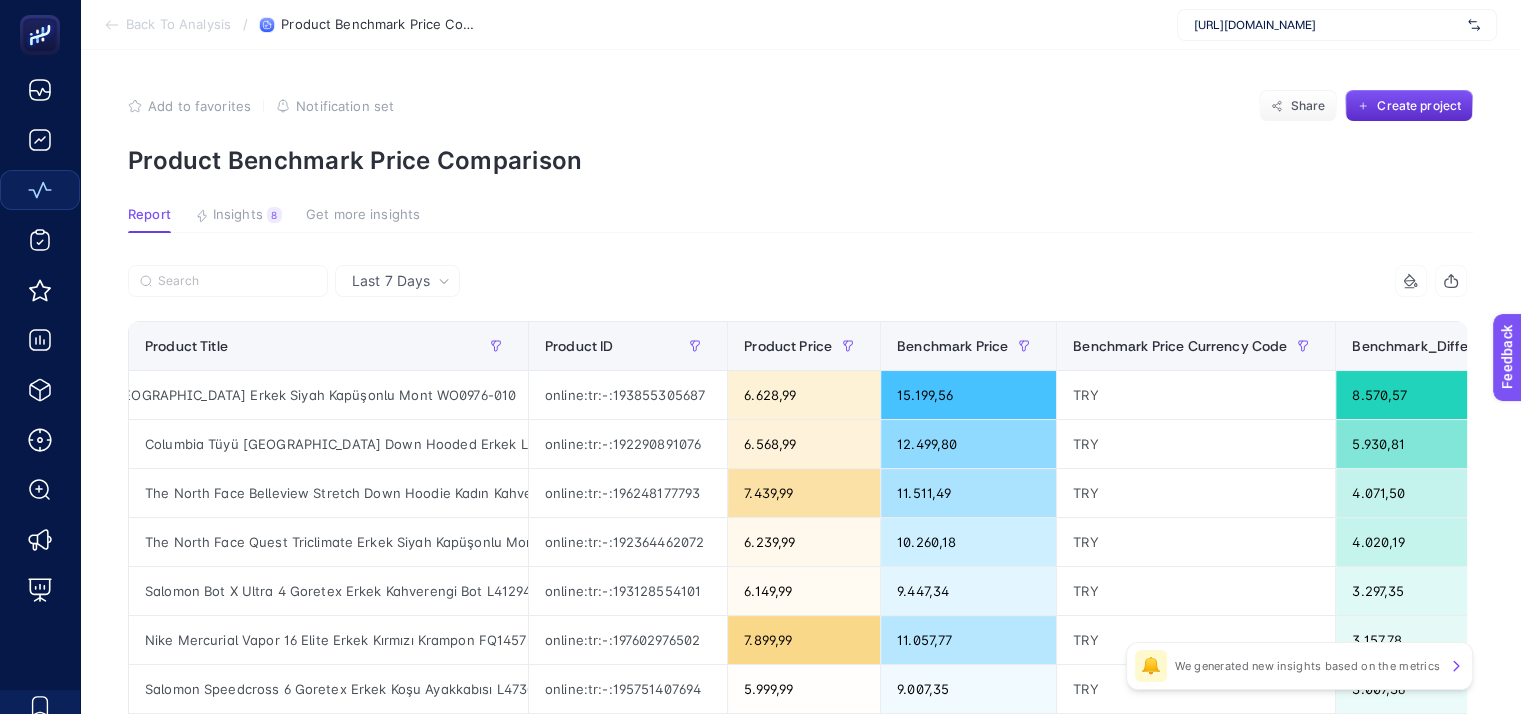 click on "Add to favorites false Notification set Share Create project Product Benchmark Price Comparison Report Insights 8  We generated new insights based on the metrics  Get more insights Last 7 Days 3 items selected Product Title Product ID Product Price Benchmark Price Benchmark Price Currency Code Benchmark_Difference 6 items selected + Columbia Valley Point Erkek Siyah Kapüşonlu Mont WO0976-010 online:tr:-:193855305687 6.628,99 15.199,56 TRY 8.570,57 Columbia Tüyü Mont Delta Ridge Down Hooded Erkek Lacivert Kapüşonlu Mont WO0954-464 online:tr:-:192290891076 6.568,99 12.499,80 TRY 5.930,81 The North Face Belleview Stretch Down Hoodie Kadın Kahverengi Kapüşonlu Mont NF0A7UK5EFU1 online:tr:-:196248177793 7.439,99 11.511,49 TRY 4.071,50 The North Face Quest Triclimate Erkek Siyah Kapüşonlu Mont NF0A3YFHJK31 online:tr:-:192364462072 6.239,99 10.260,18 TRY 4.020,19 Salomon Bot X Ultra 4 Goretex Erkek Kahverengi Bot L41294100 online:tr:-:193128554101 6.149,99 9.447,34 TRY 3.297,35 online:tr:-:197602976502" 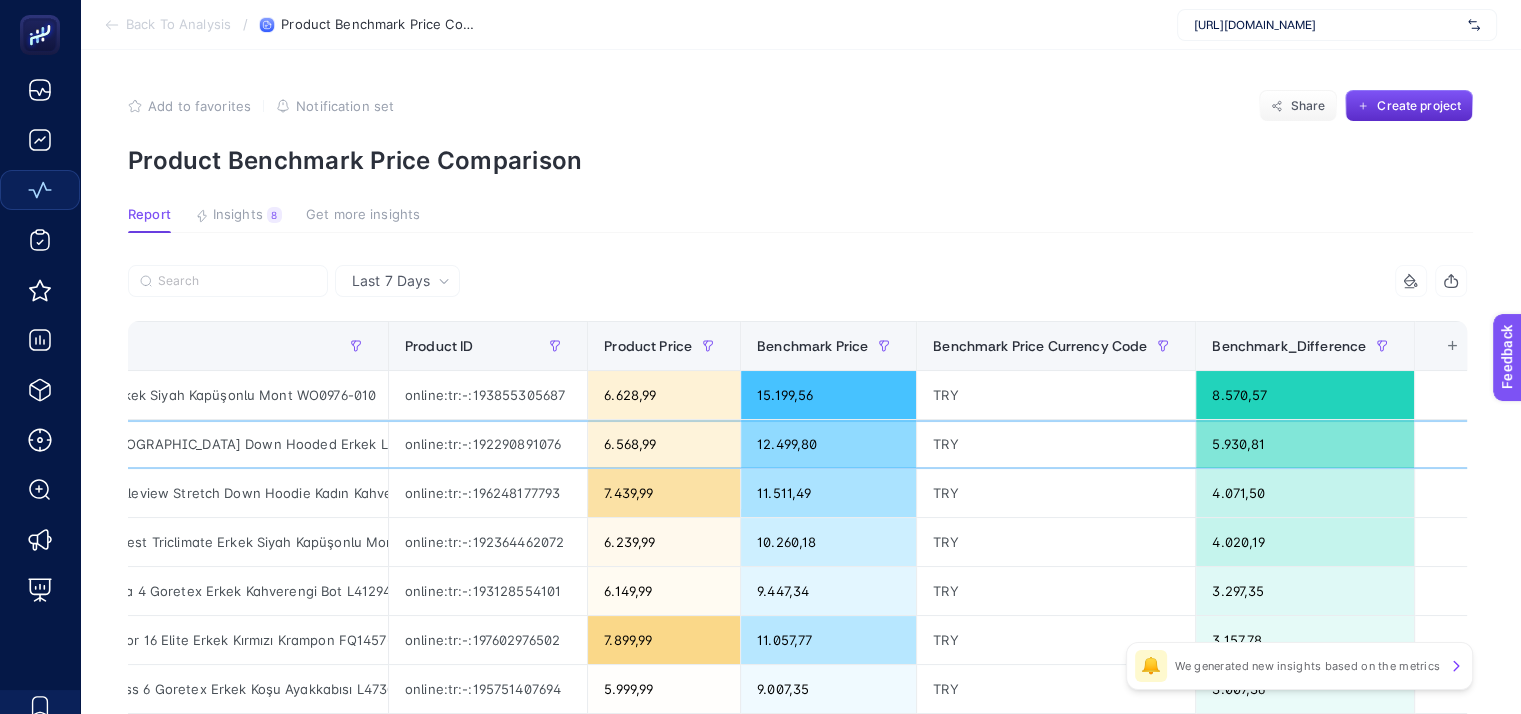 drag, startPoint x: 1163, startPoint y: 438, endPoint x: 1248, endPoint y: 429, distance: 85.47514 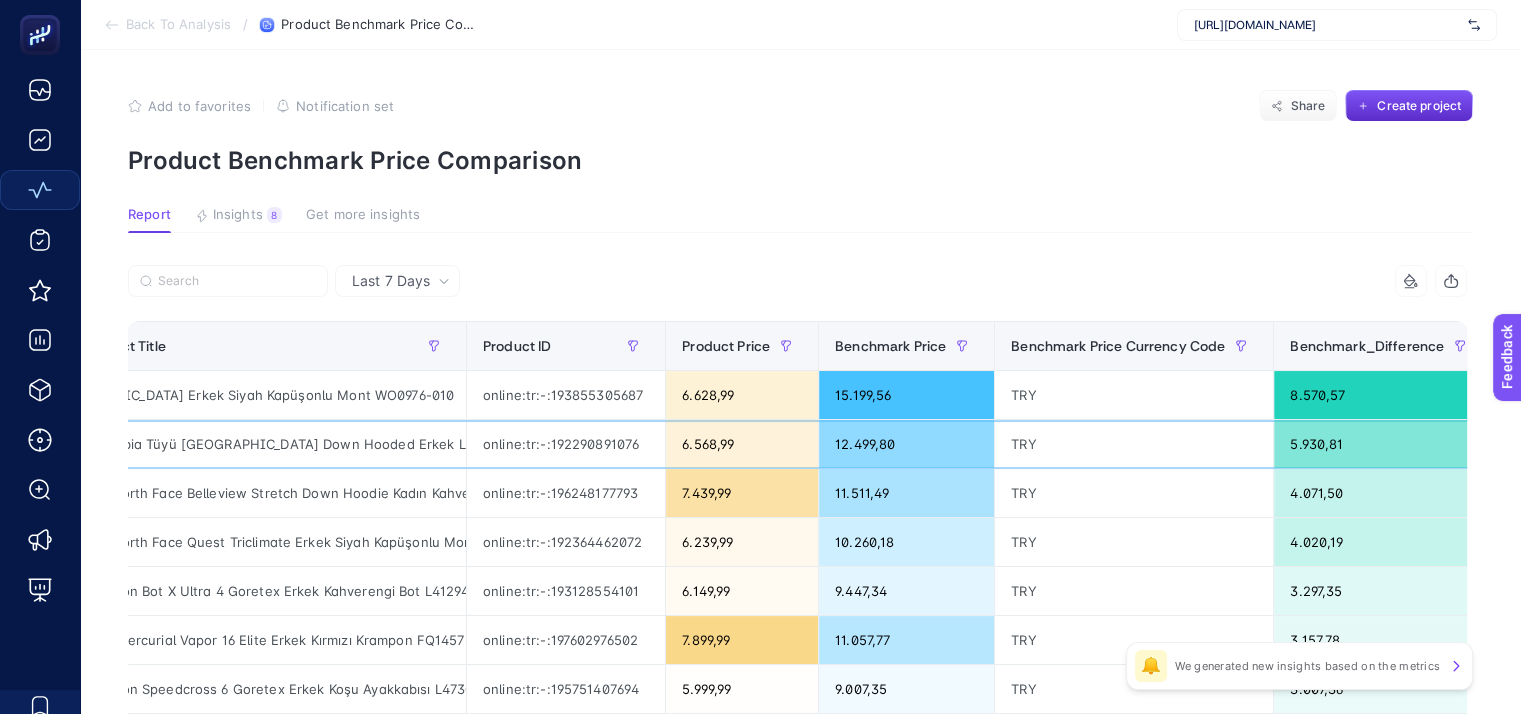 scroll, scrollTop: 0, scrollLeft: 0, axis: both 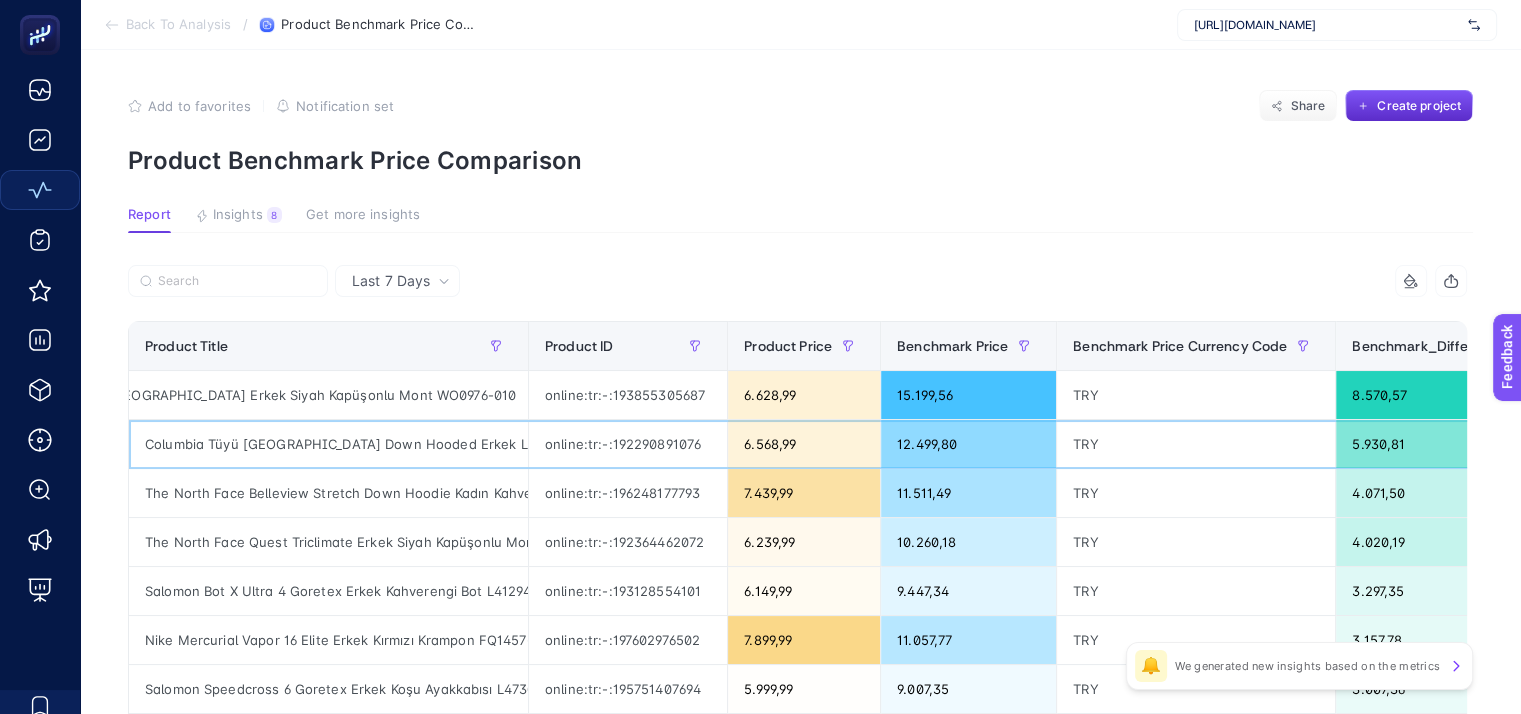 drag, startPoint x: 1133, startPoint y: 429, endPoint x: 992, endPoint y: 421, distance: 141.22676 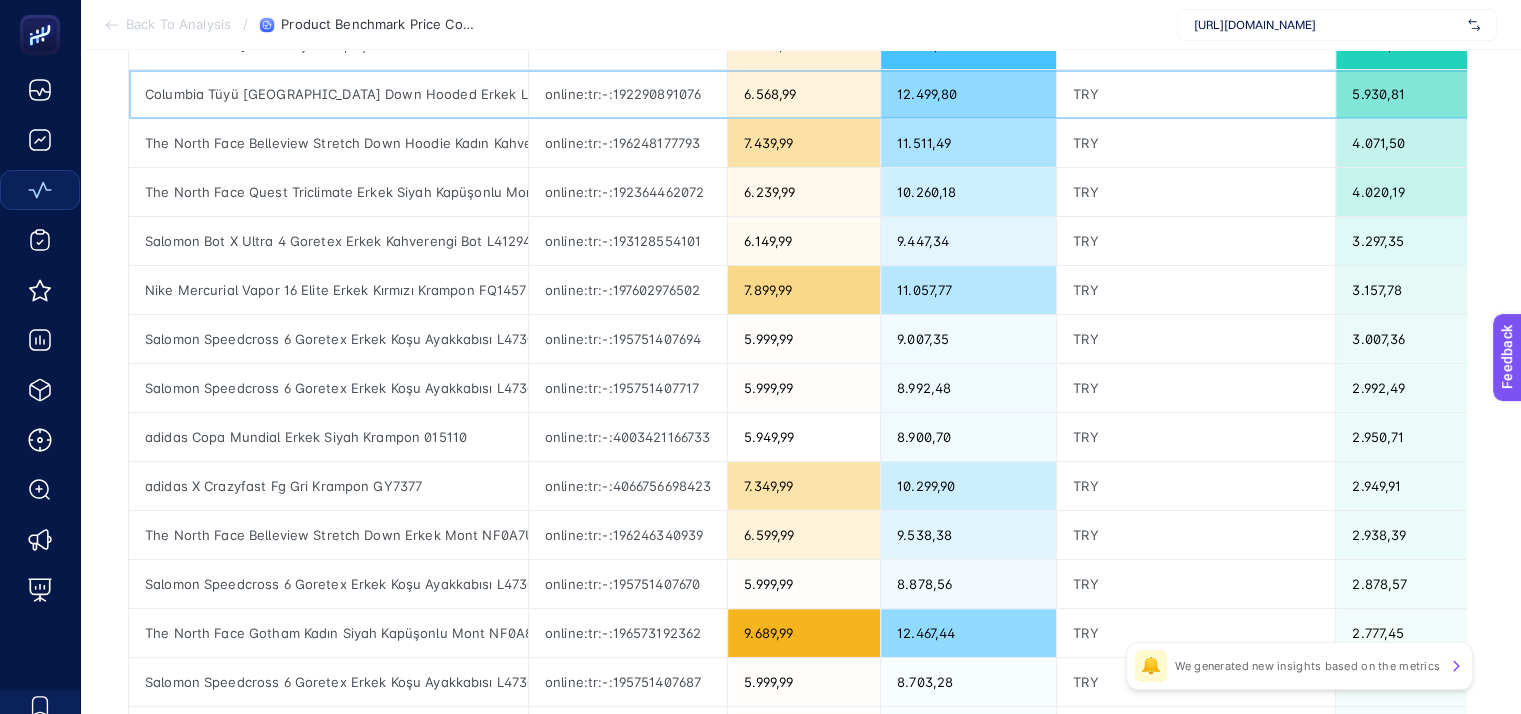 scroll, scrollTop: 0, scrollLeft: 0, axis: both 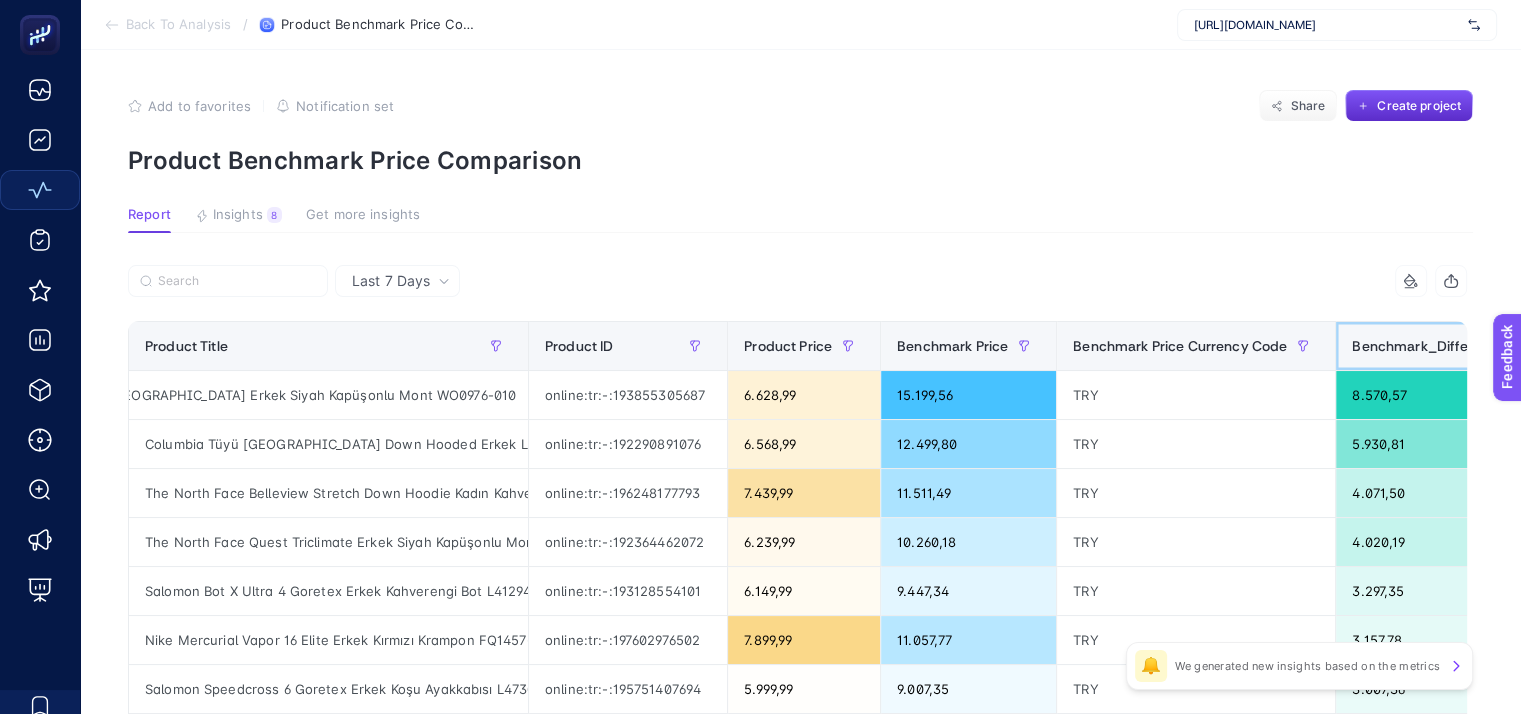 click on "Benchmark_Difference" at bounding box center (1445, 346) 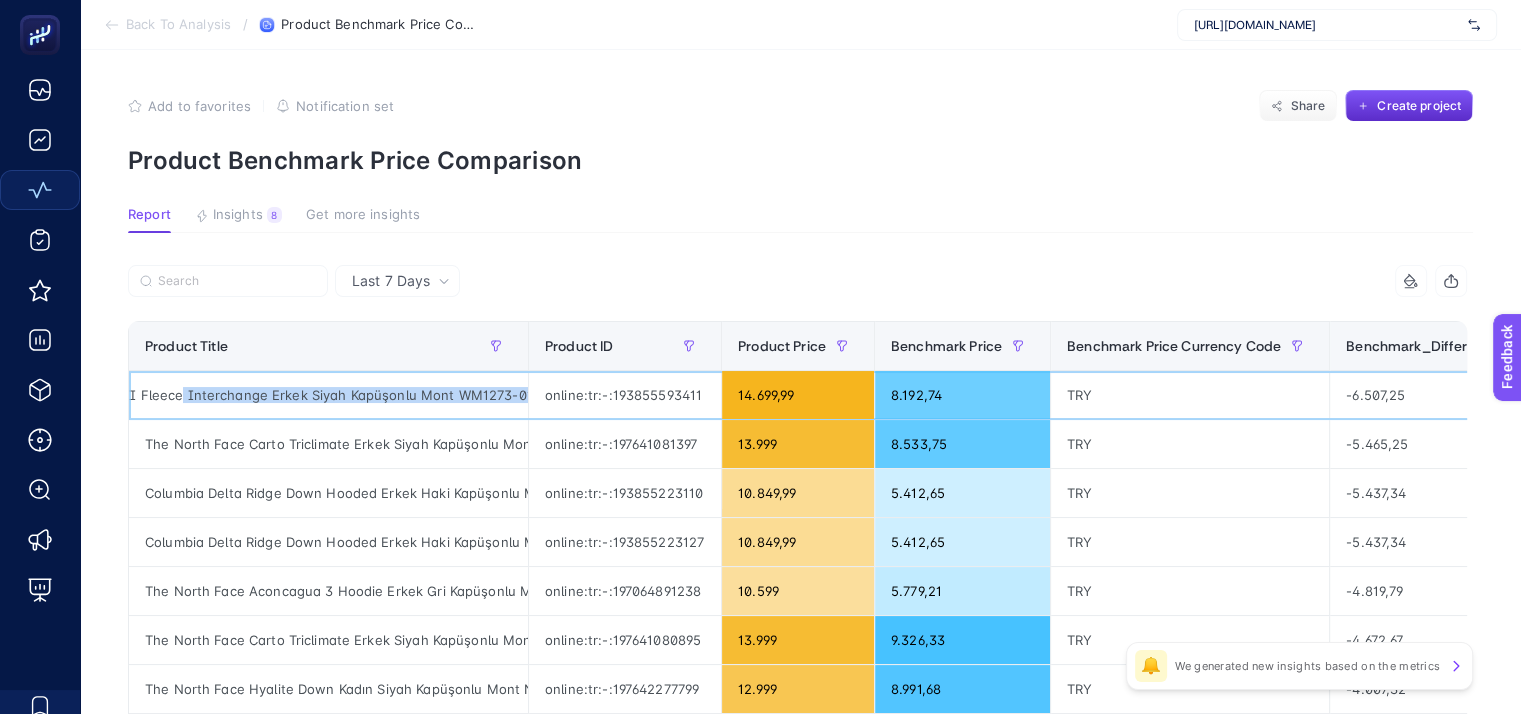 scroll, scrollTop: 0, scrollLeft: 164, axis: horizontal 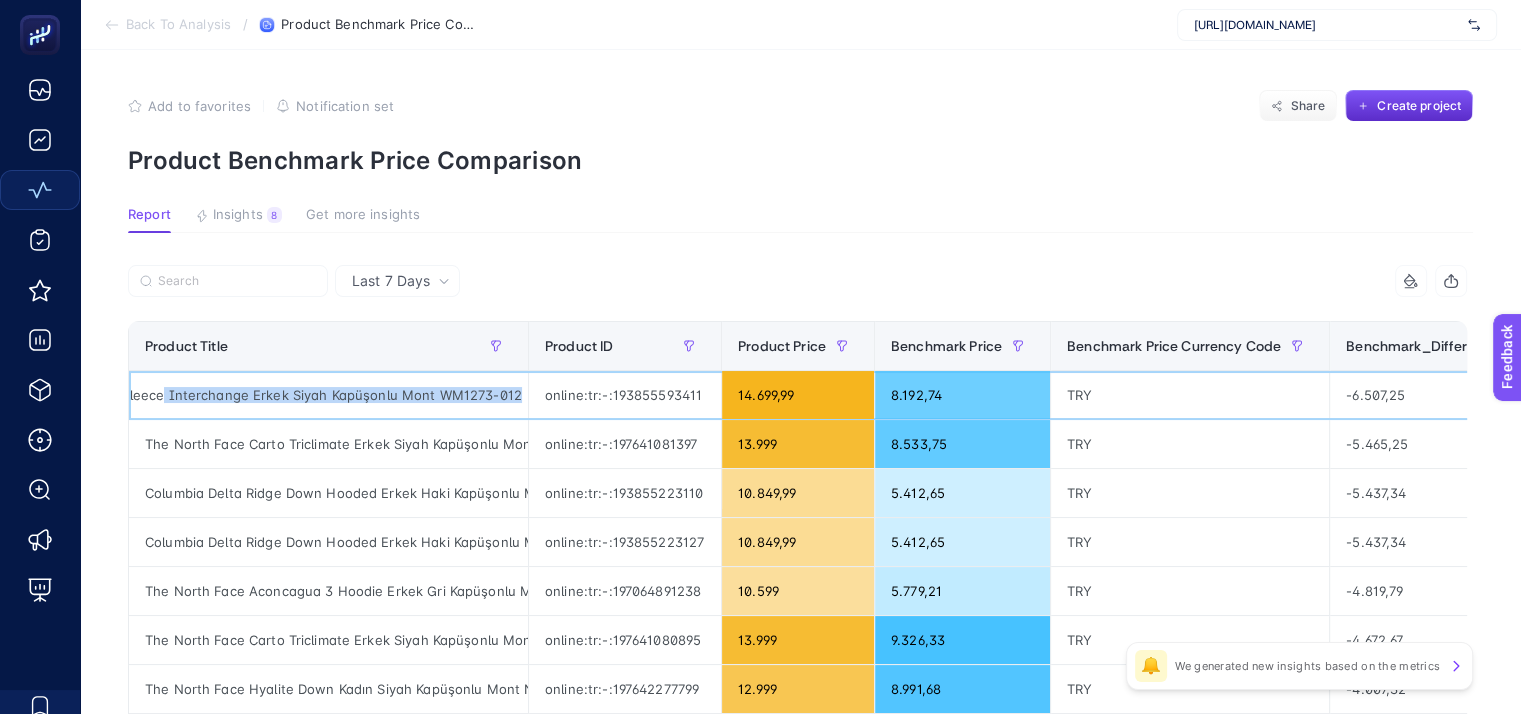 drag, startPoint x: 327, startPoint y: 400, endPoint x: 543, endPoint y: 394, distance: 216.08331 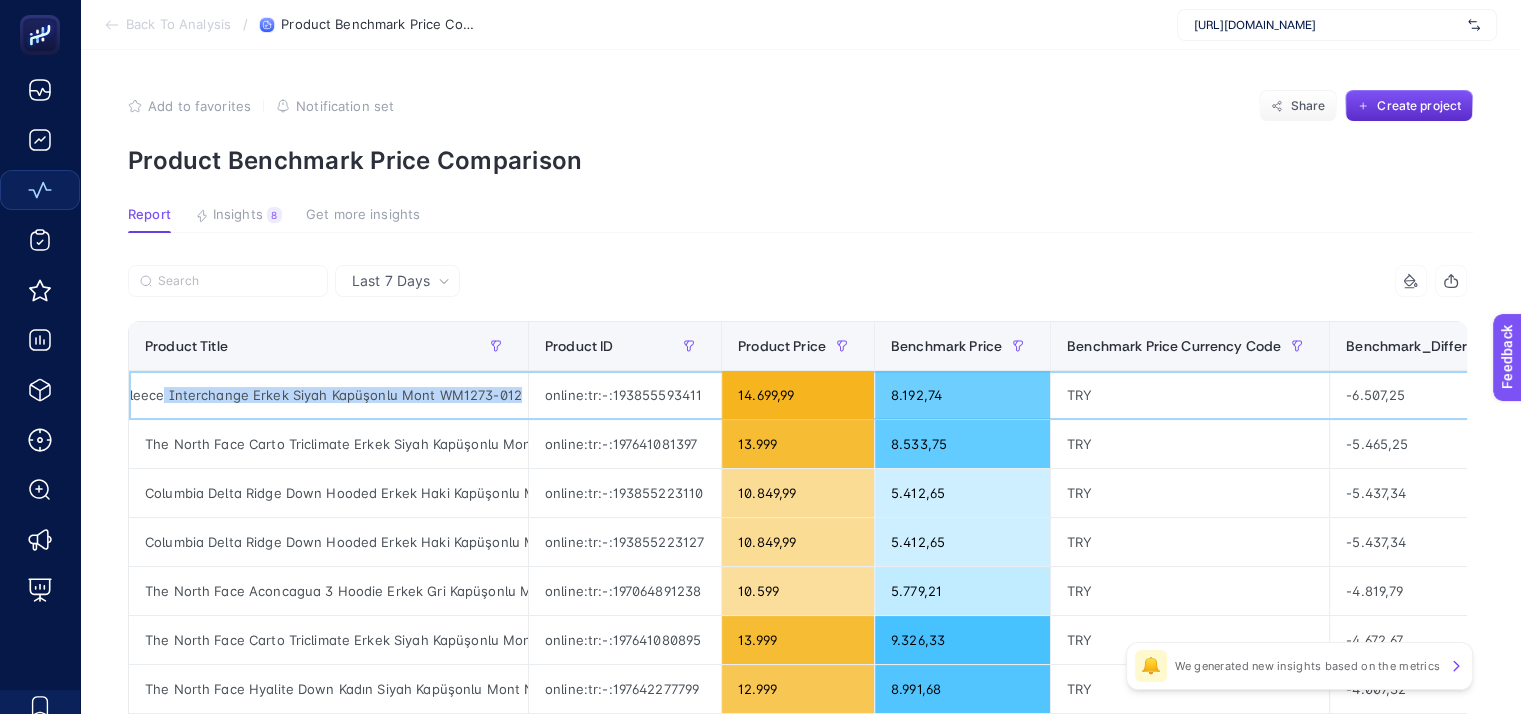 click on "Columbia Bugaboo II Fleece Interchange Erkek Siyah Kapüşonlu Mont WM1273-012" 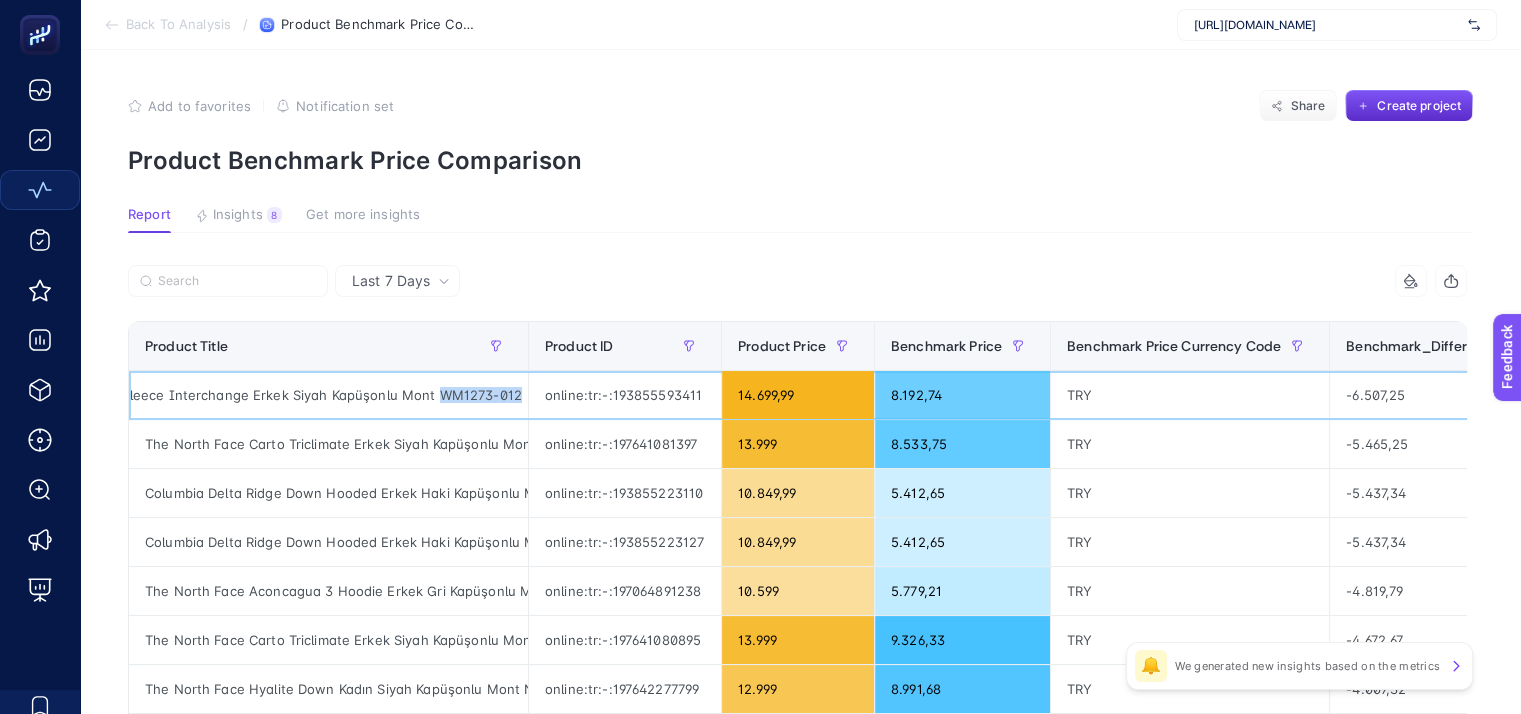 drag, startPoint x: 432, startPoint y: 398, endPoint x: 511, endPoint y: 397, distance: 79.00633 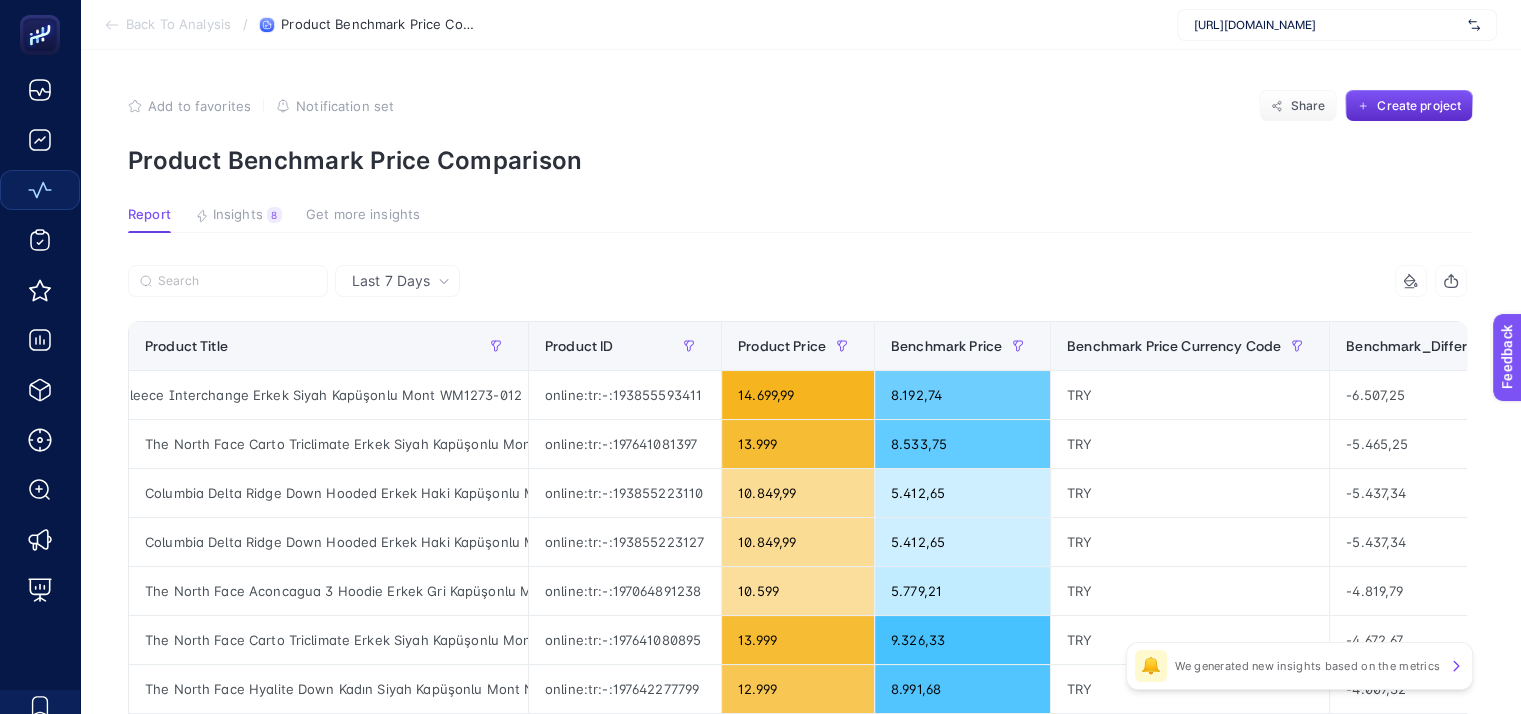 drag, startPoint x: 886, startPoint y: 314, endPoint x: 857, endPoint y: 259, distance: 62.177166 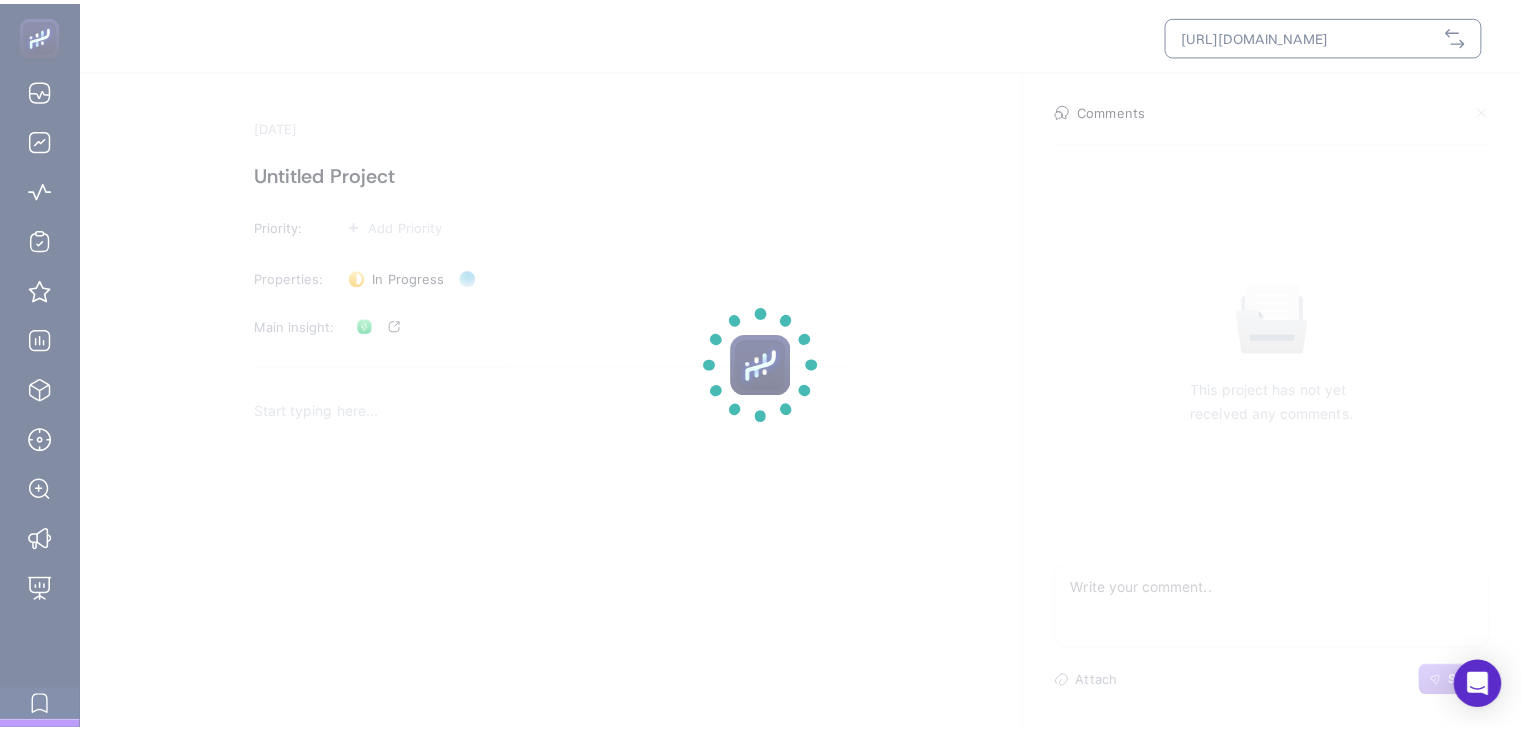 scroll, scrollTop: 0, scrollLeft: 0, axis: both 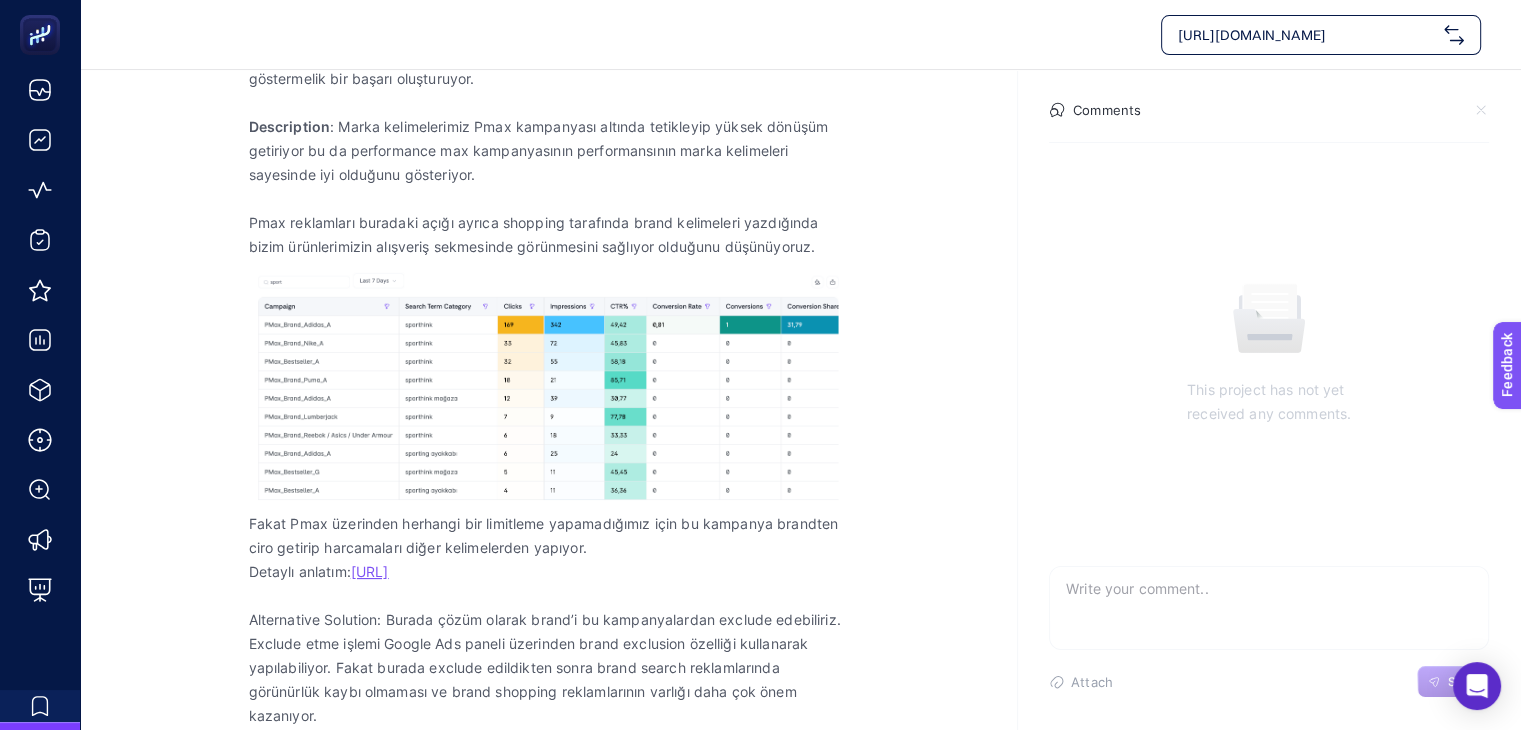 click at bounding box center [549, 596] 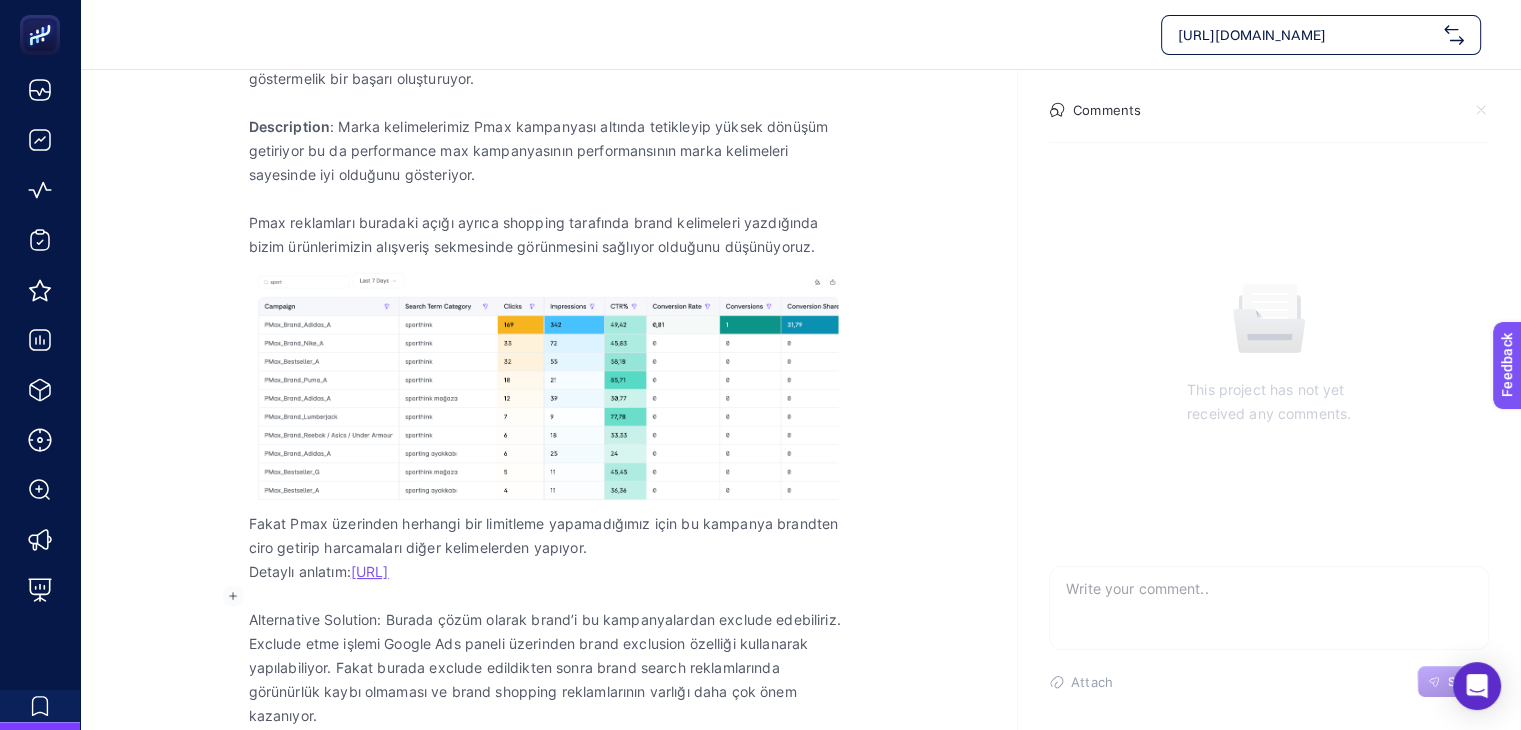 click on "[URL]" at bounding box center [370, 571] 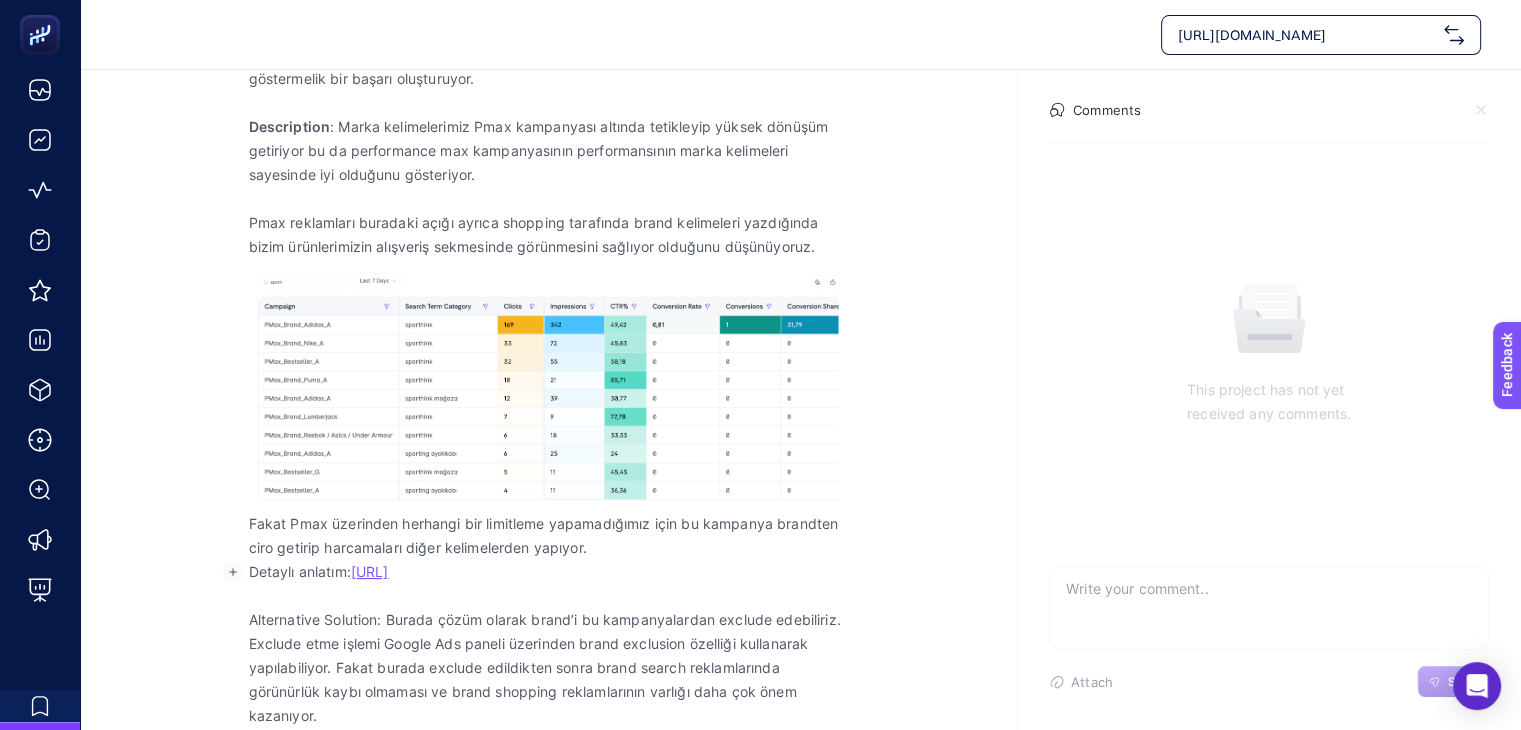 click on "[URL]" at bounding box center (370, 571) 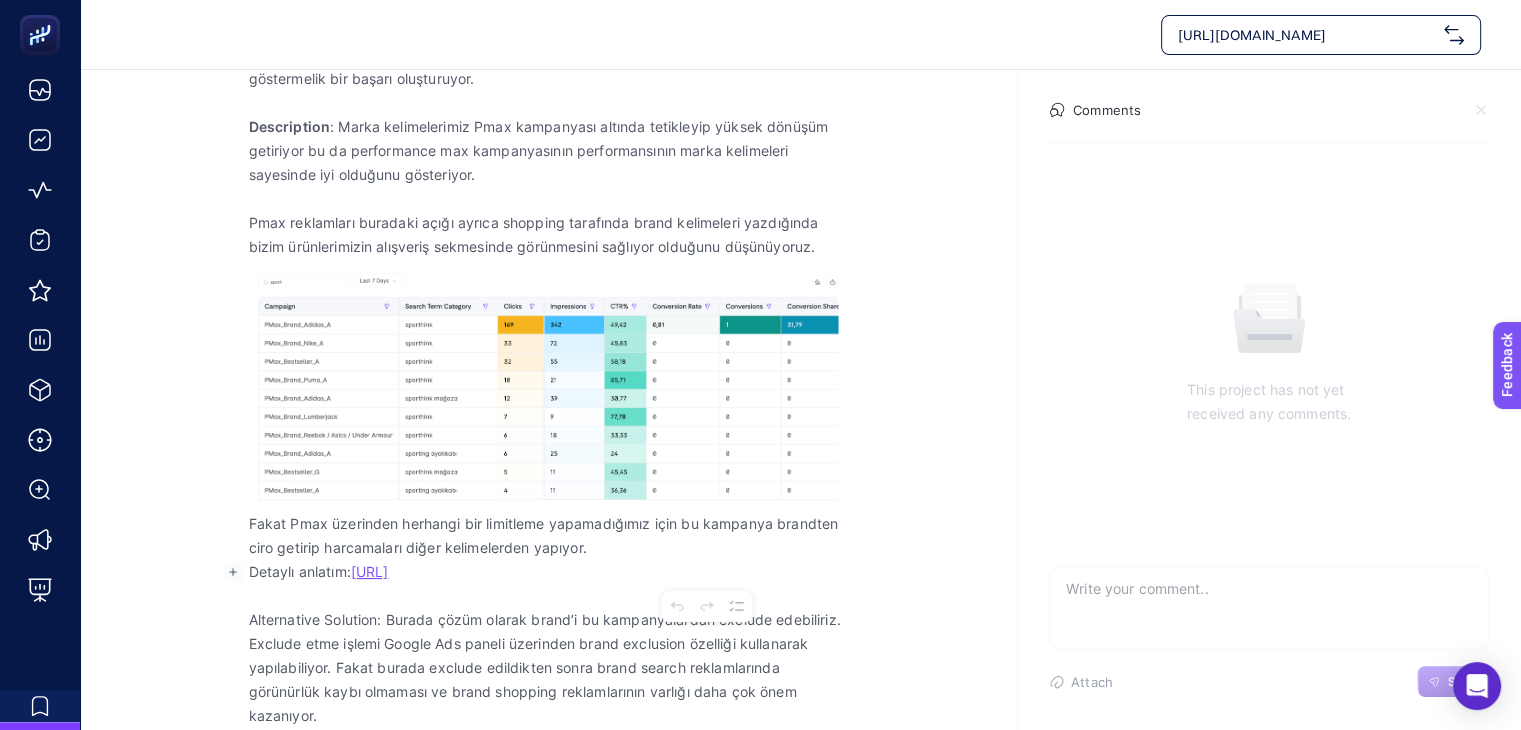 click on "[URL]" at bounding box center [370, 571] 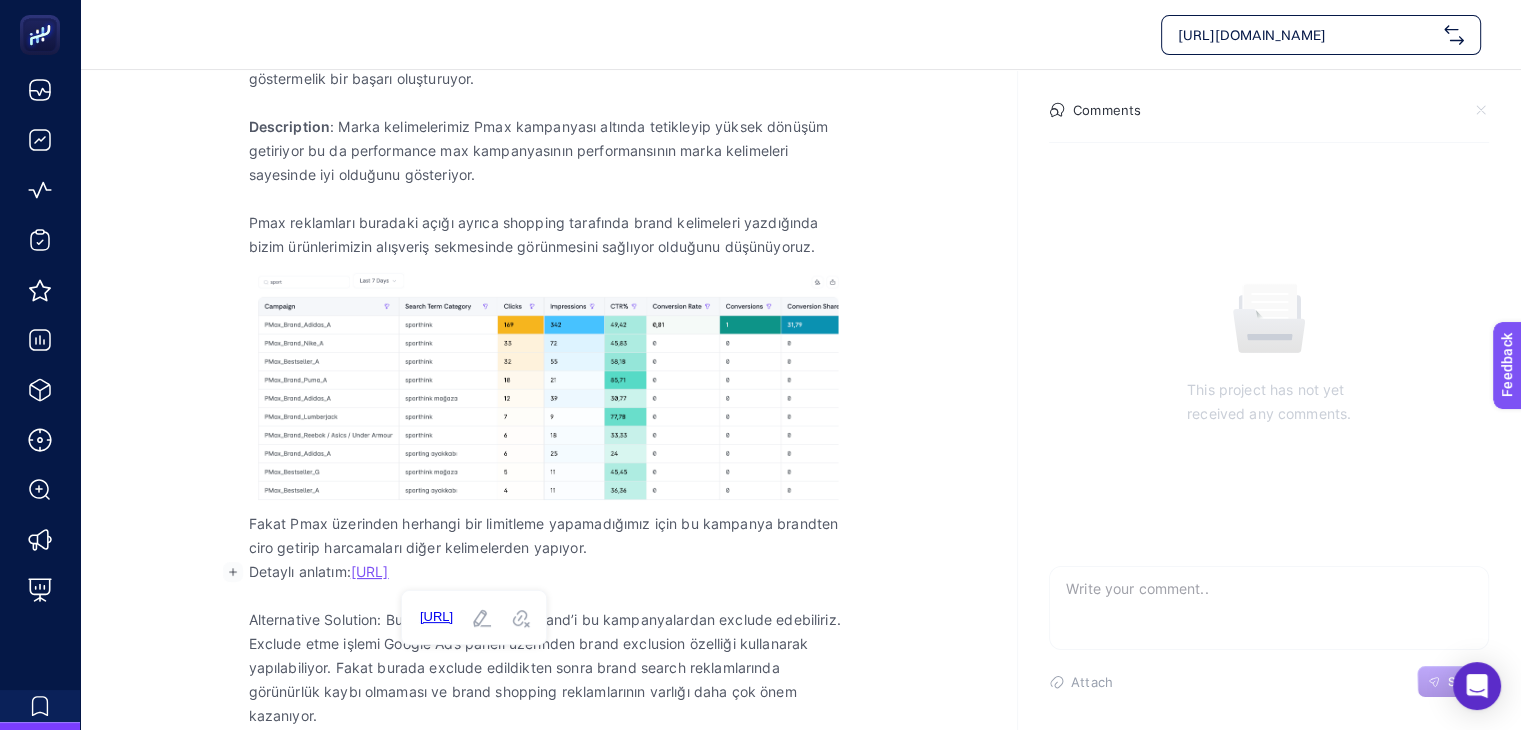 click on "[URL]" at bounding box center [437, 617] 